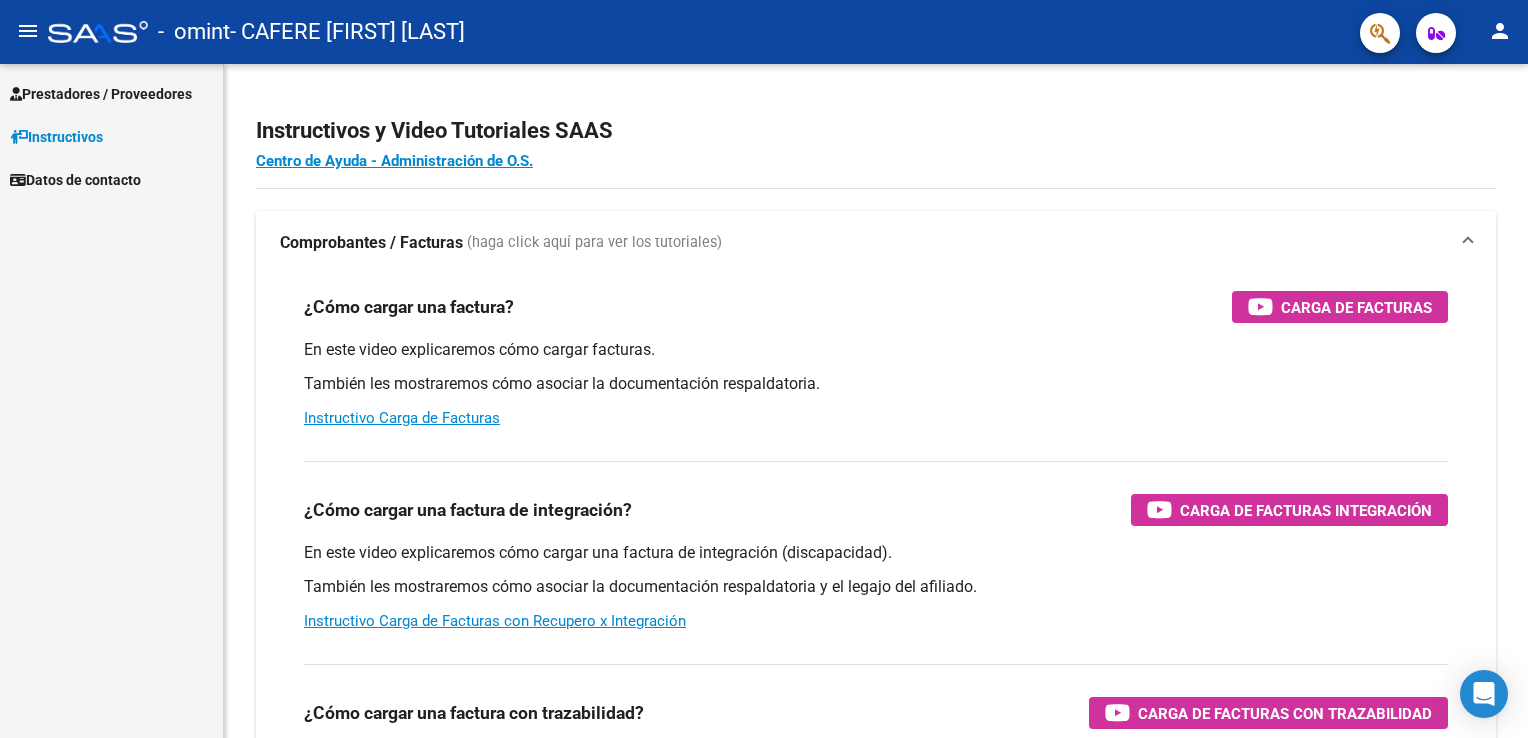 scroll, scrollTop: 0, scrollLeft: 0, axis: both 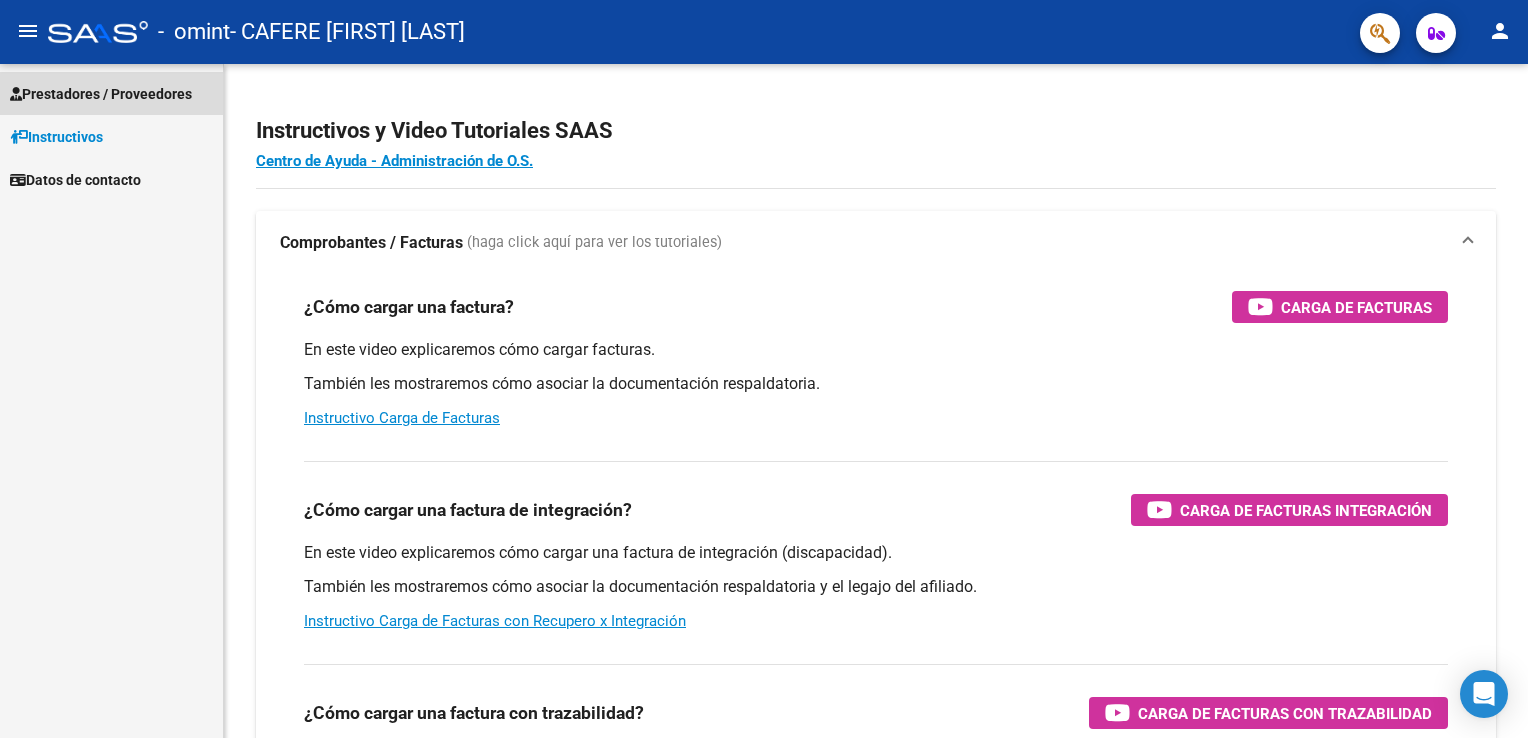 click on "Prestadores / Proveedores" at bounding box center [101, 94] 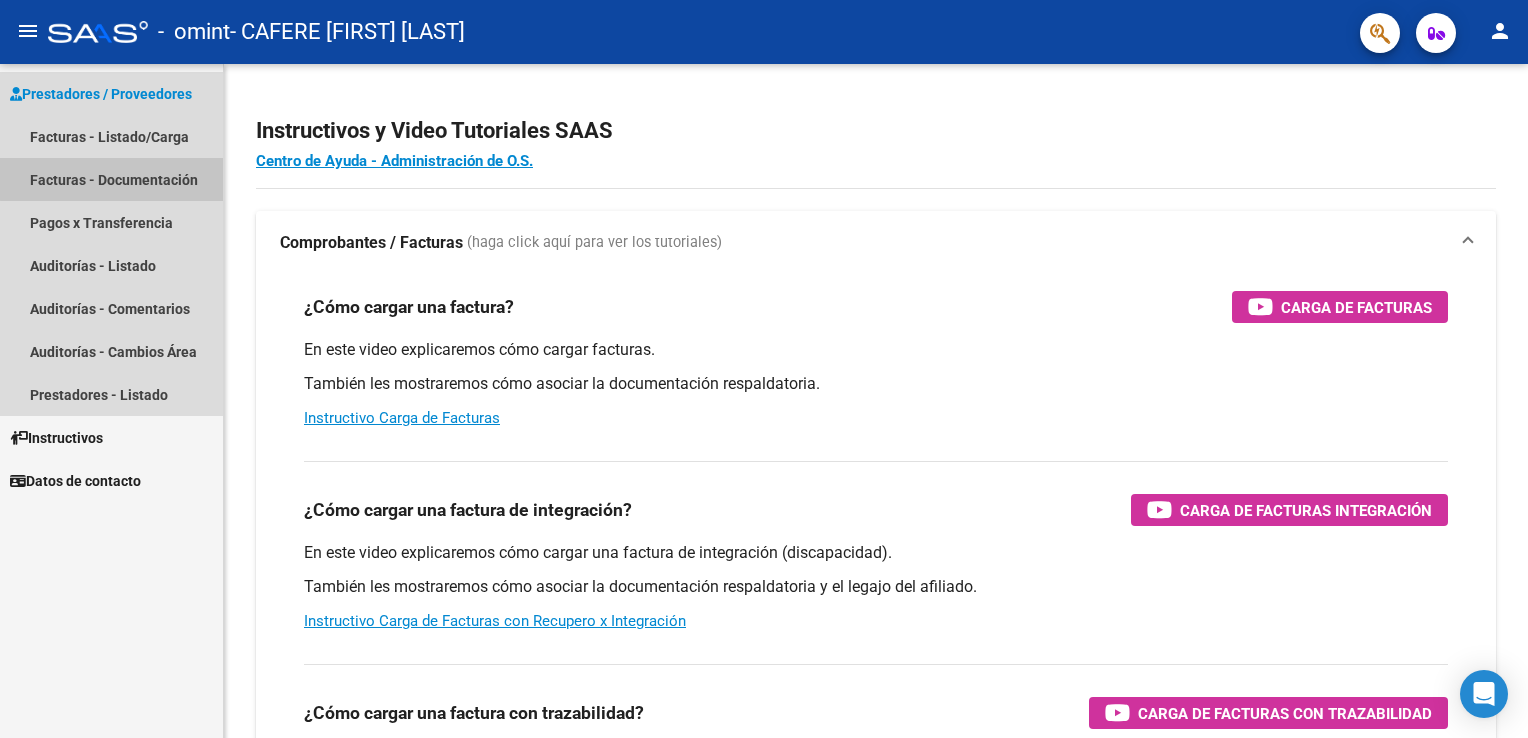 click on "Facturas - Documentación" at bounding box center (111, 179) 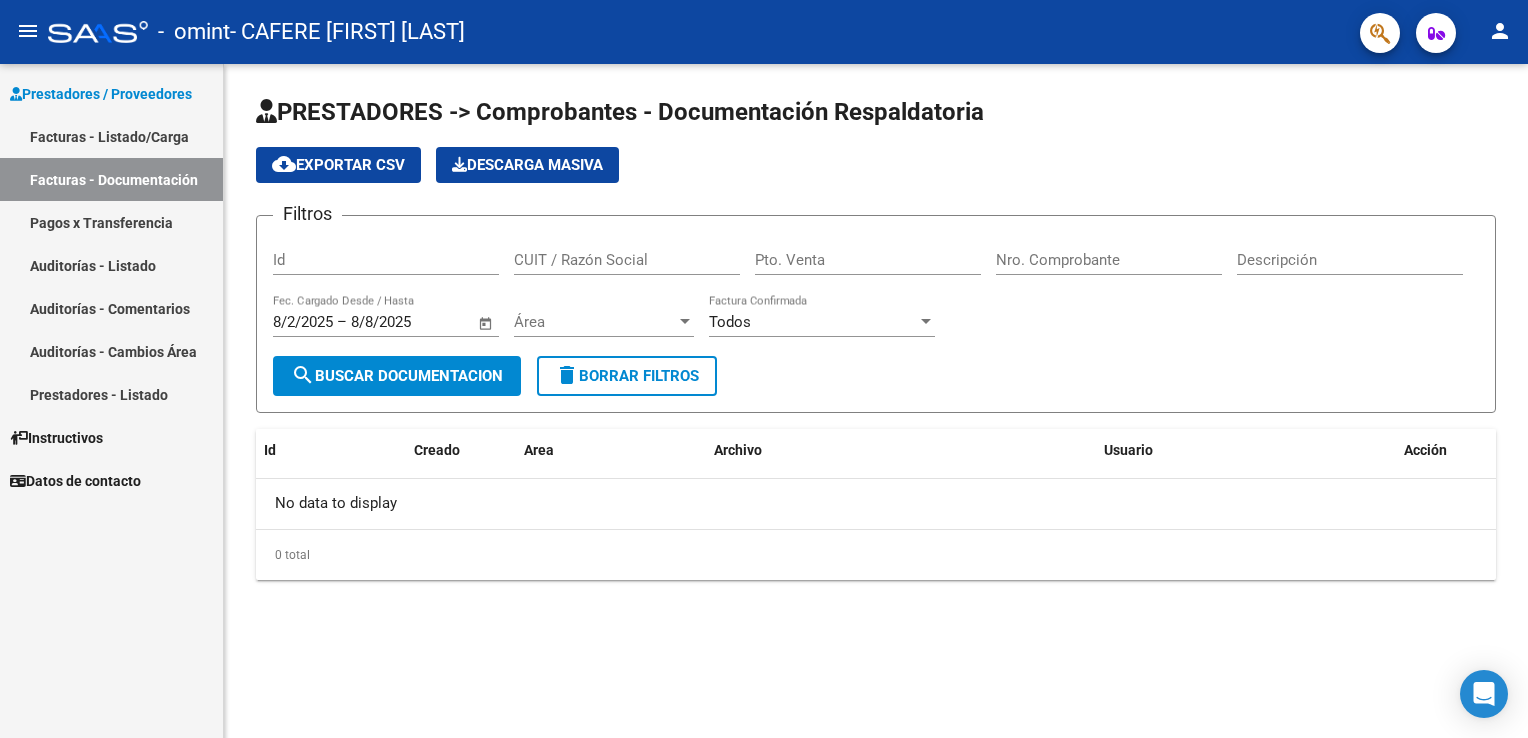 click on "Id" 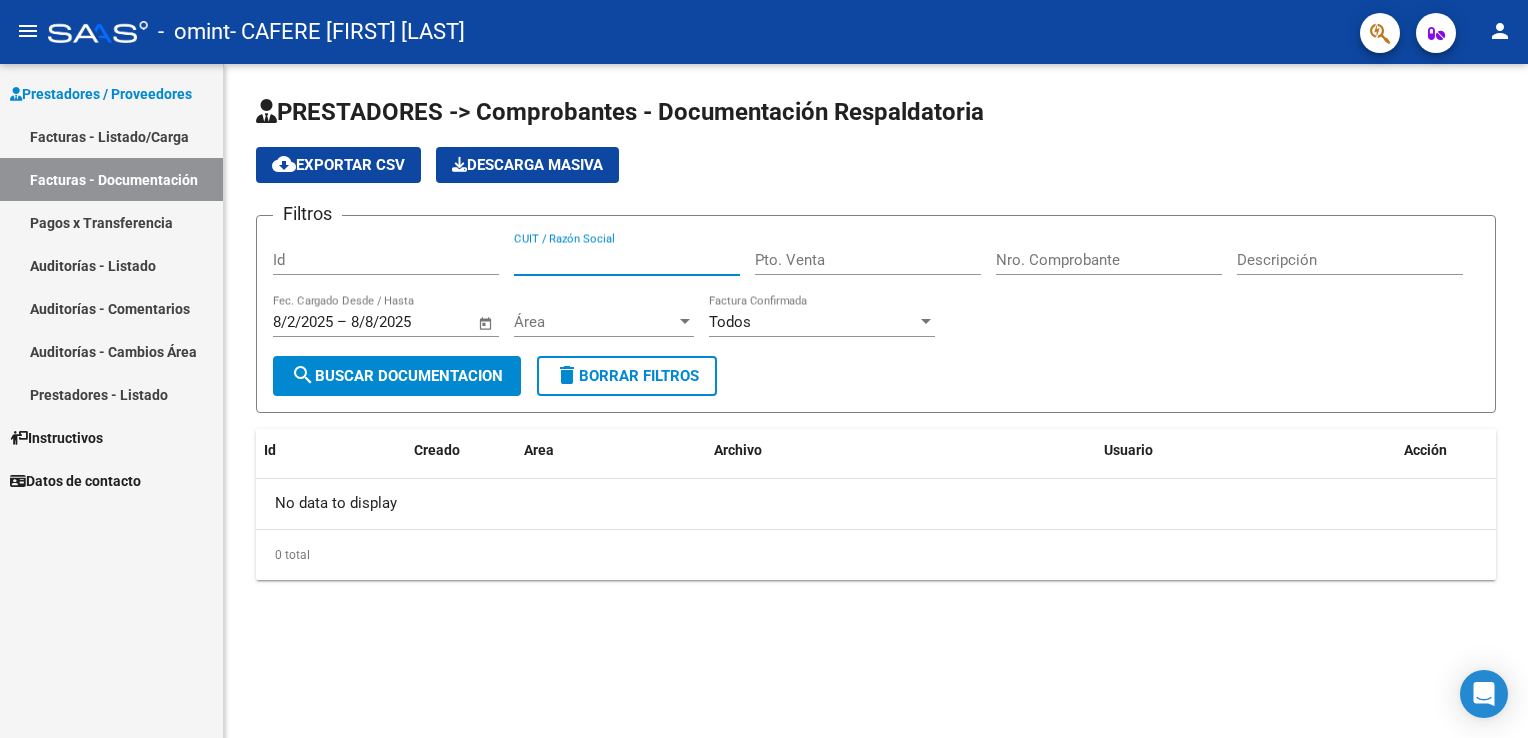 click on "CUIT / Razón Social" at bounding box center (627, 260) 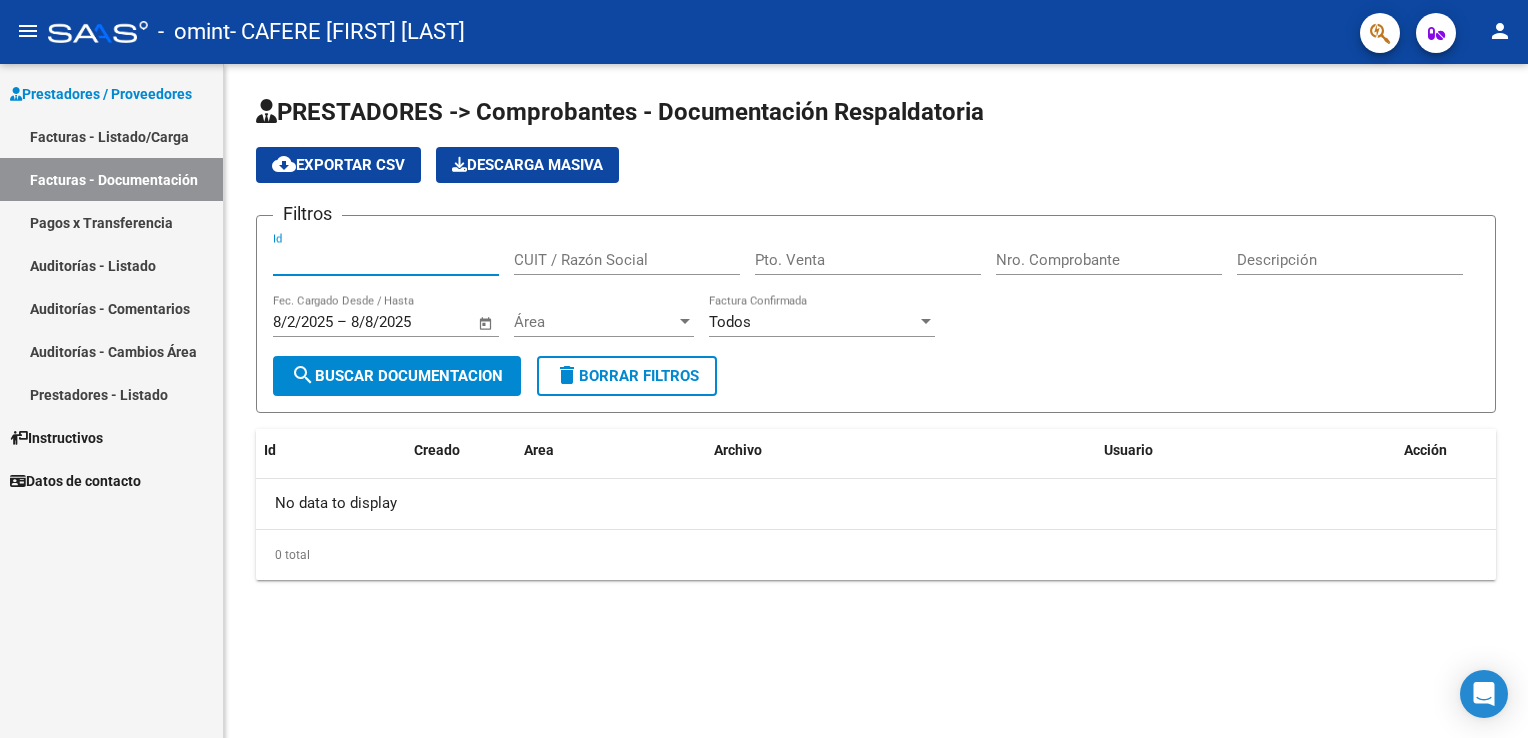 click on "Id" at bounding box center (386, 260) 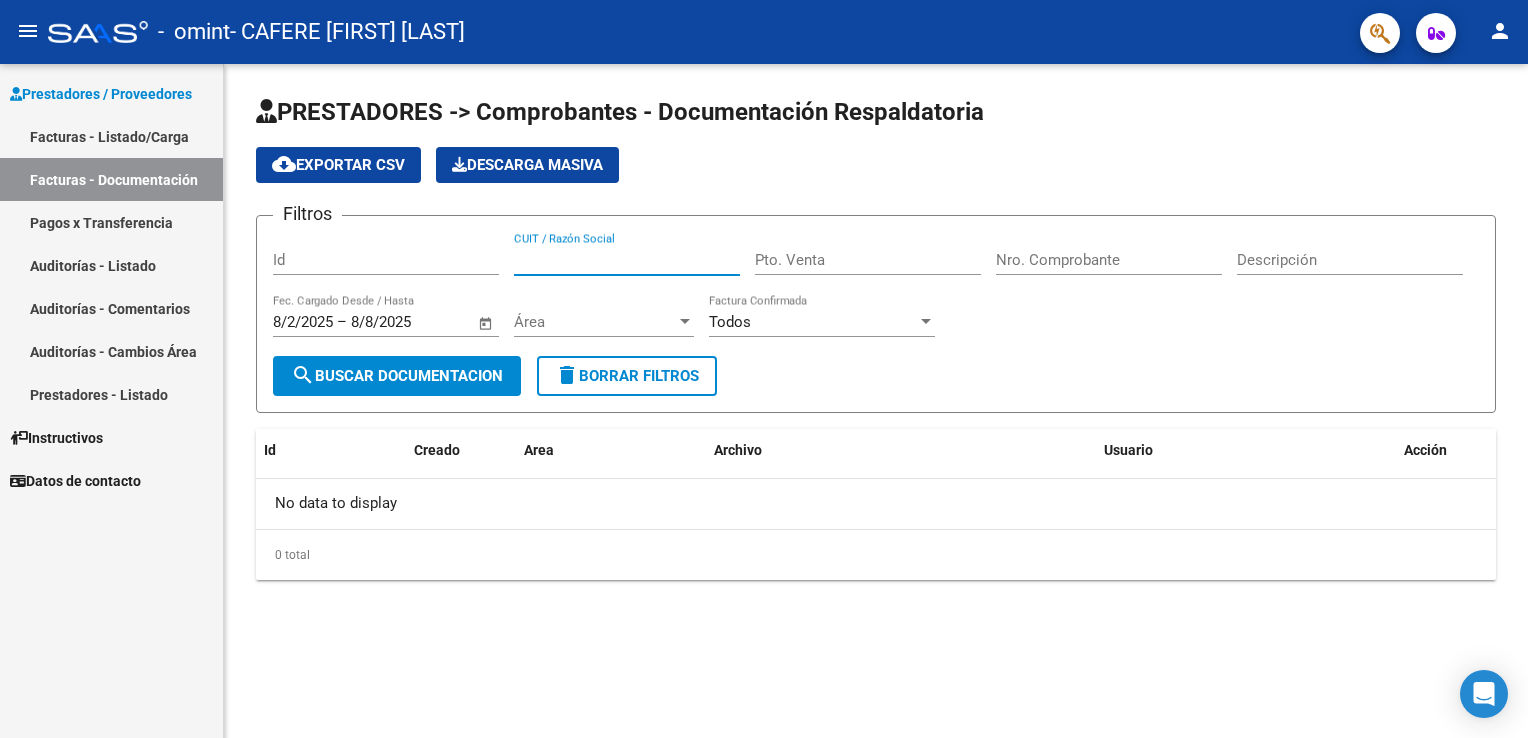 click on "CUIT / Razón Social" at bounding box center (627, 260) 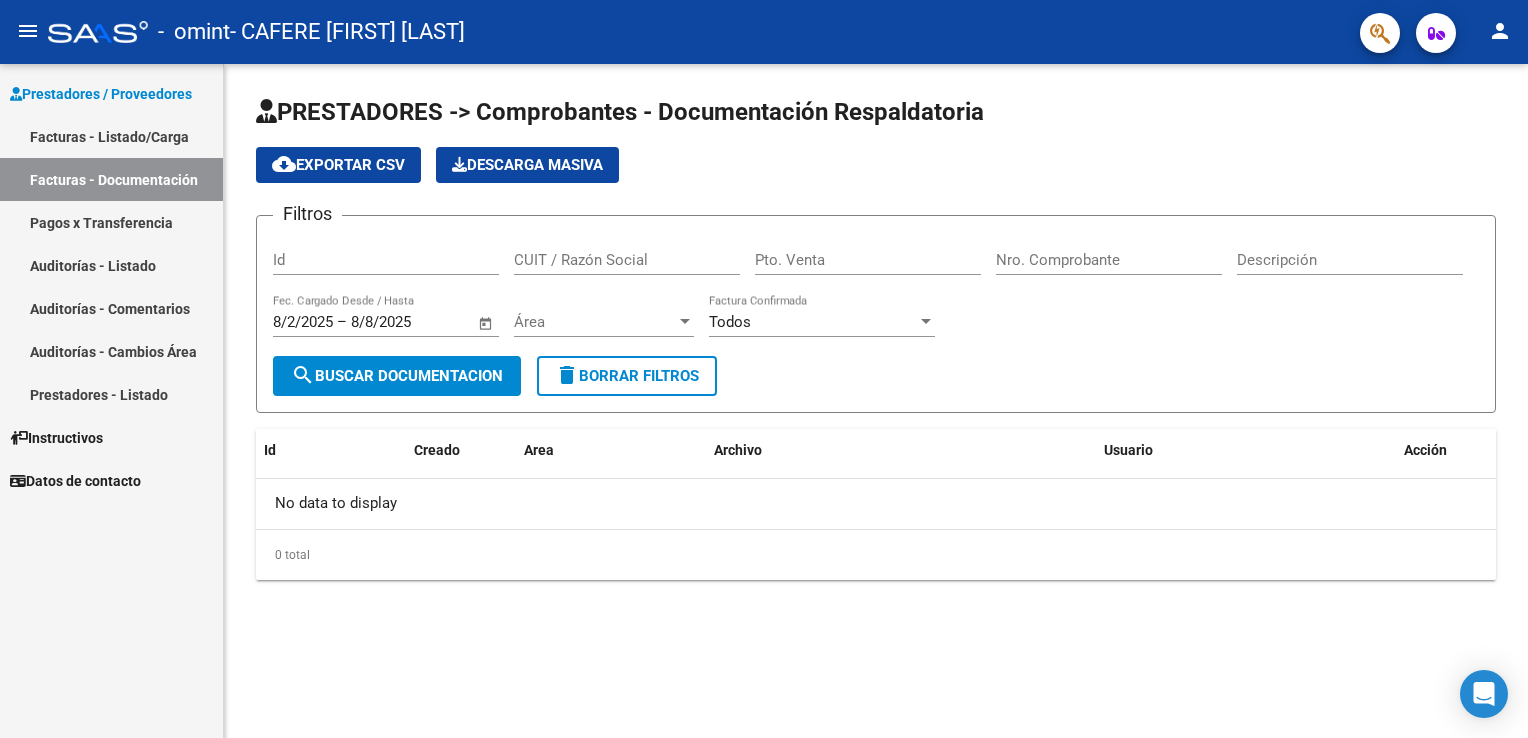 click on "Pto. Venta" 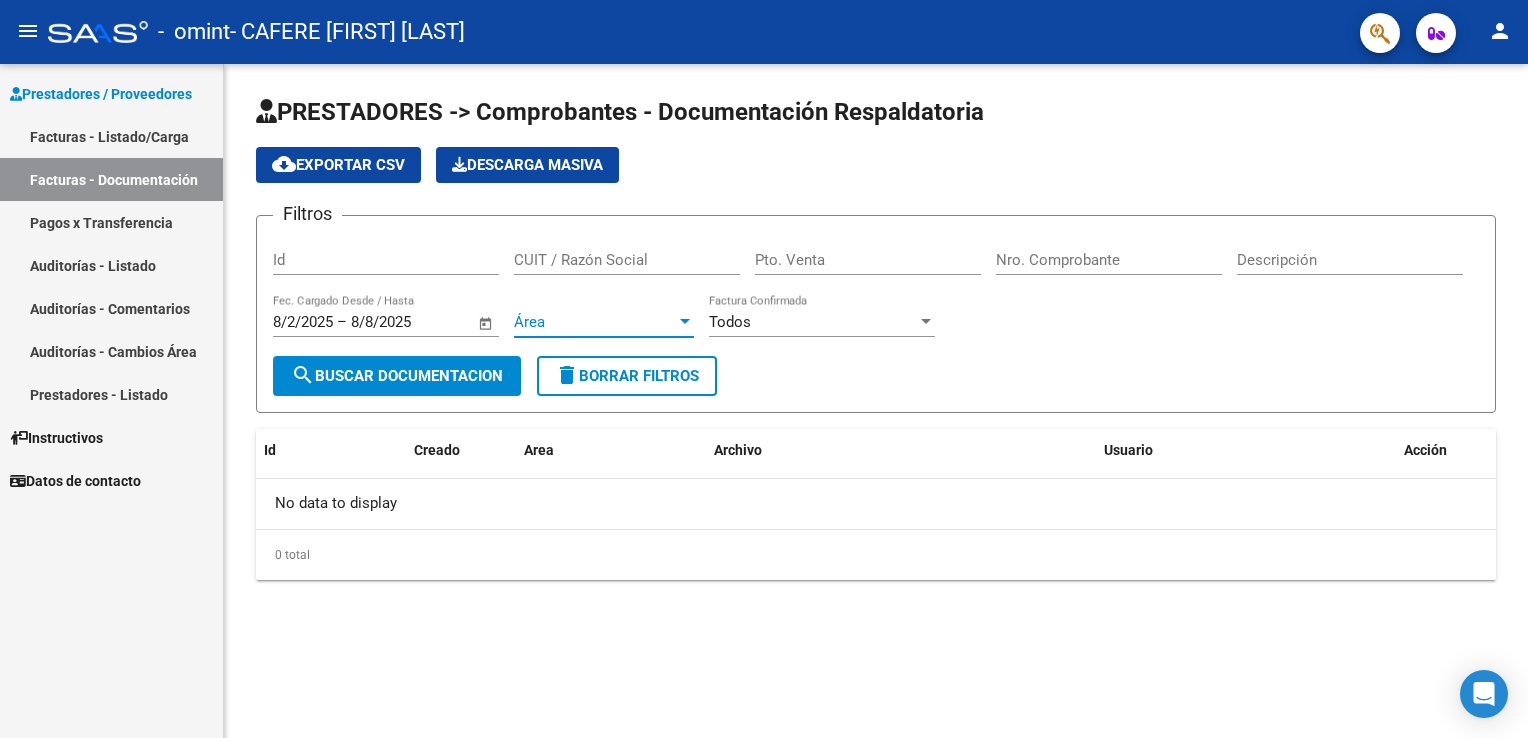 click at bounding box center [685, 322] 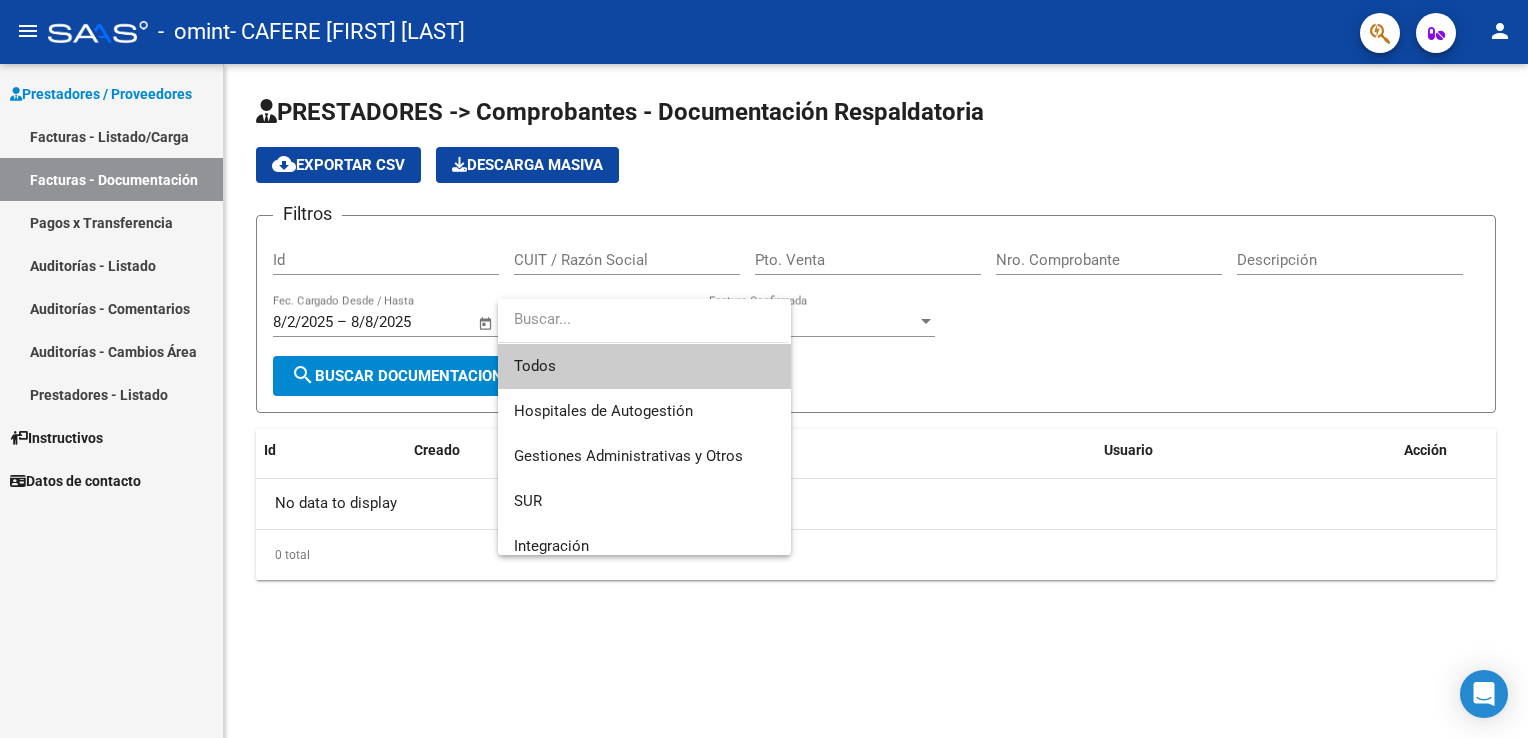 scroll, scrollTop: 224, scrollLeft: 0, axis: vertical 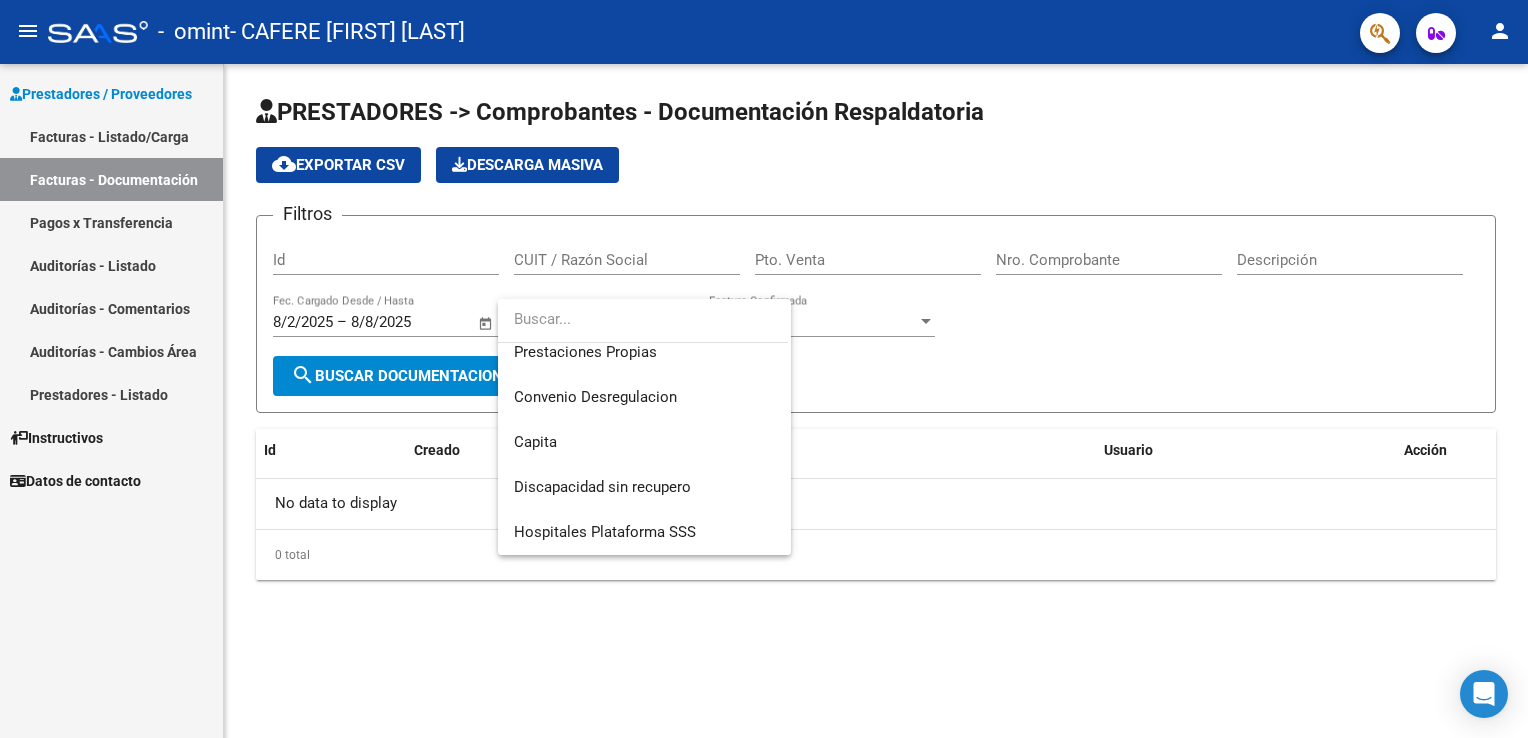 click at bounding box center [764, 369] 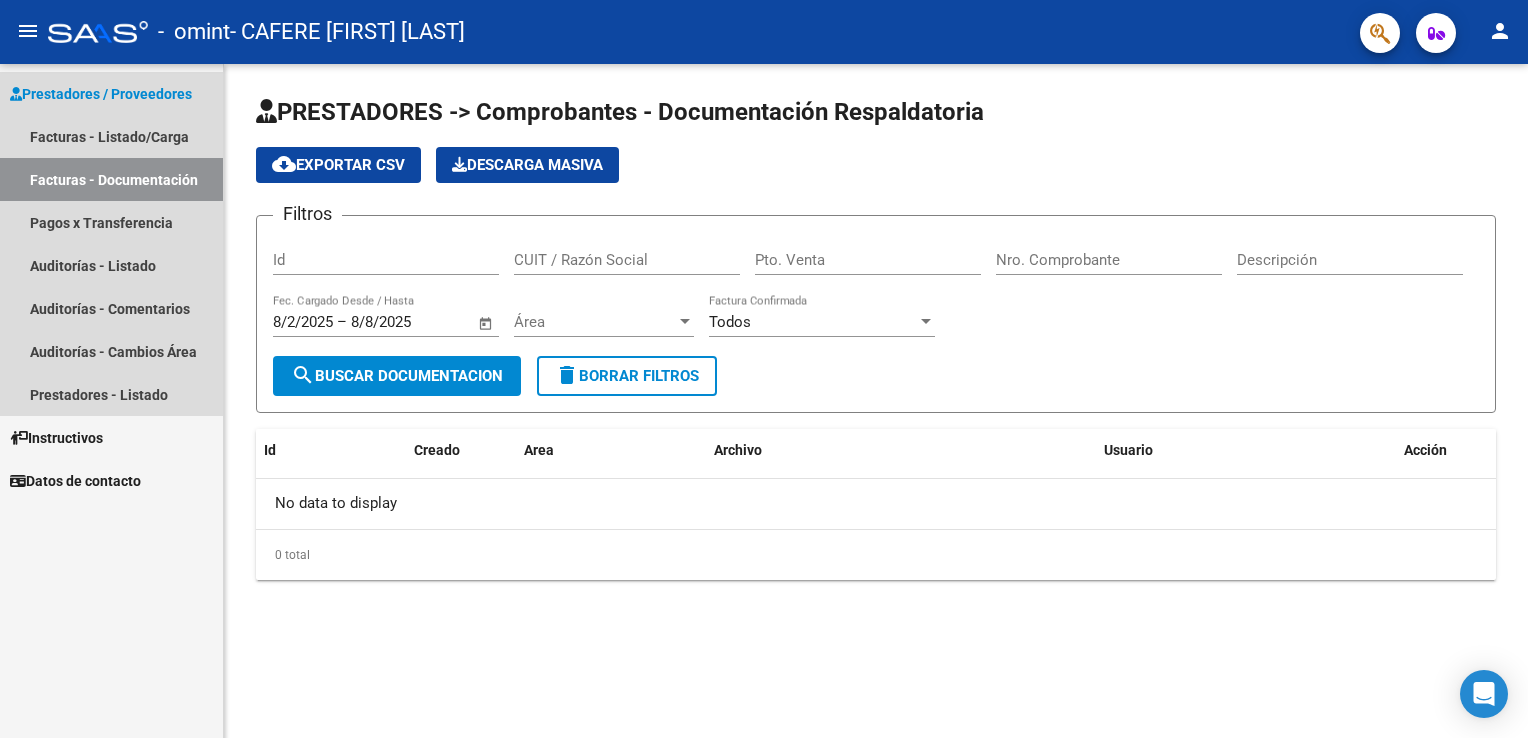 click on "Prestadores / Proveedores" at bounding box center (101, 94) 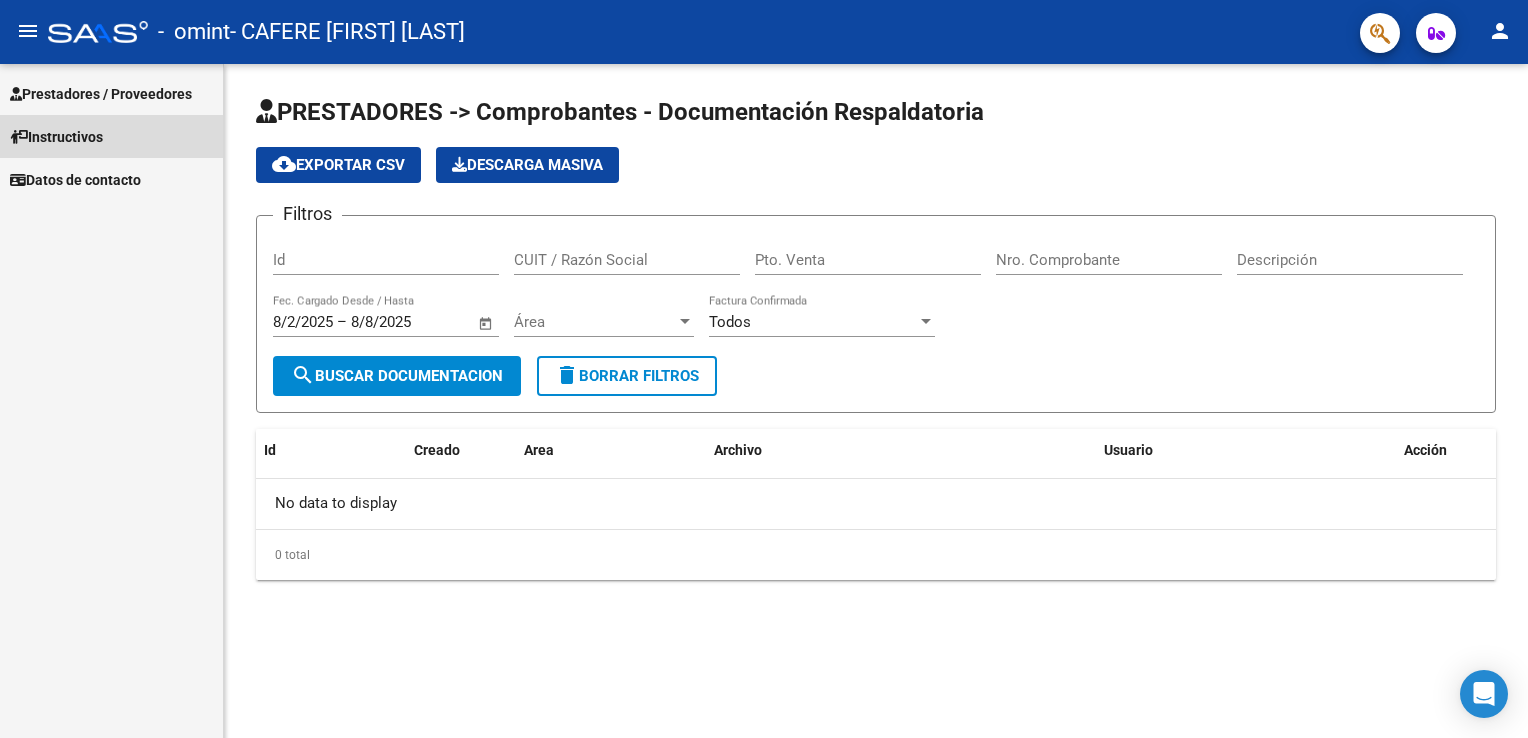 click on "Instructivos" at bounding box center [56, 137] 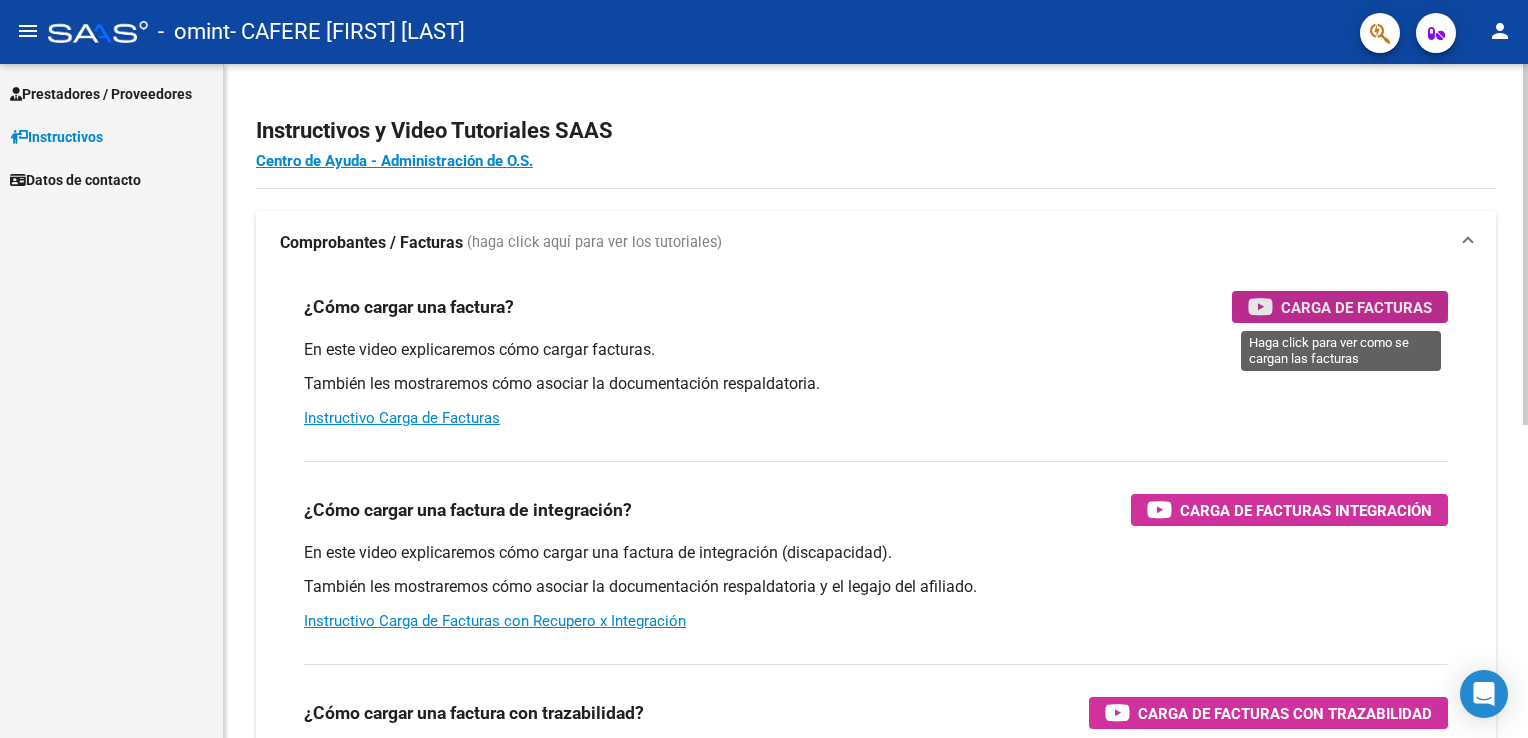 click on "Carga de Facturas" at bounding box center (1356, 307) 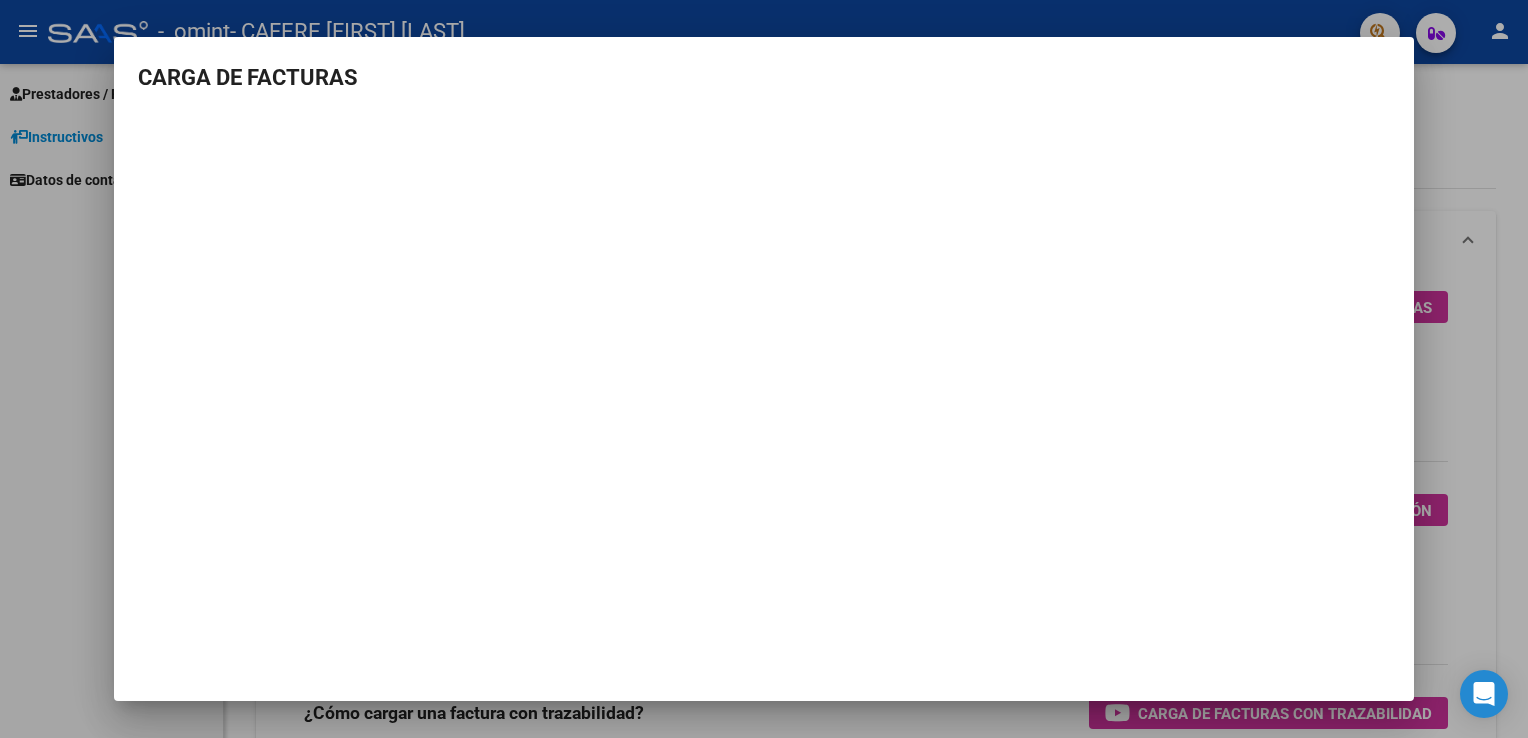 click at bounding box center (764, 369) 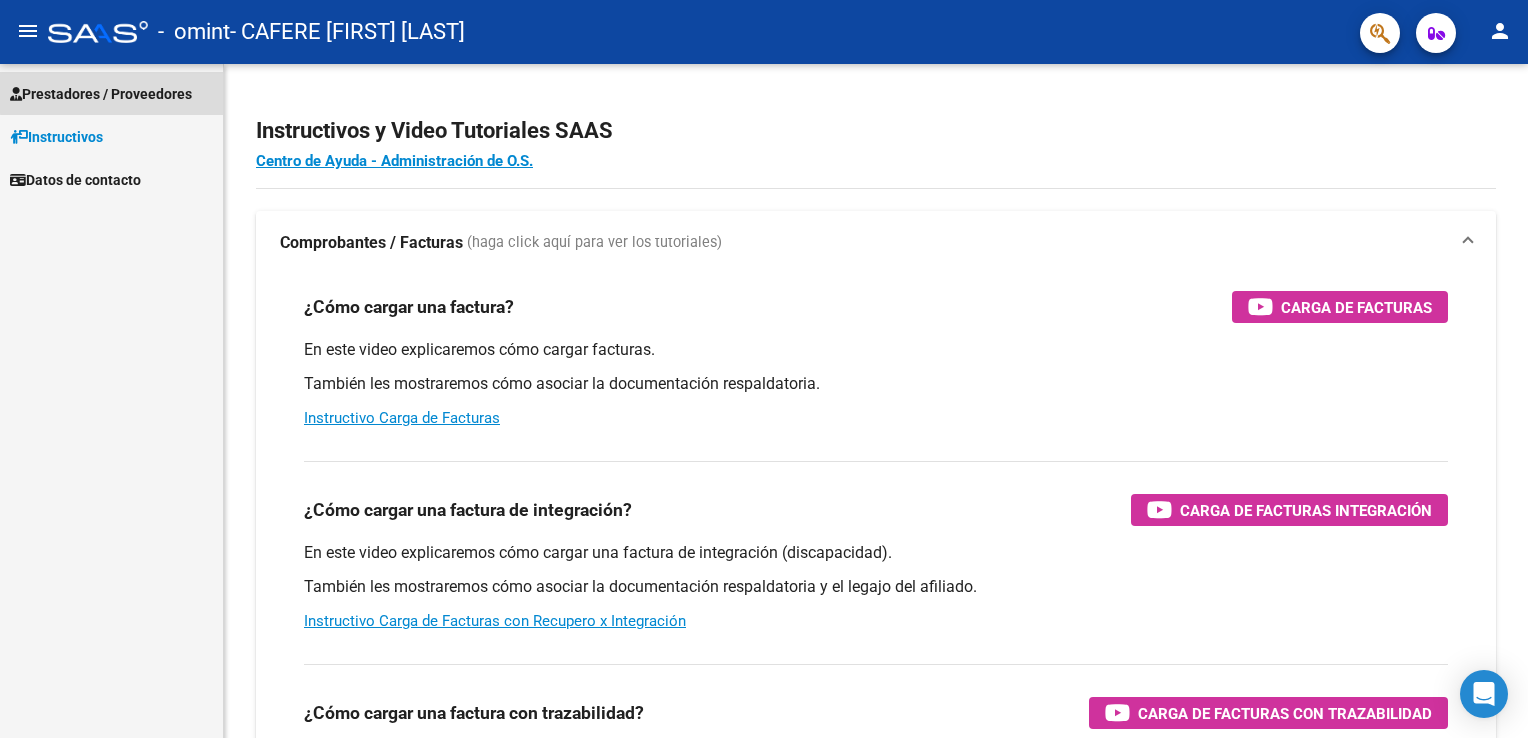 click on "Prestadores / Proveedores" at bounding box center [101, 94] 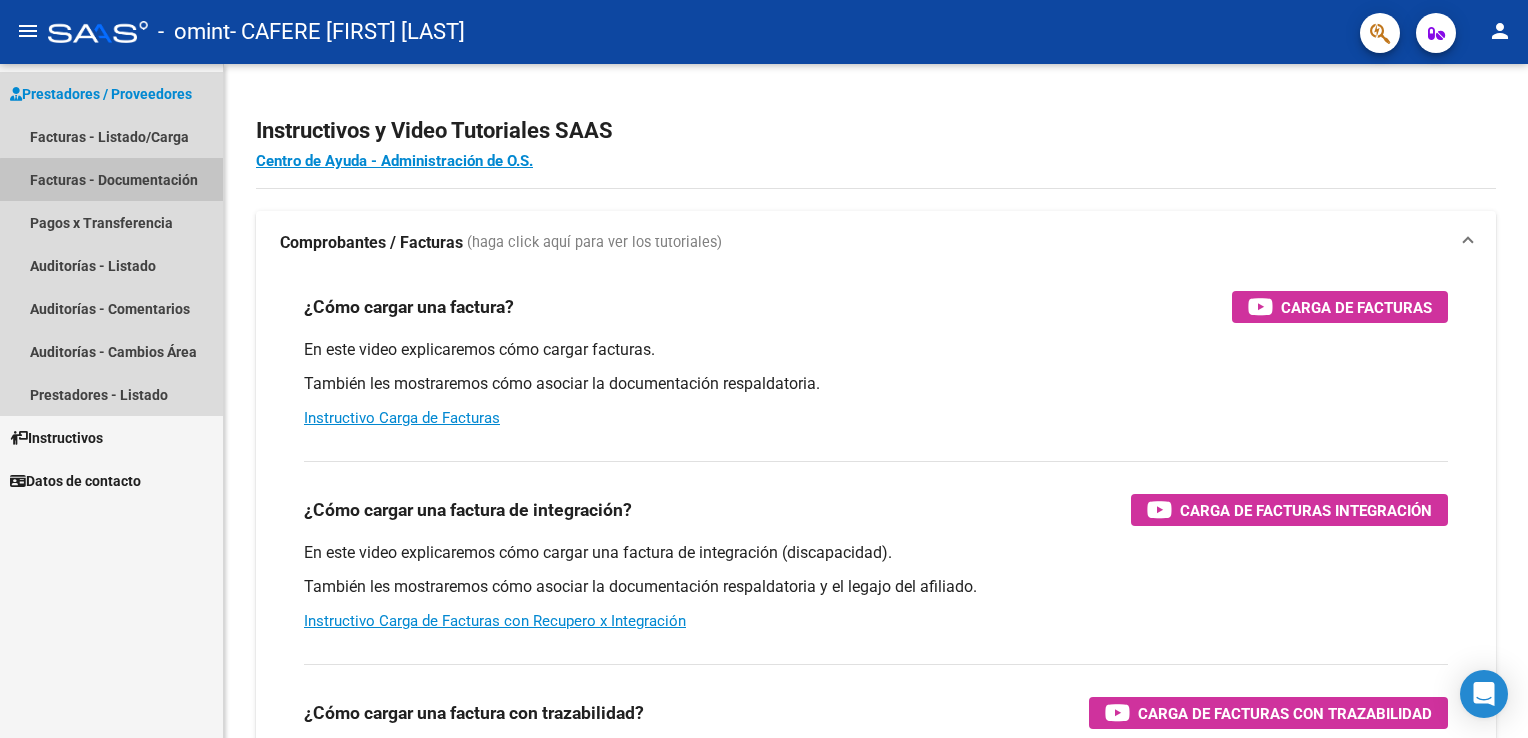 click on "Facturas - Documentación" at bounding box center (111, 179) 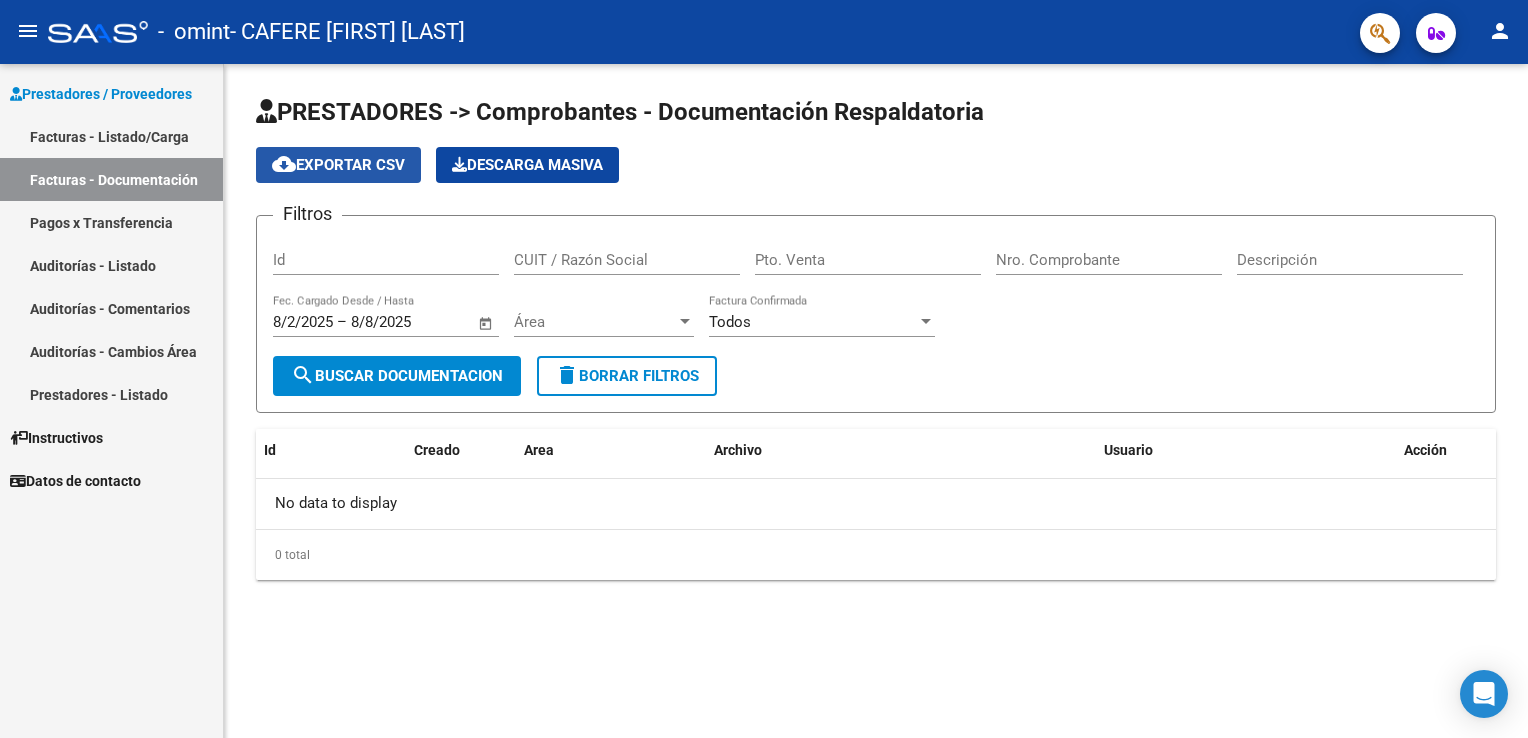 click on "cloud_download  Exportar CSV" 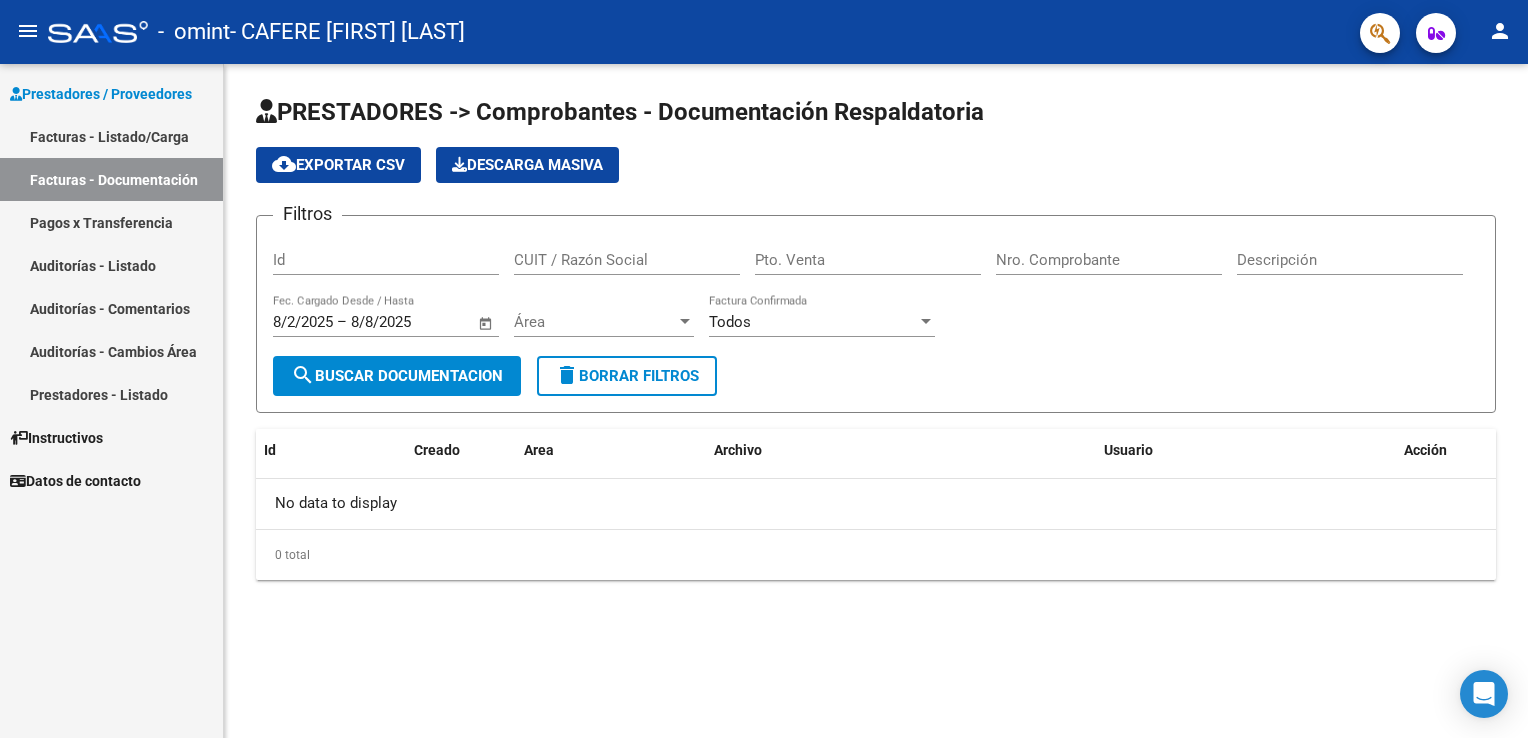 click on "Prestadores / Proveedores" at bounding box center [101, 94] 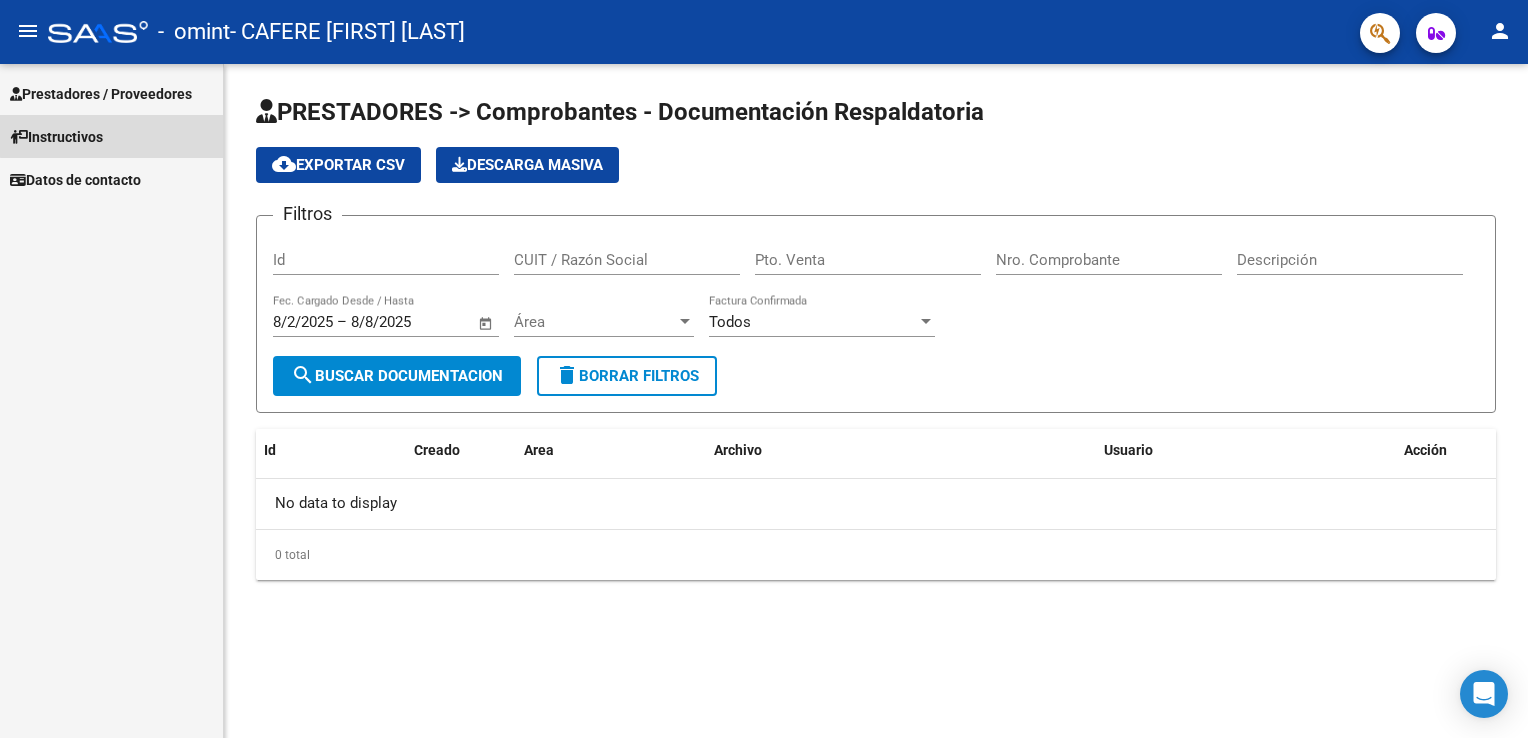 click on "Instructivos" at bounding box center [111, 136] 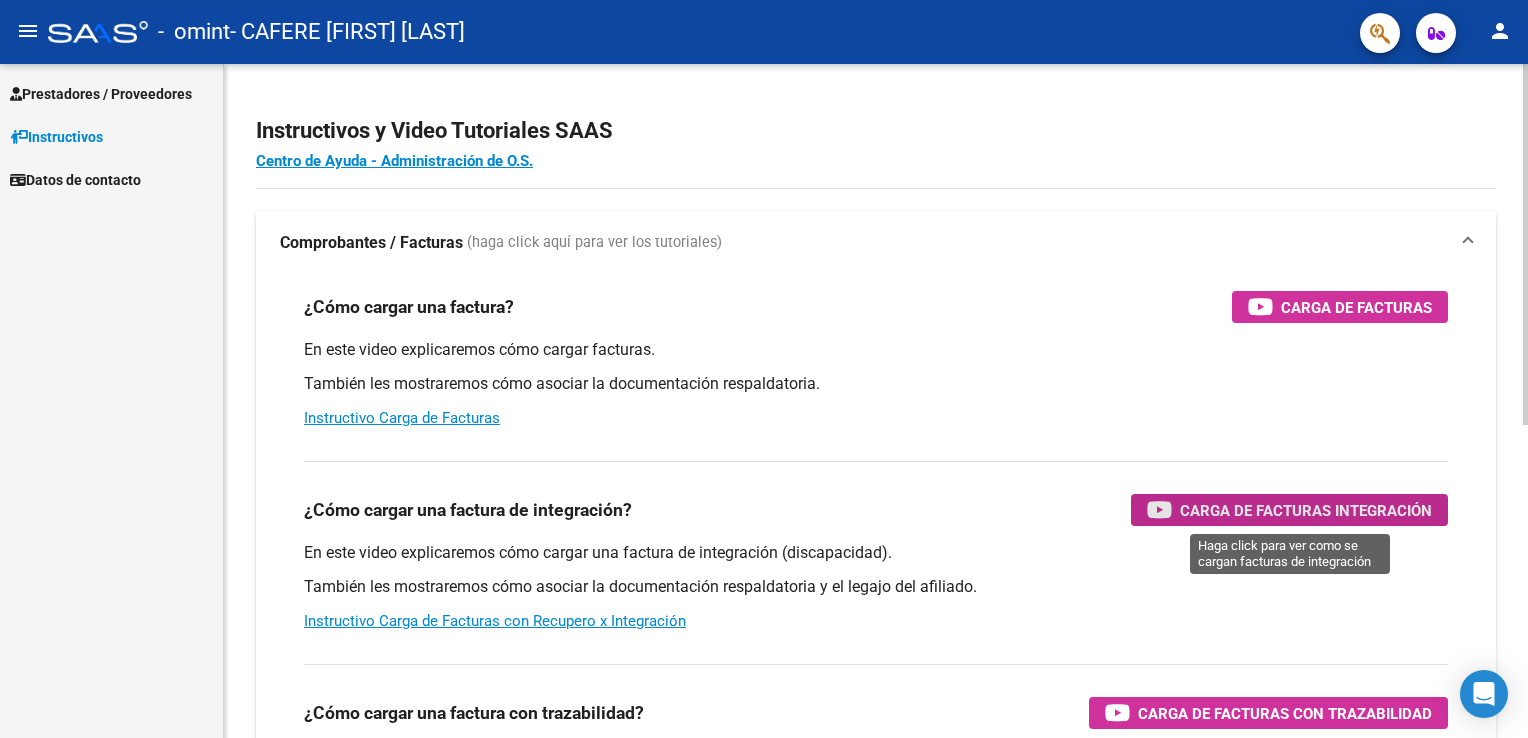 click on "Carga de Facturas Integración" at bounding box center [1306, 510] 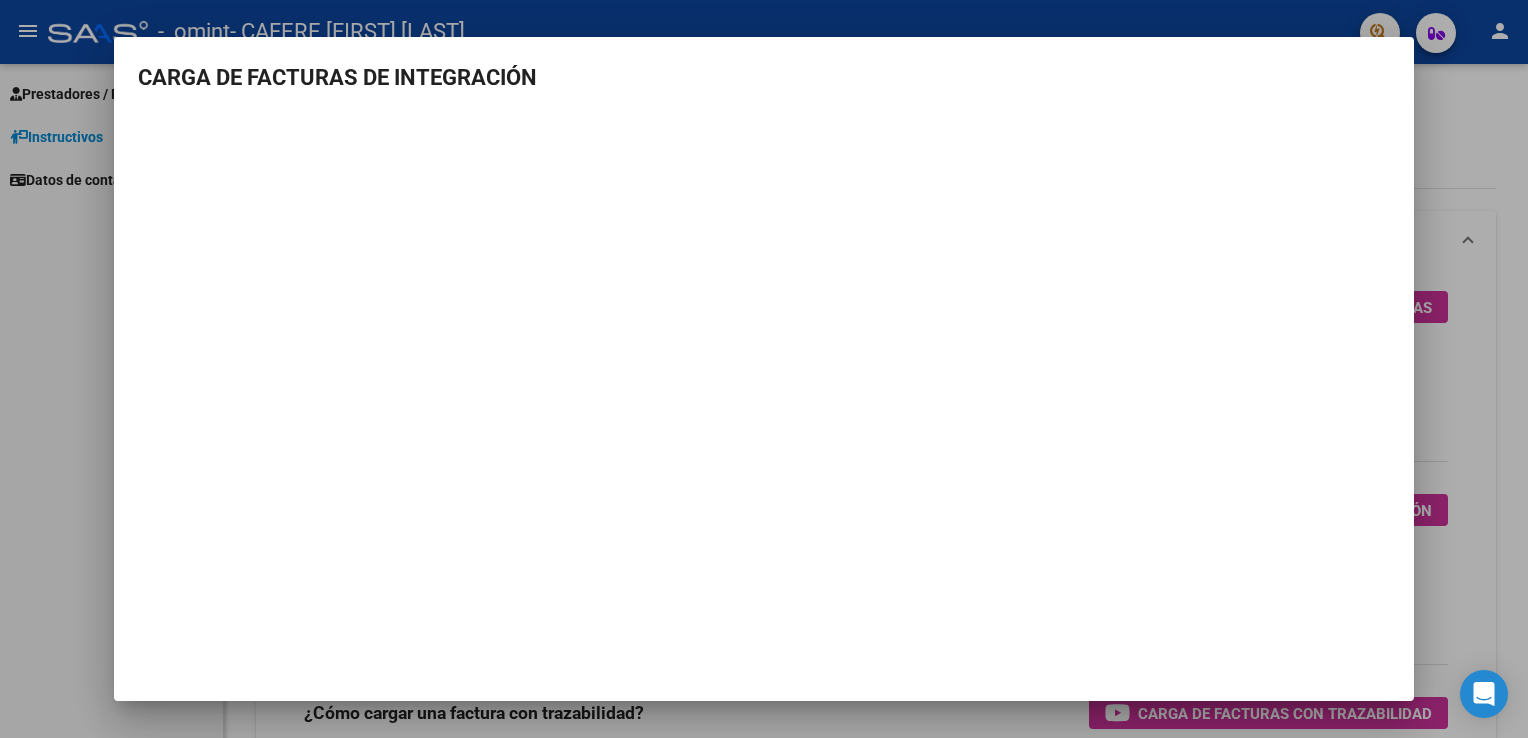 click at bounding box center (764, 369) 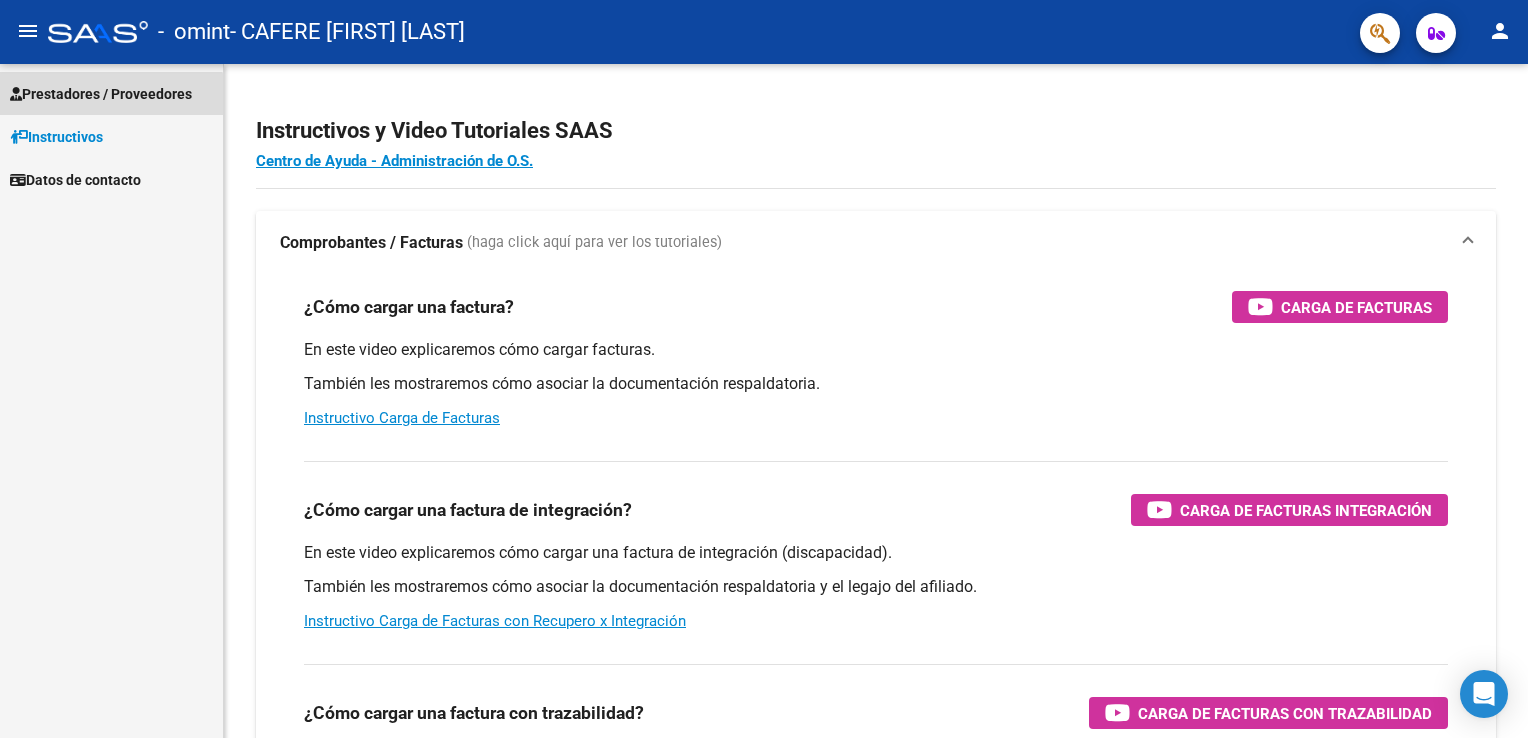 click on "Prestadores / Proveedores" at bounding box center (101, 94) 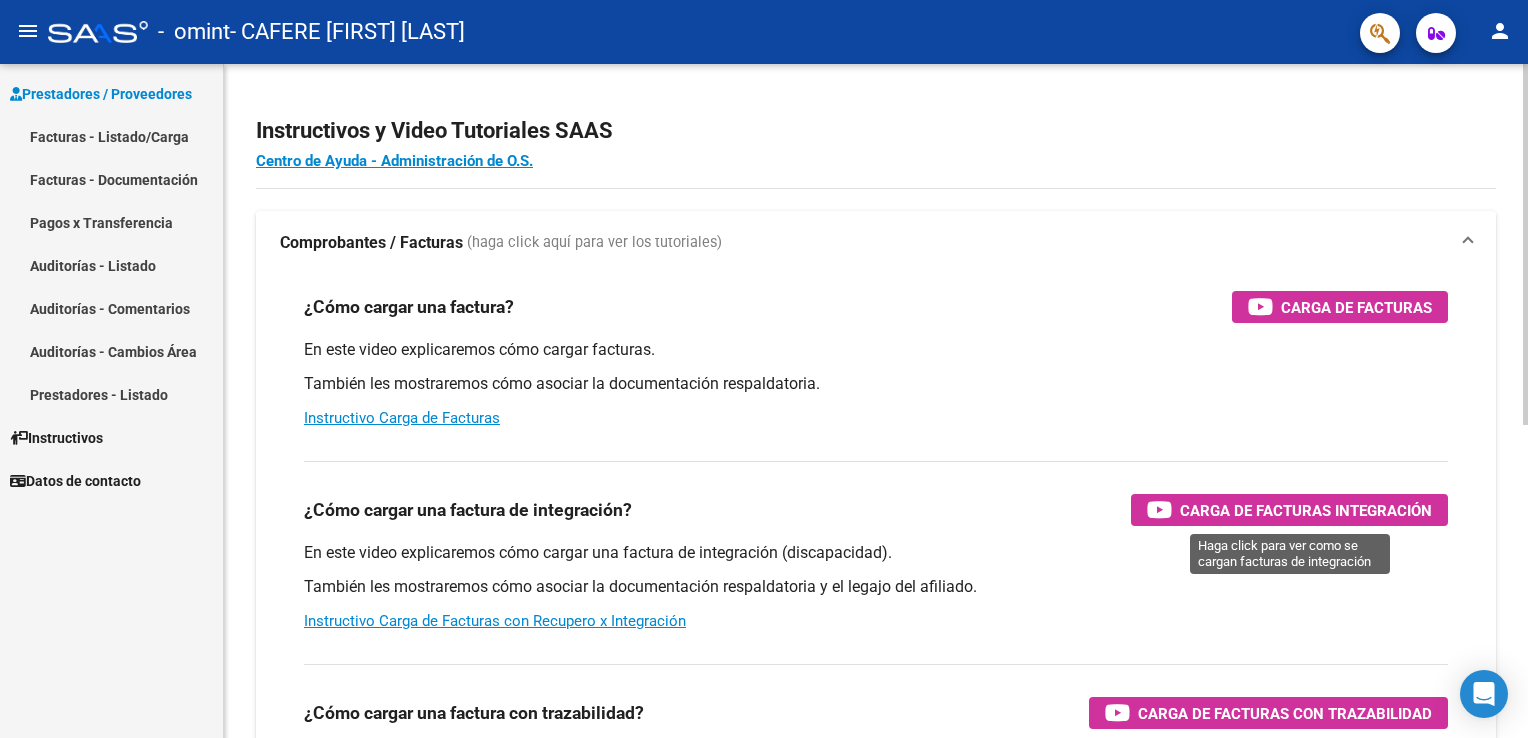 click on "Carga de Facturas Integración" at bounding box center (1306, 510) 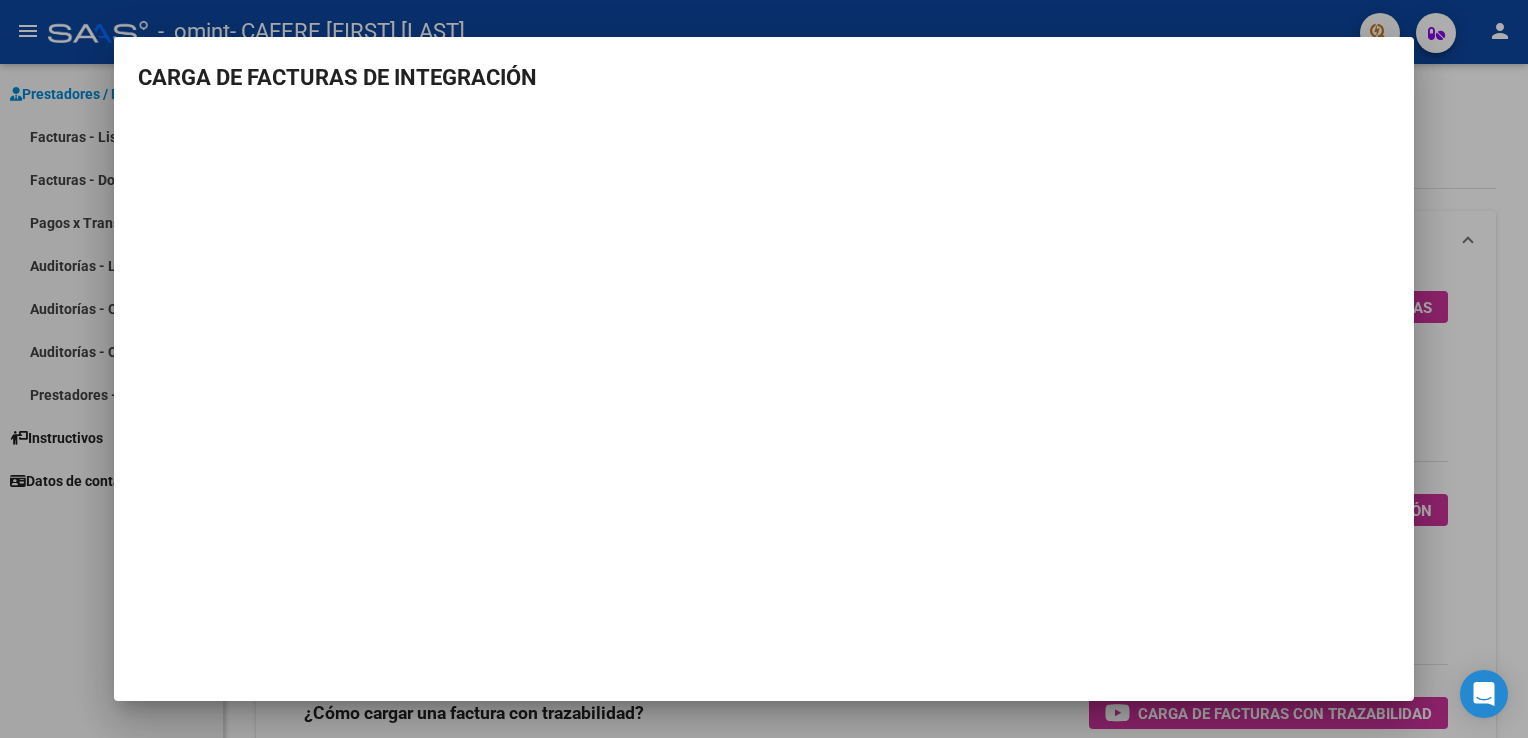 click at bounding box center [764, 369] 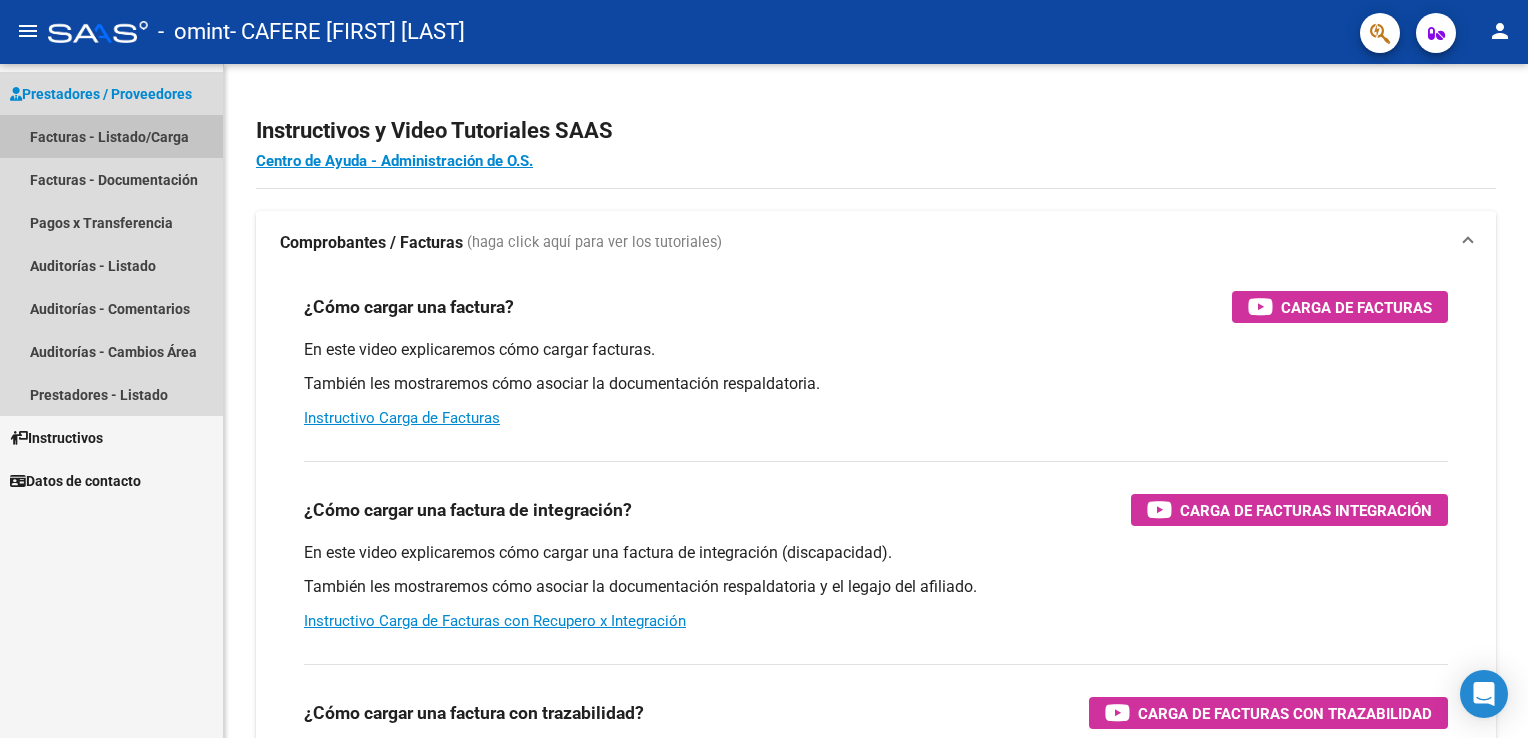 click on "Facturas - Listado/Carga" at bounding box center (111, 136) 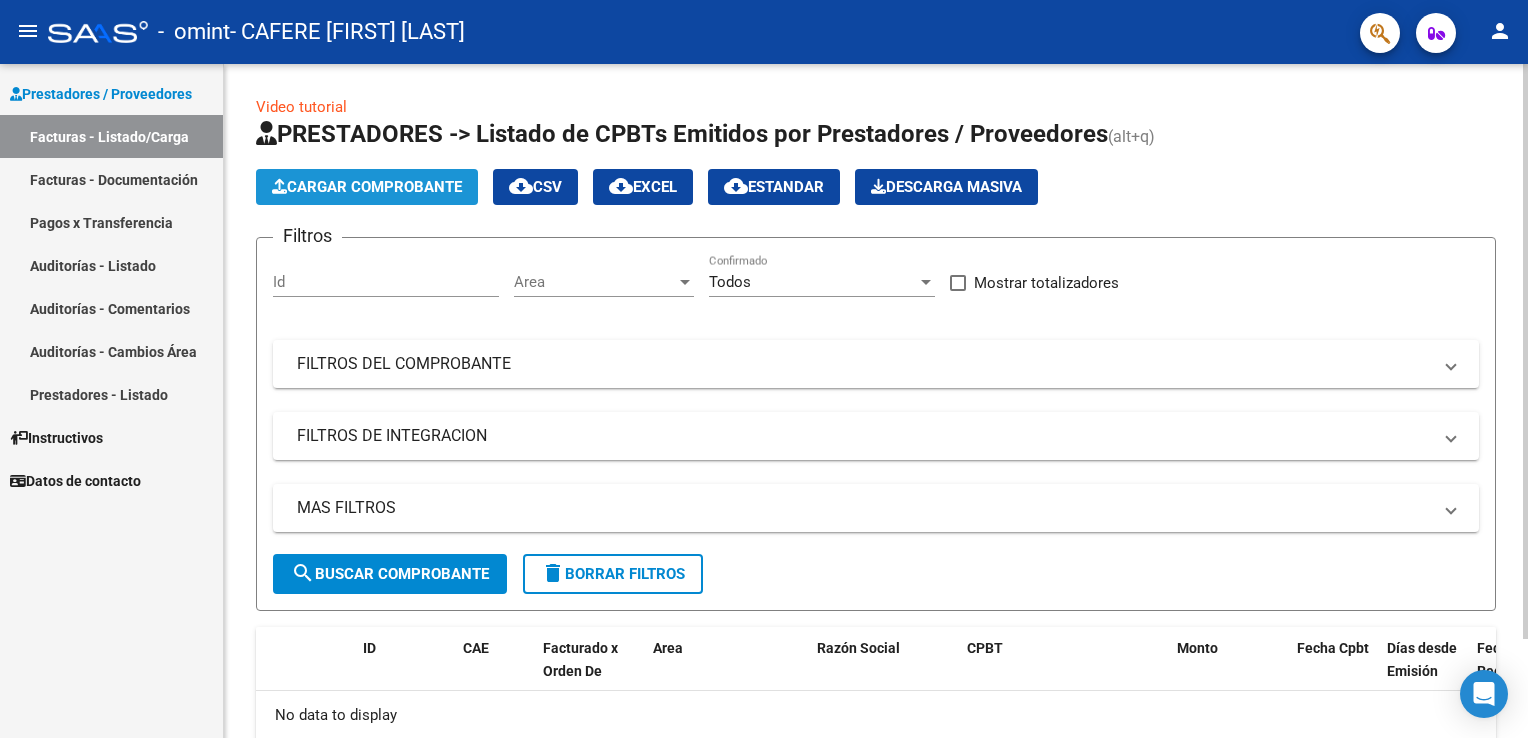 click on "Cargar Comprobante" 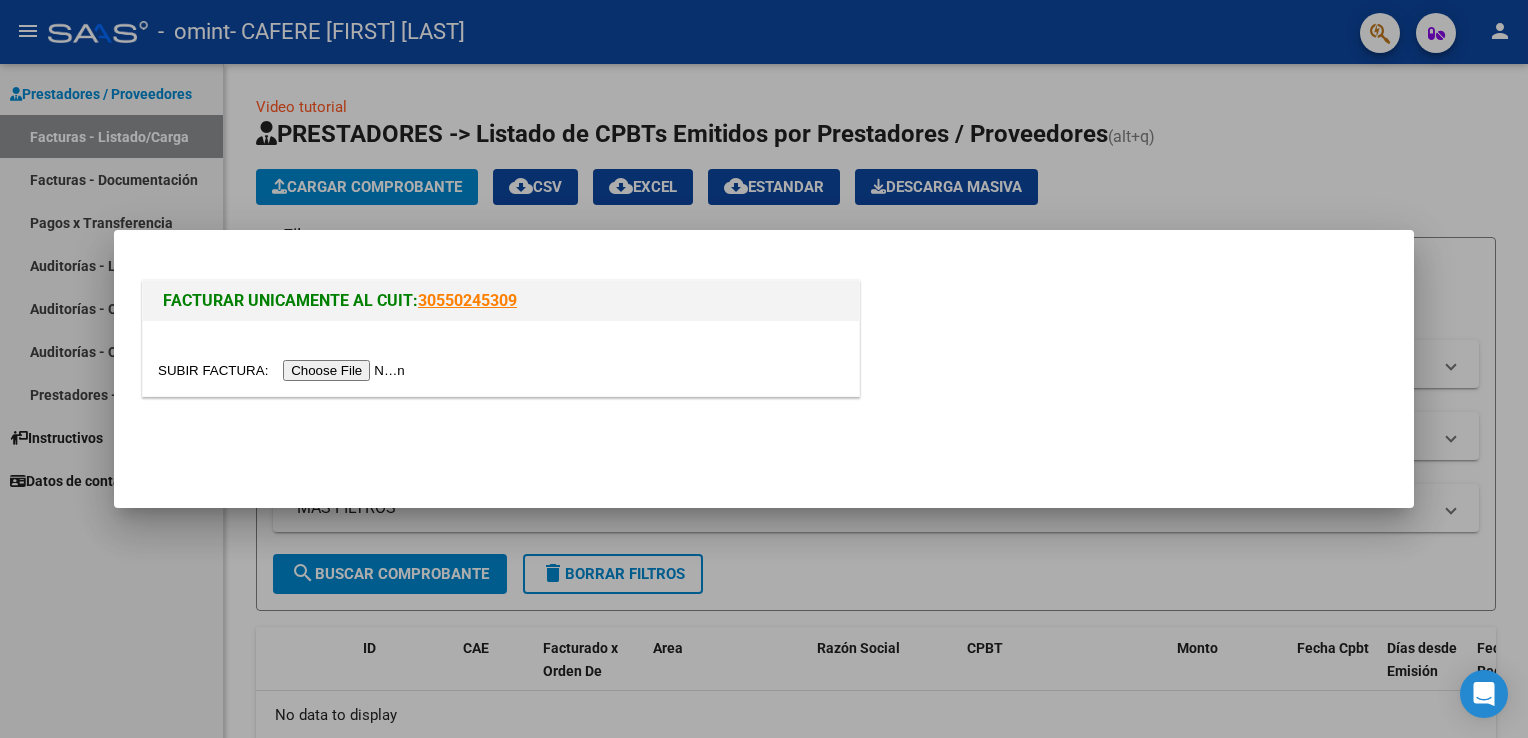 click at bounding box center [284, 370] 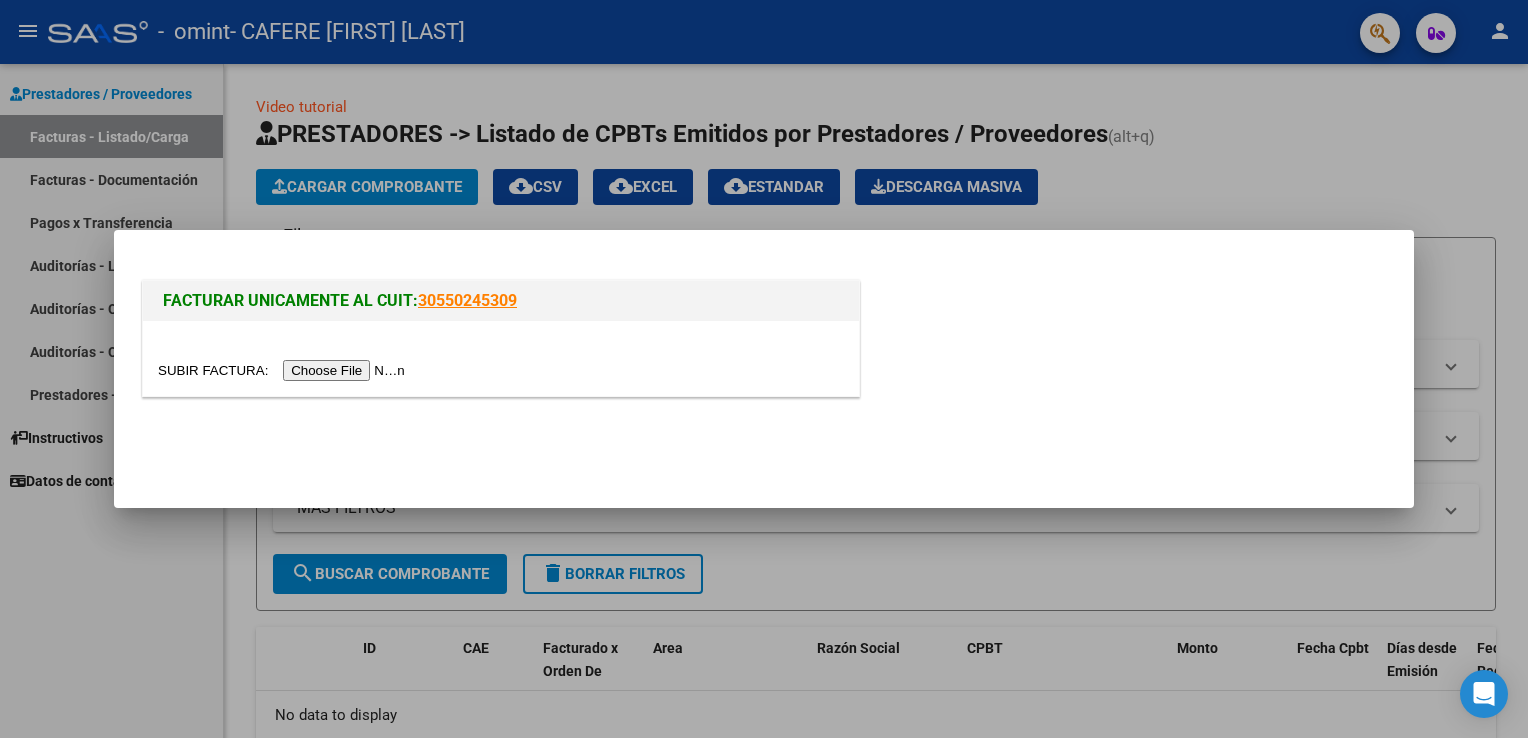 click at bounding box center (284, 370) 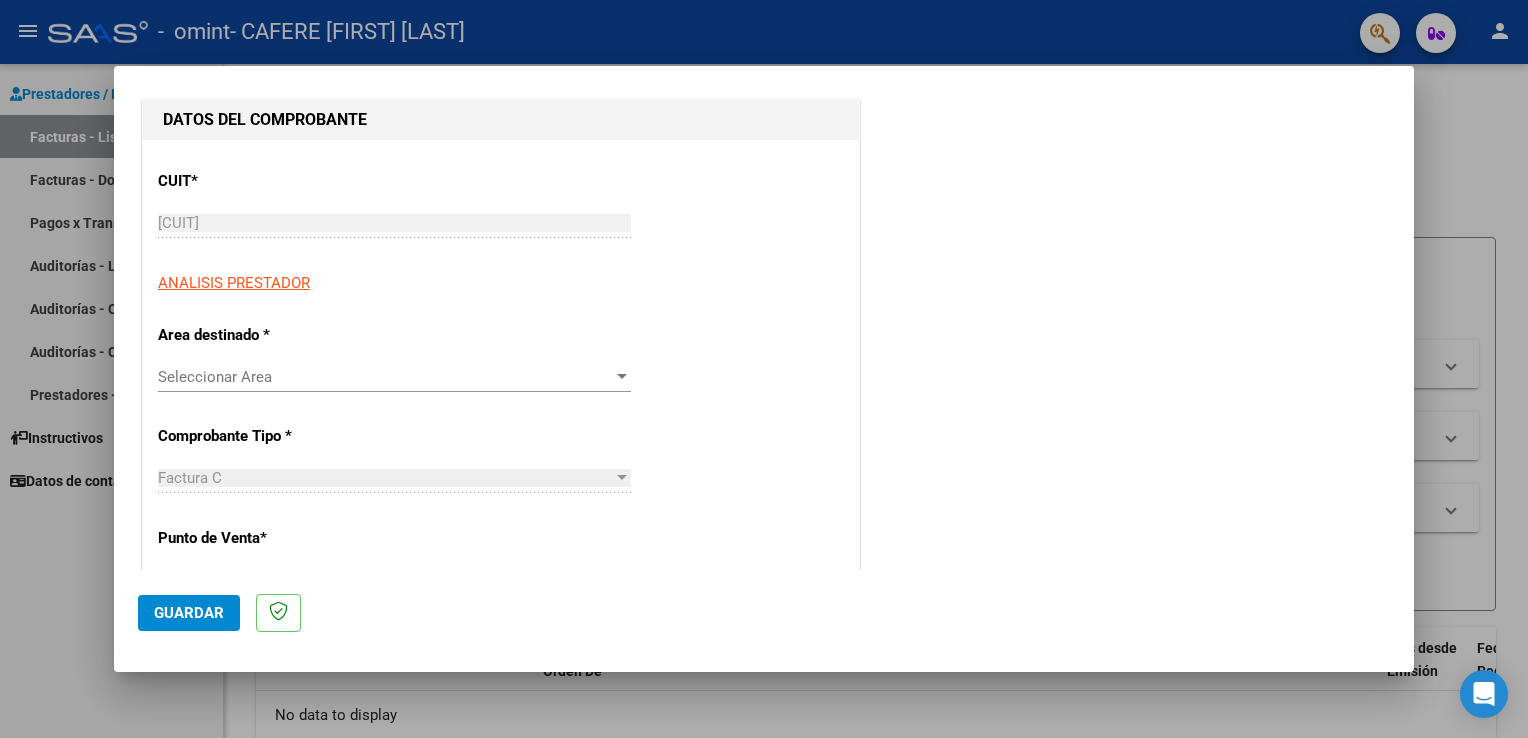 scroll, scrollTop: 240, scrollLeft: 0, axis: vertical 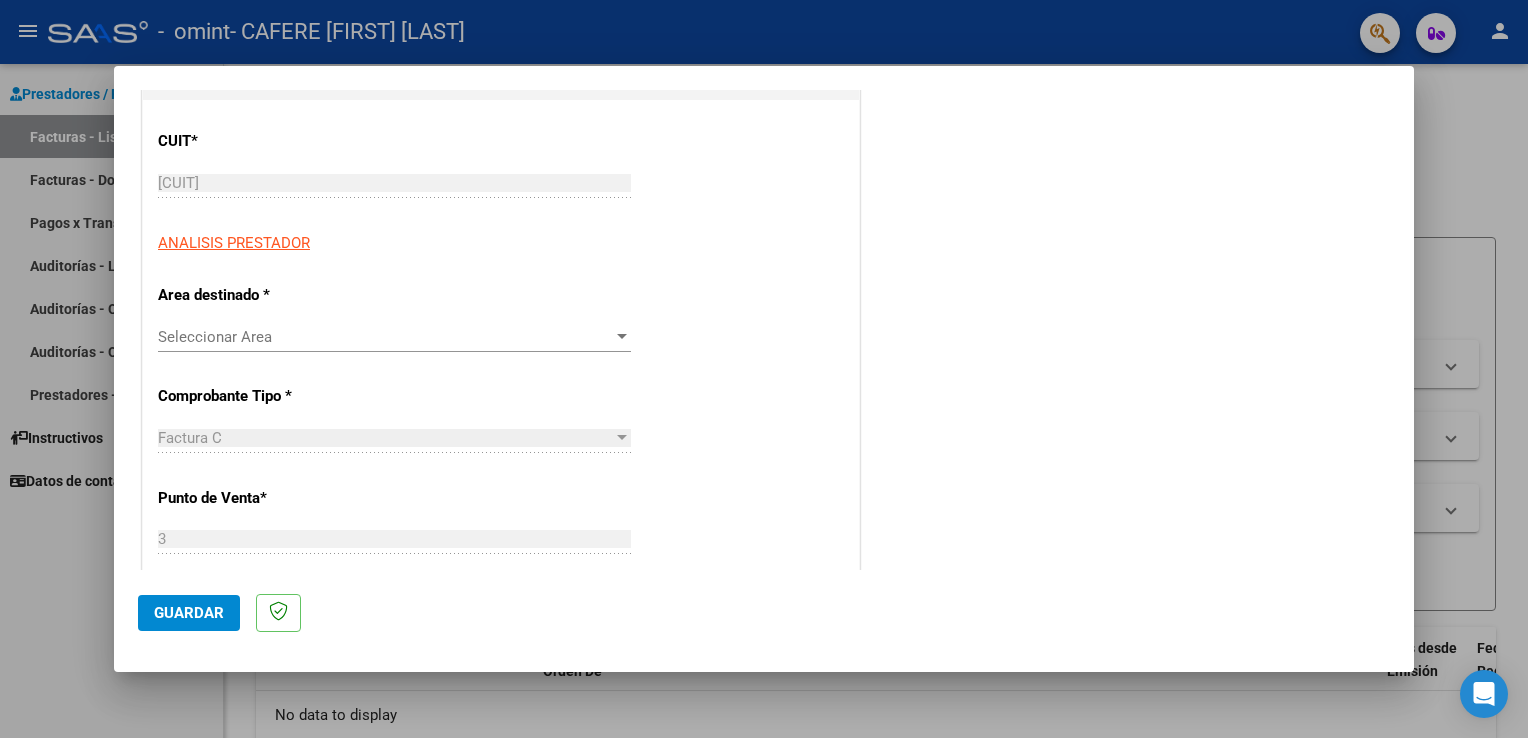 click on "Seleccionar Area Seleccionar Area" at bounding box center [394, 337] 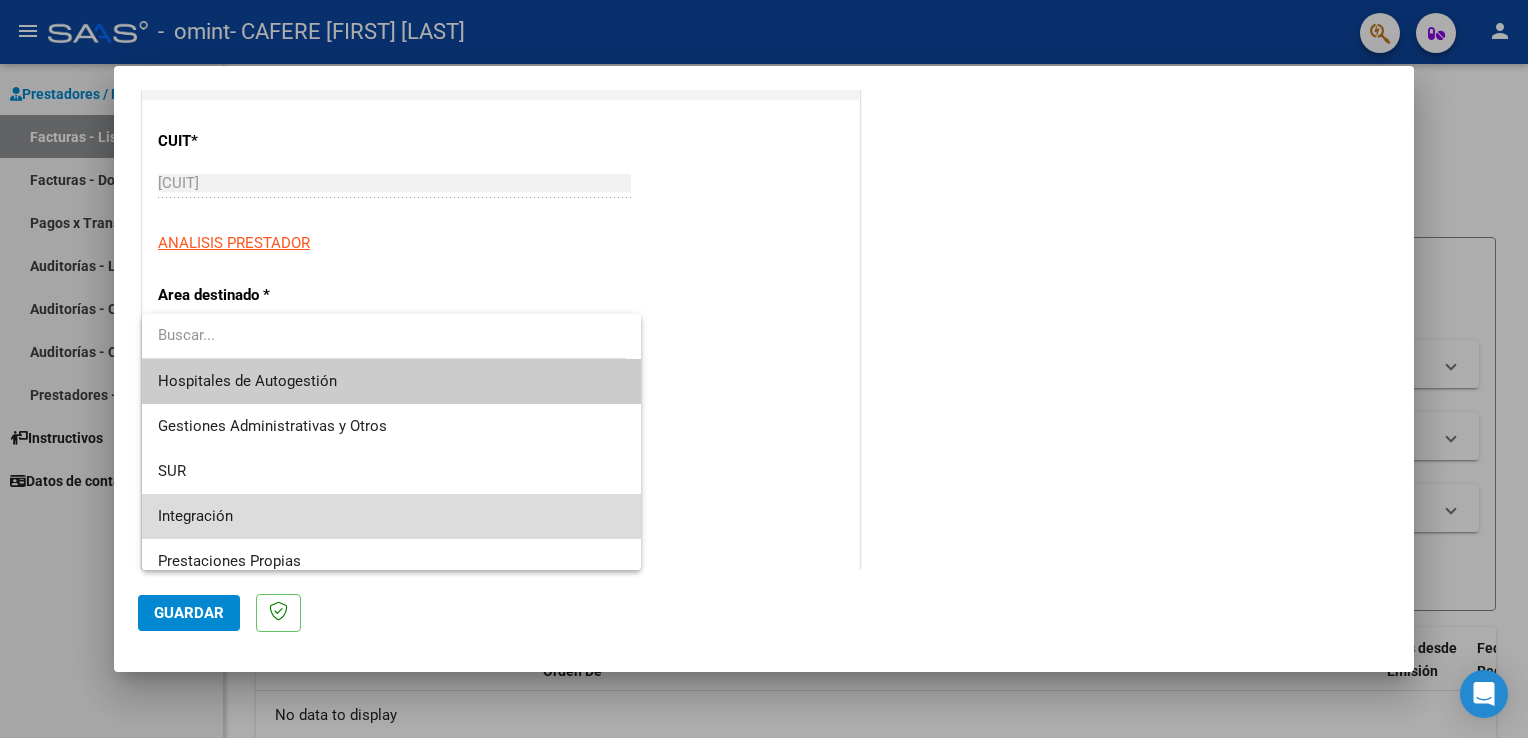 click on "Integración" at bounding box center [392, 516] 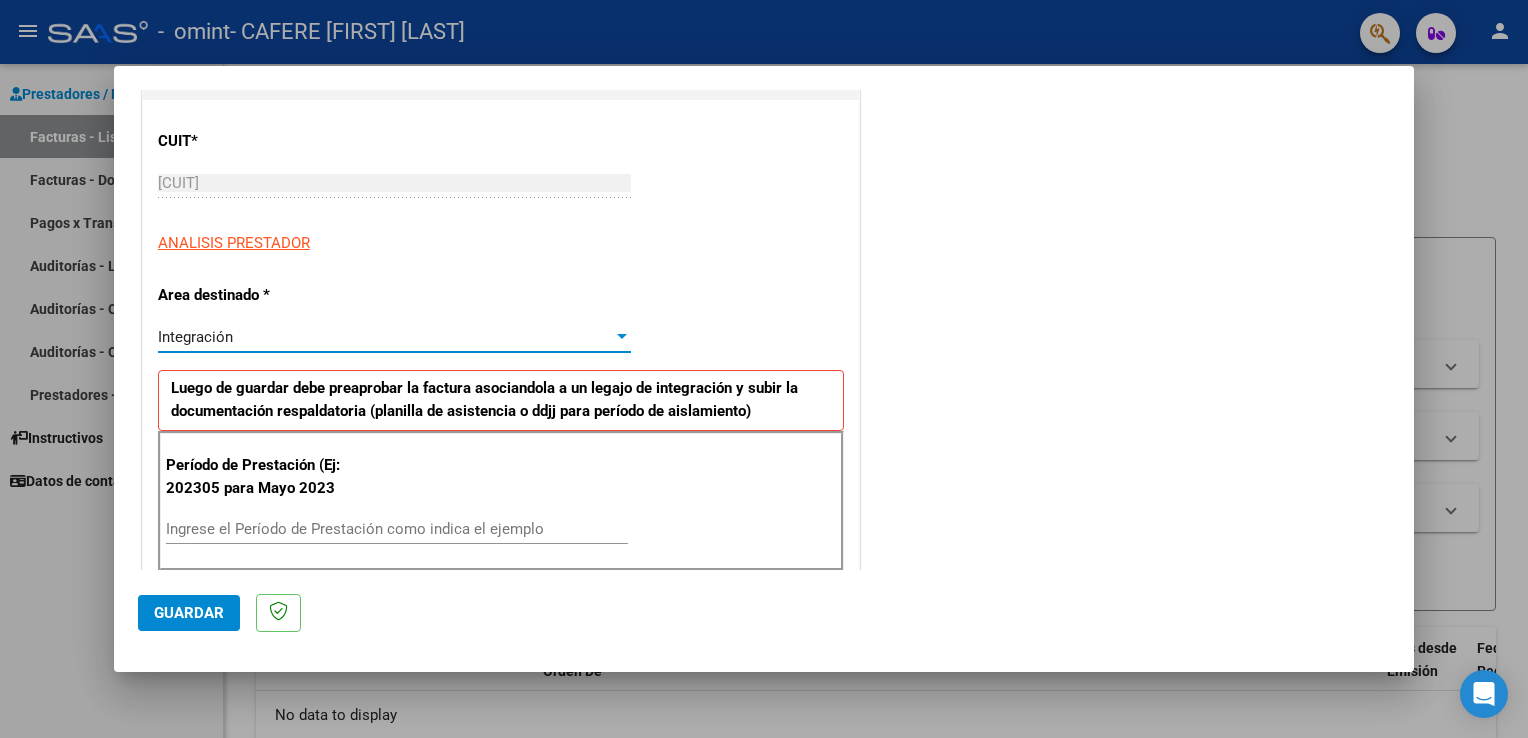 click at bounding box center [622, 336] 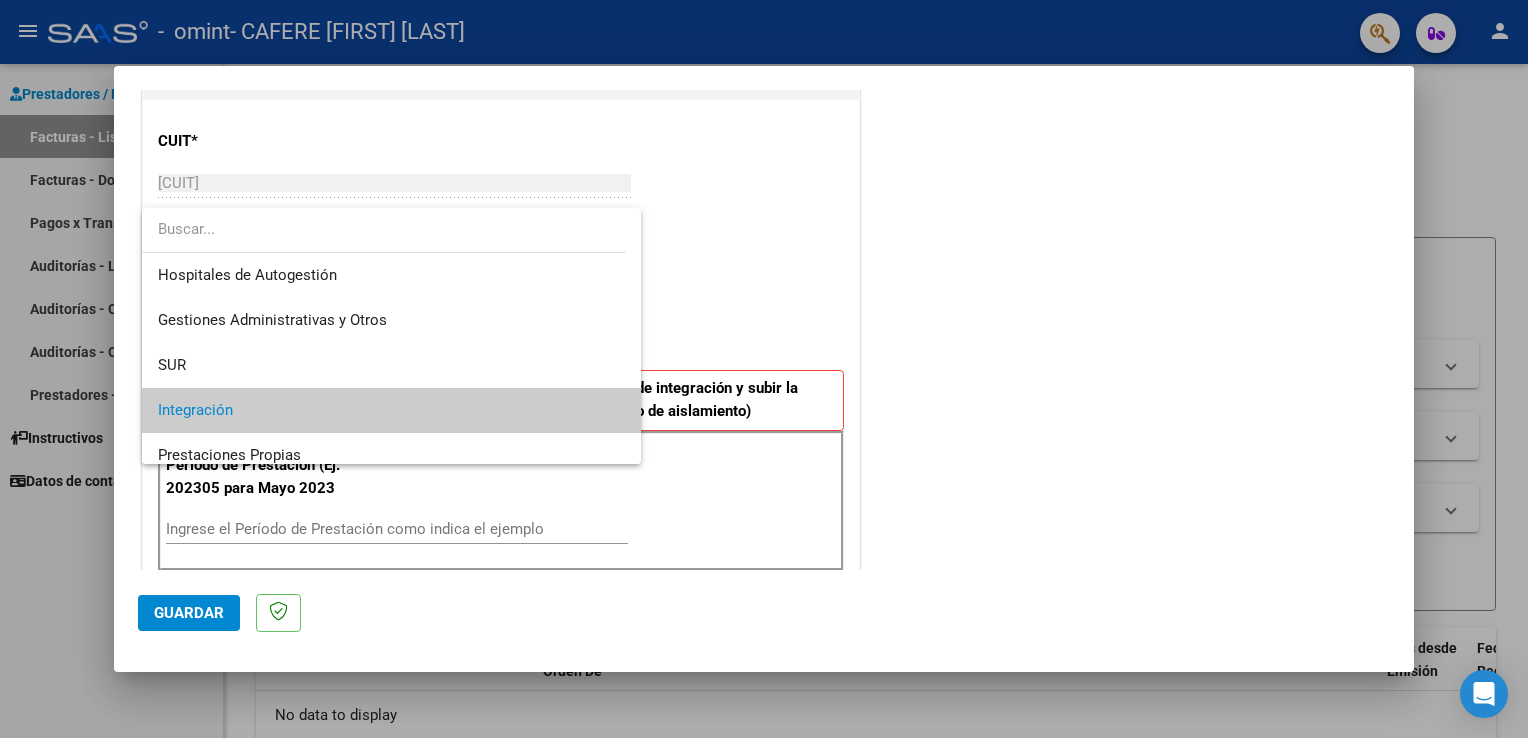 scroll, scrollTop: 74, scrollLeft: 0, axis: vertical 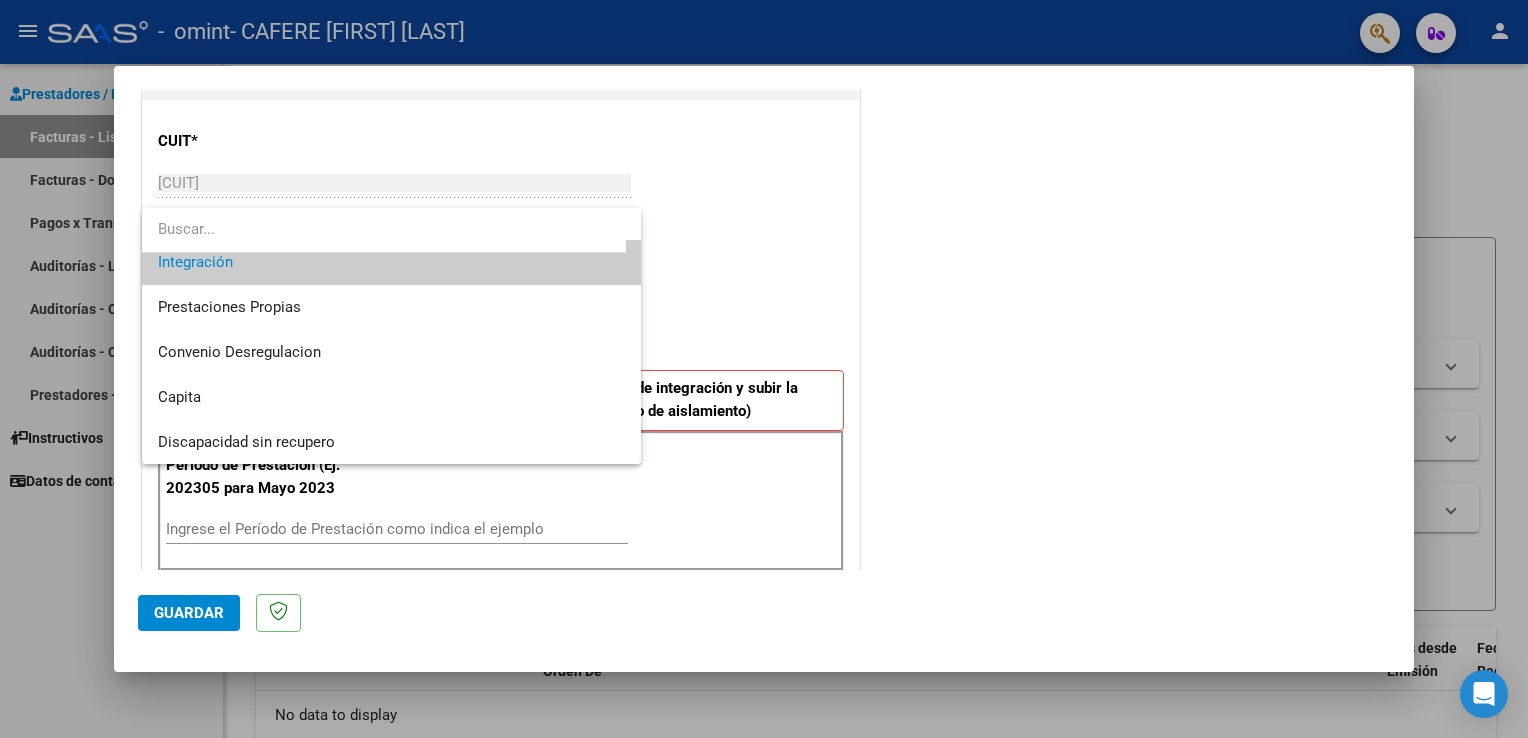 click on "Integración" at bounding box center [392, 262] 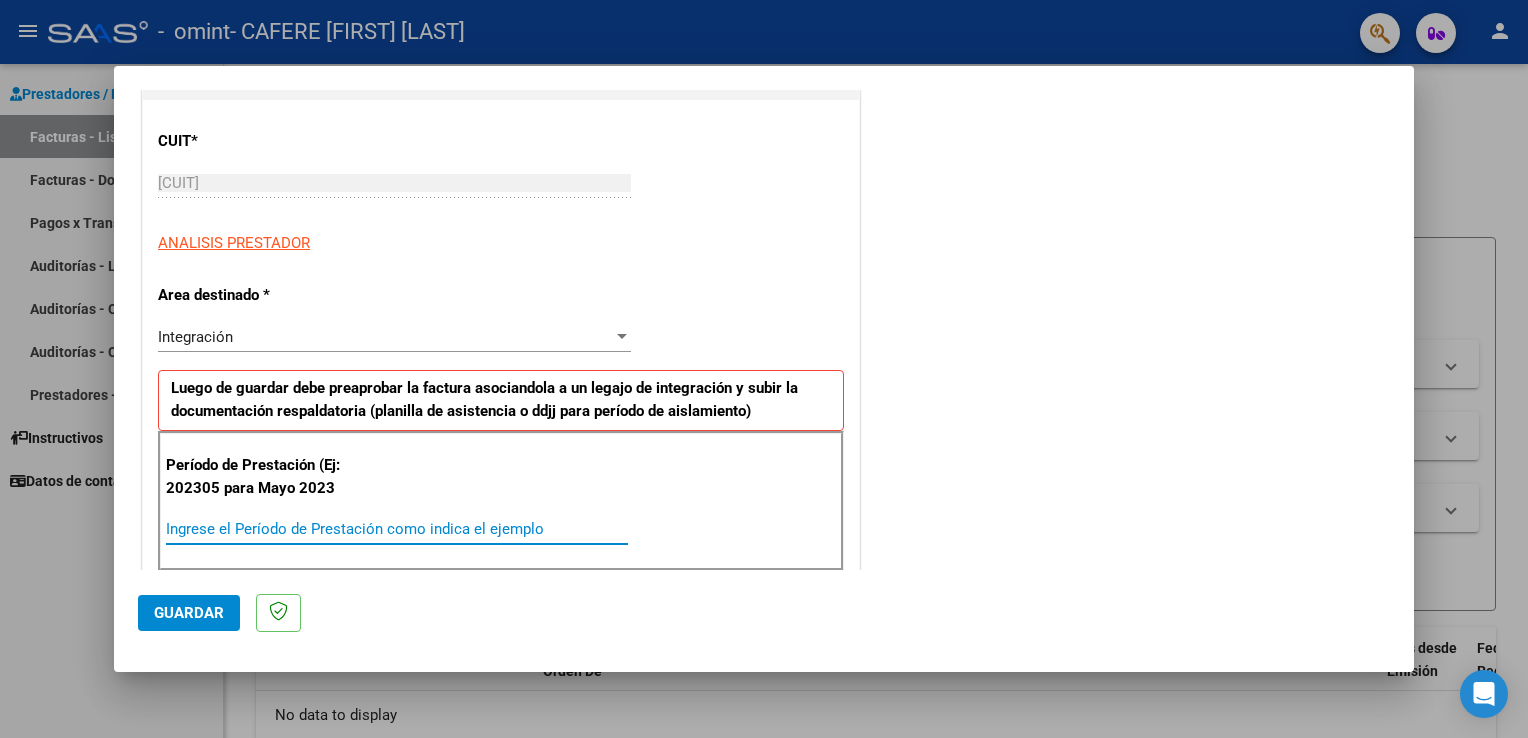 click on "Ingrese el Período de Prestación como indica el ejemplo" at bounding box center [397, 529] 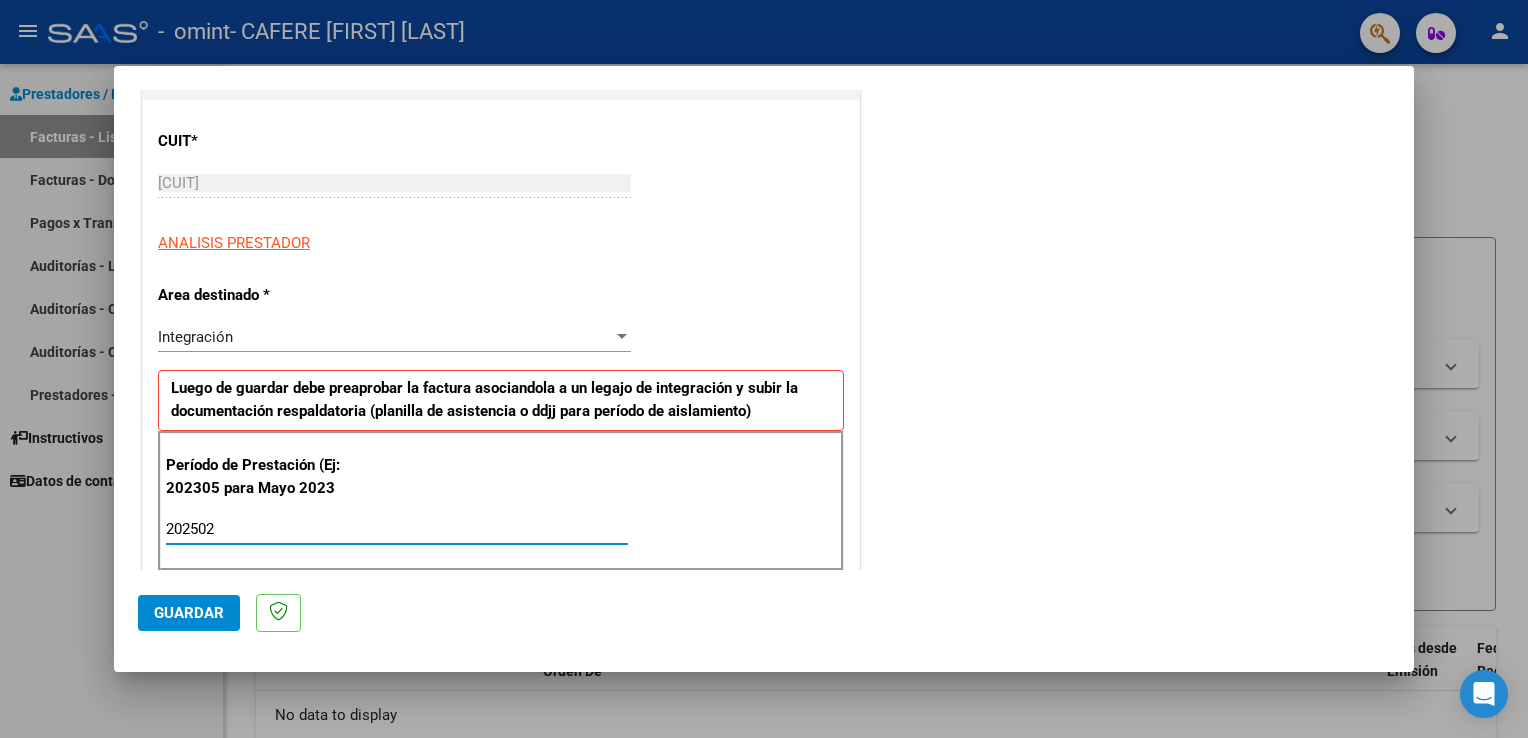 type on "202502" 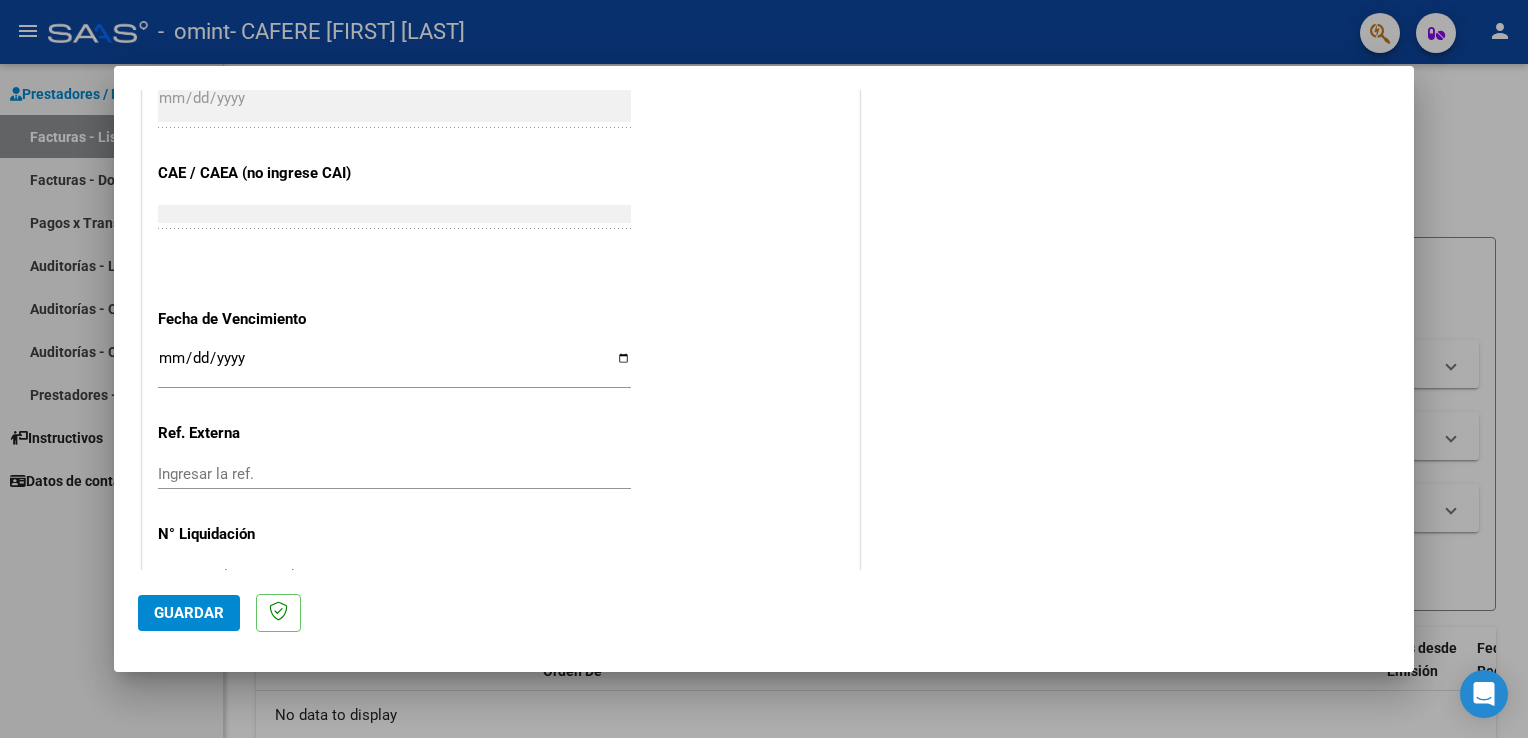 scroll, scrollTop: 1200, scrollLeft: 0, axis: vertical 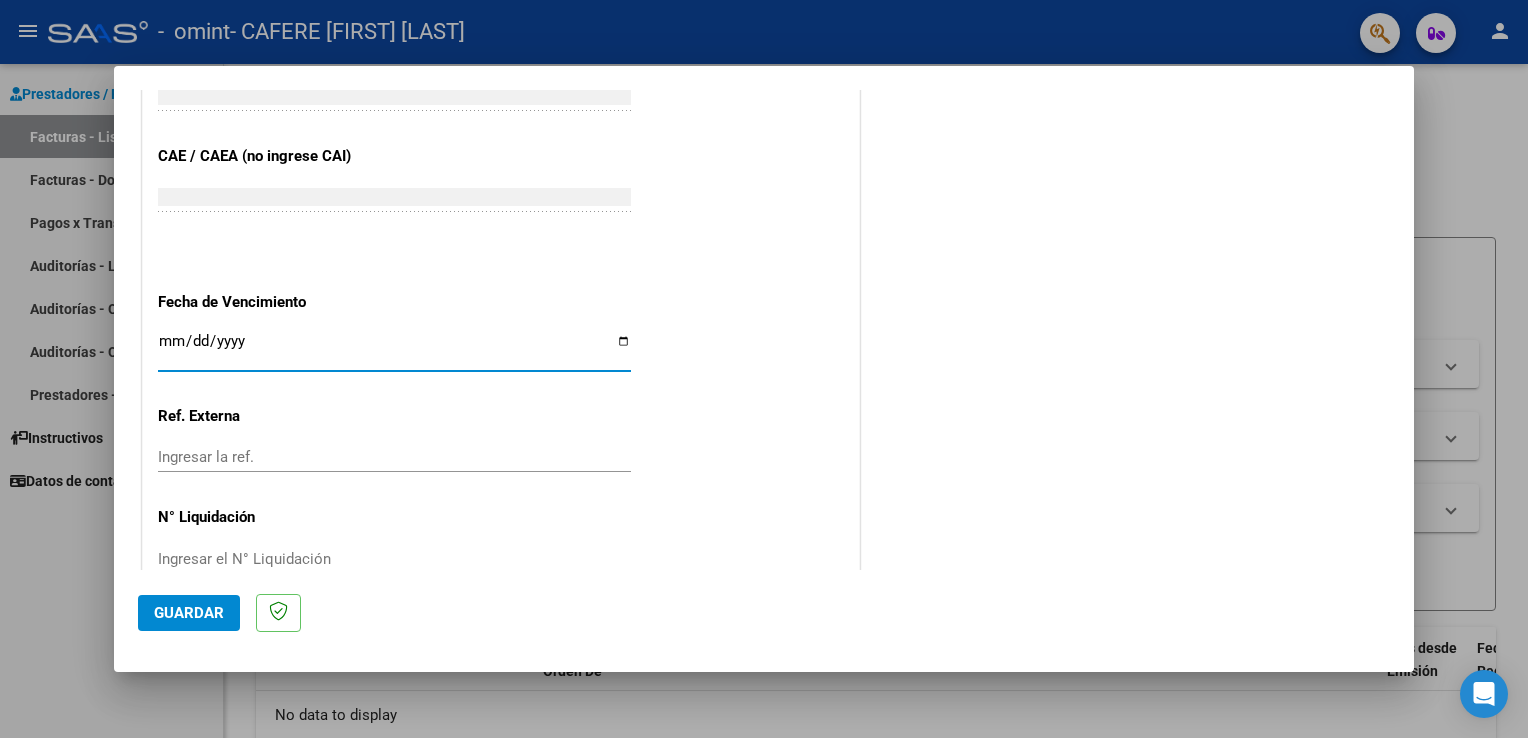 click on "Ingresar la fecha" at bounding box center [394, 349] 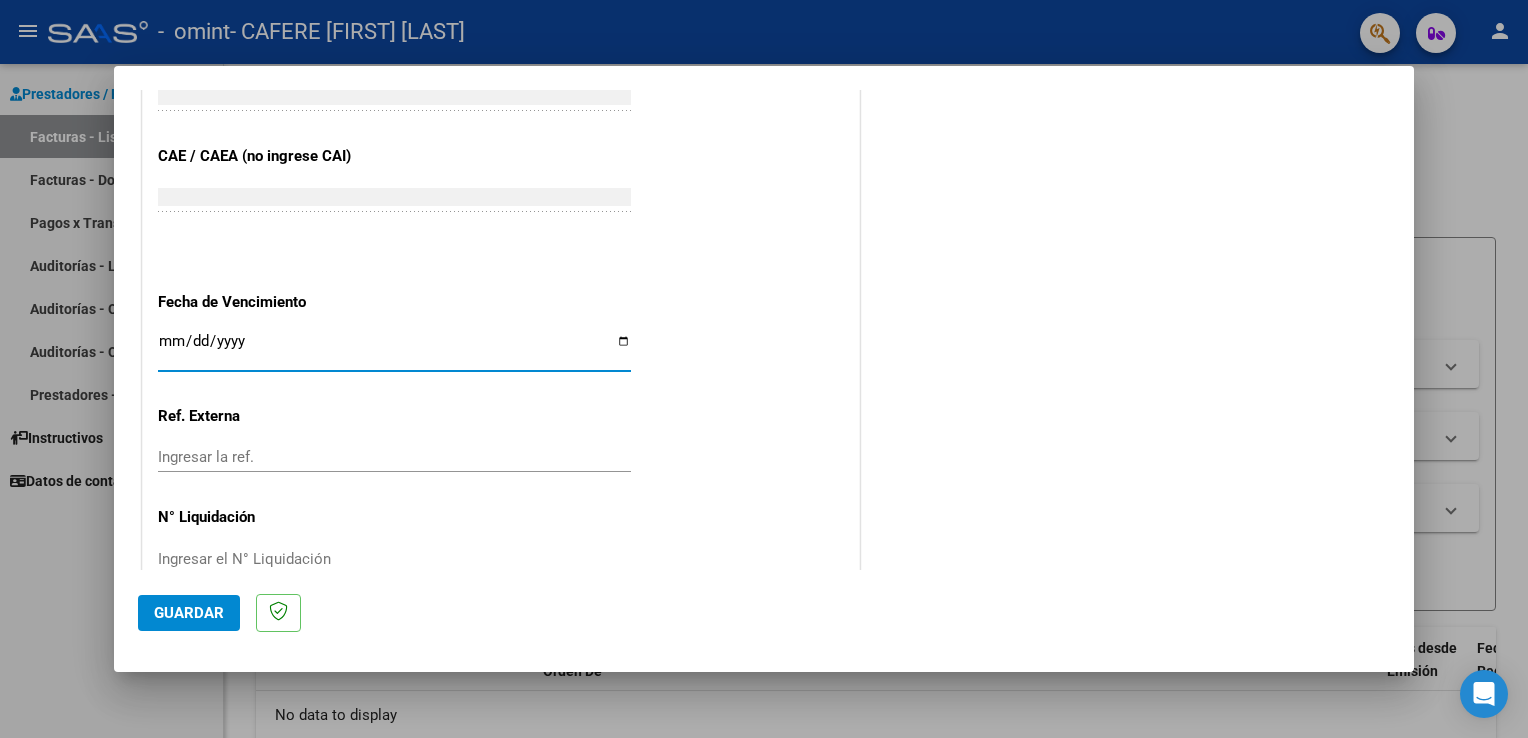 type on "2025-08-06" 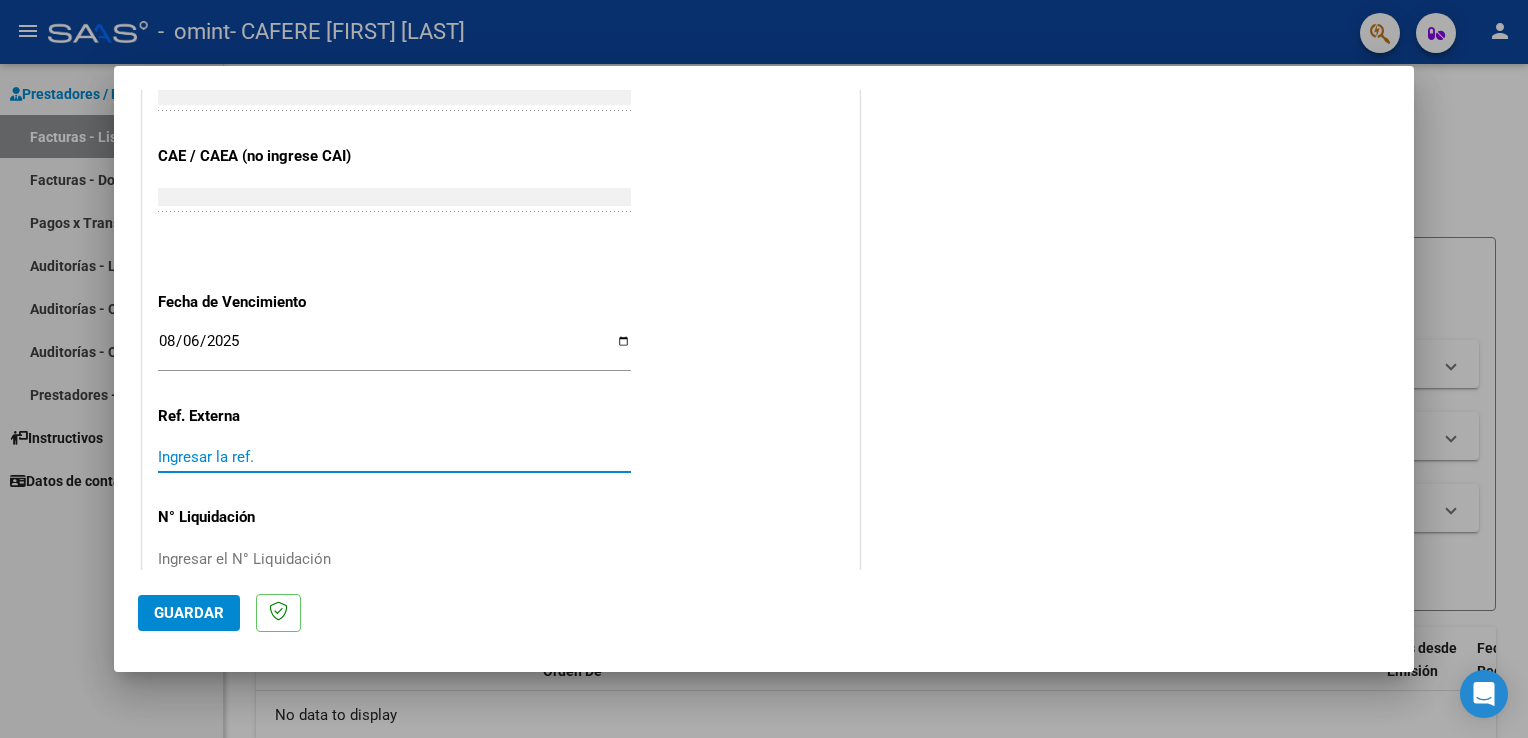 click on "Ingresar la ref." at bounding box center (394, 457) 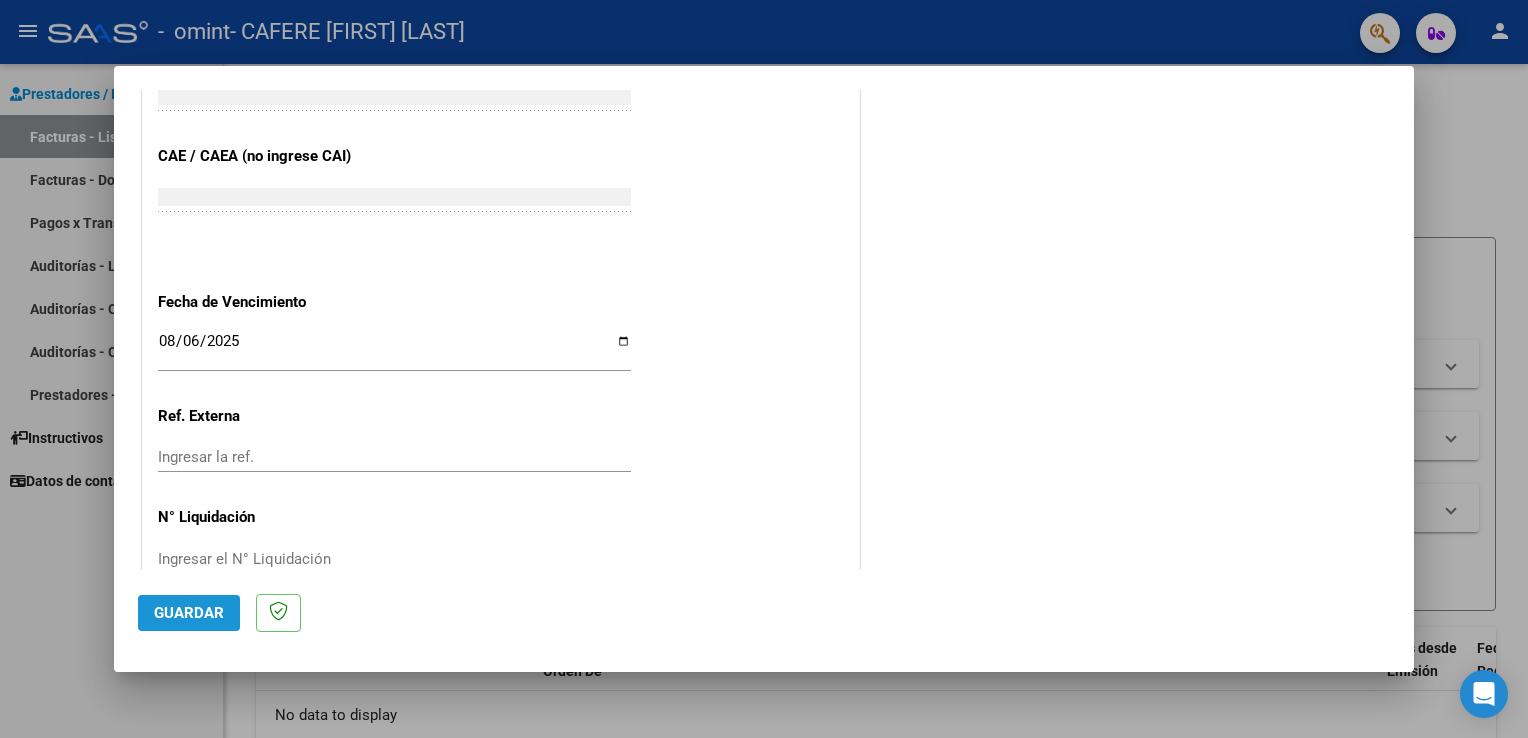 click on "Guardar" 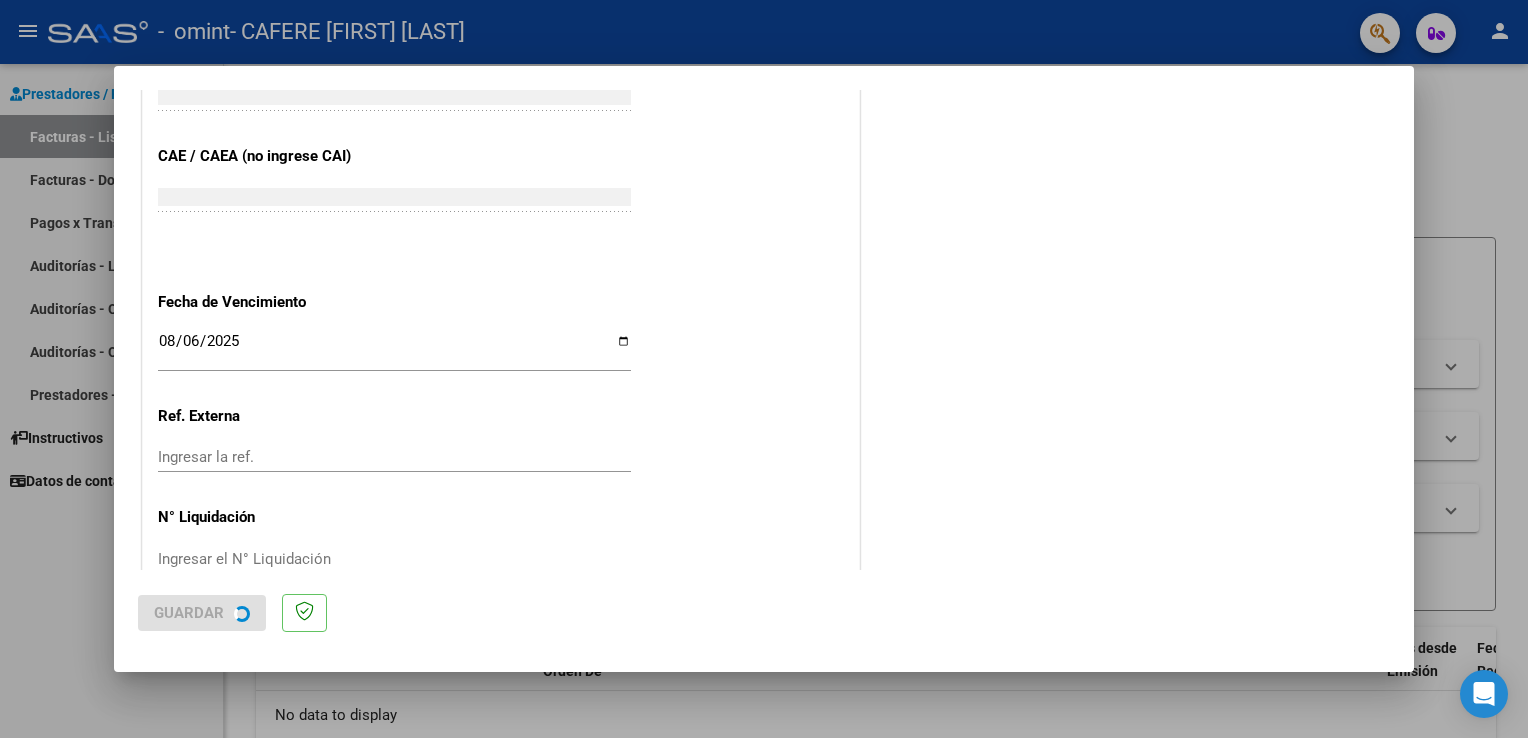 scroll, scrollTop: 0, scrollLeft: 0, axis: both 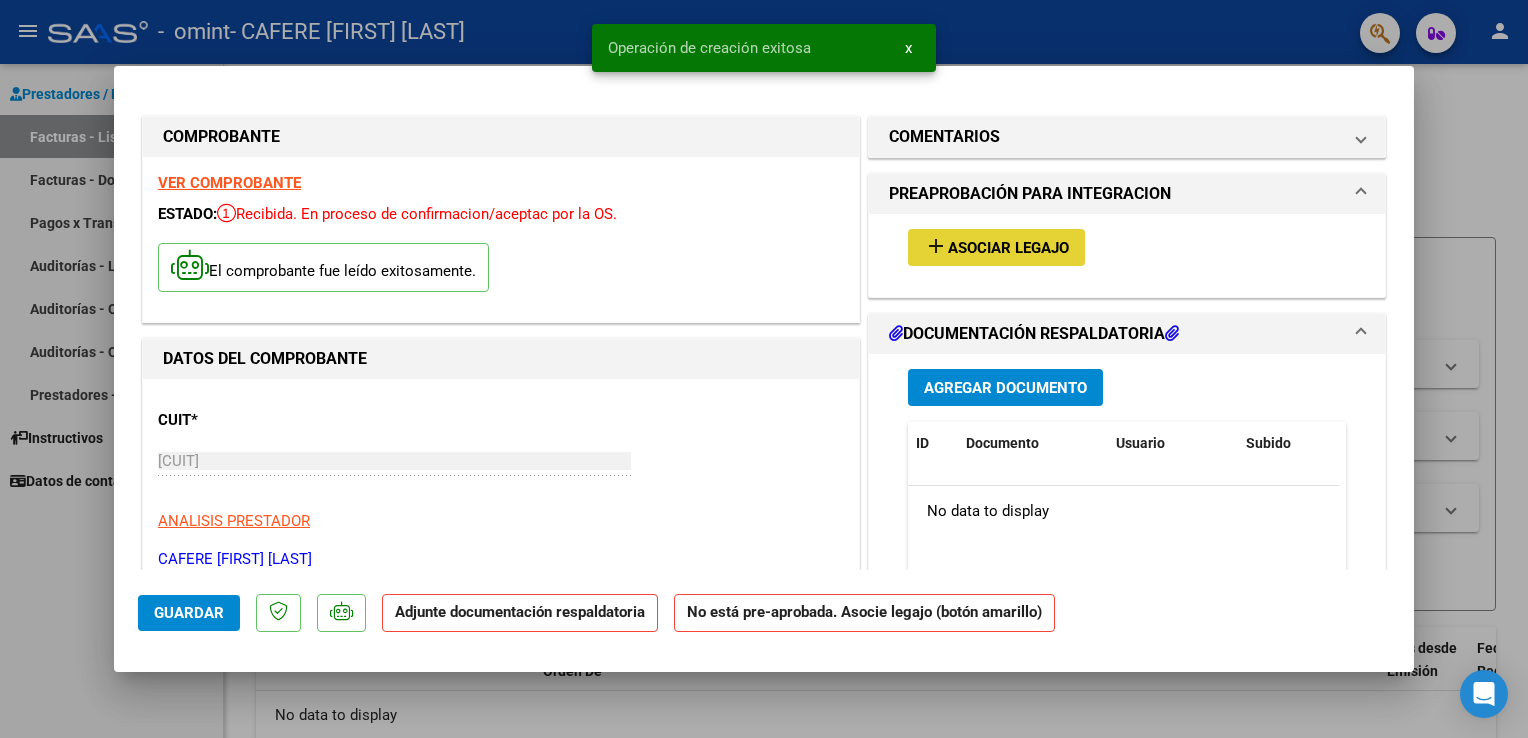 click on "add Asociar Legajo" at bounding box center (996, 247) 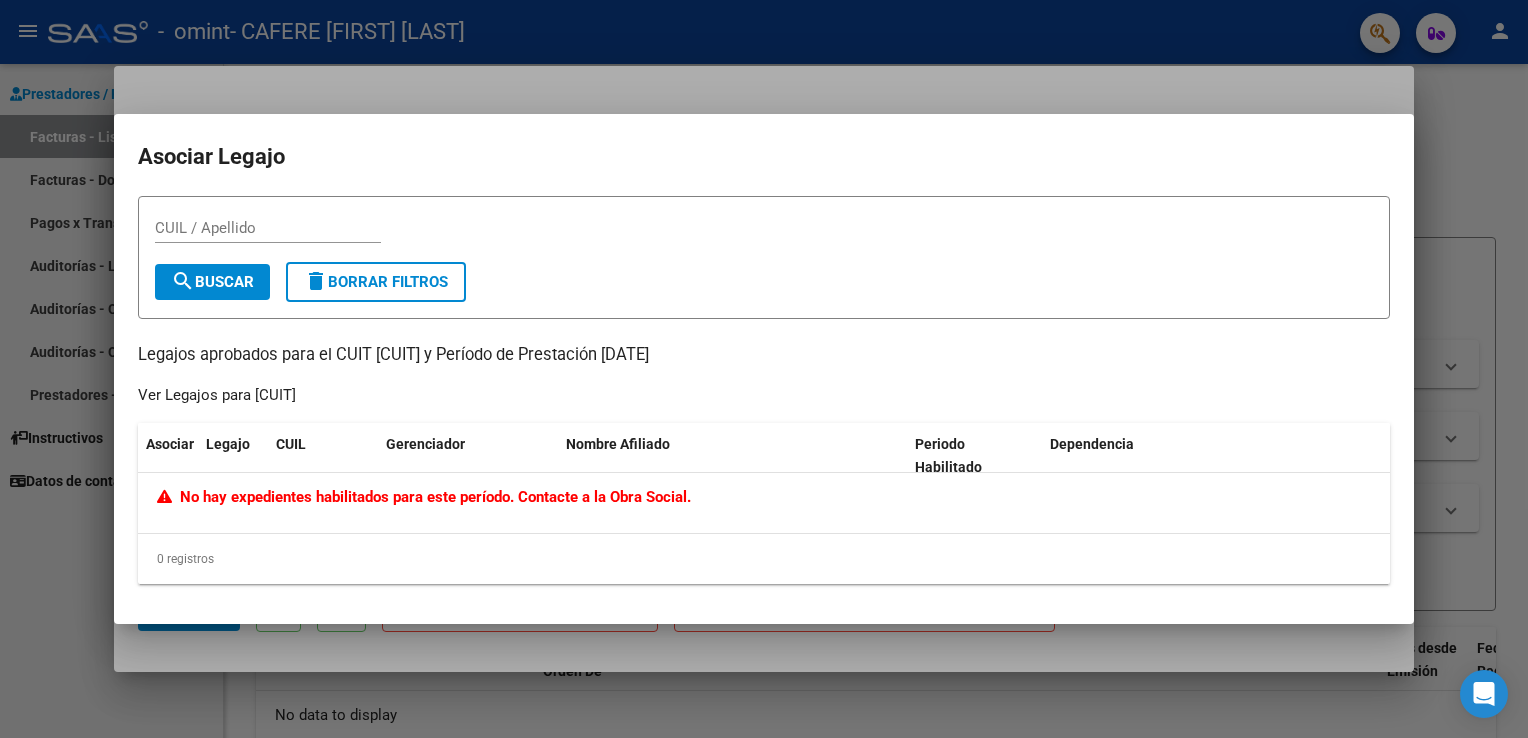 click on "CUIL / Apellido" at bounding box center (764, 237) 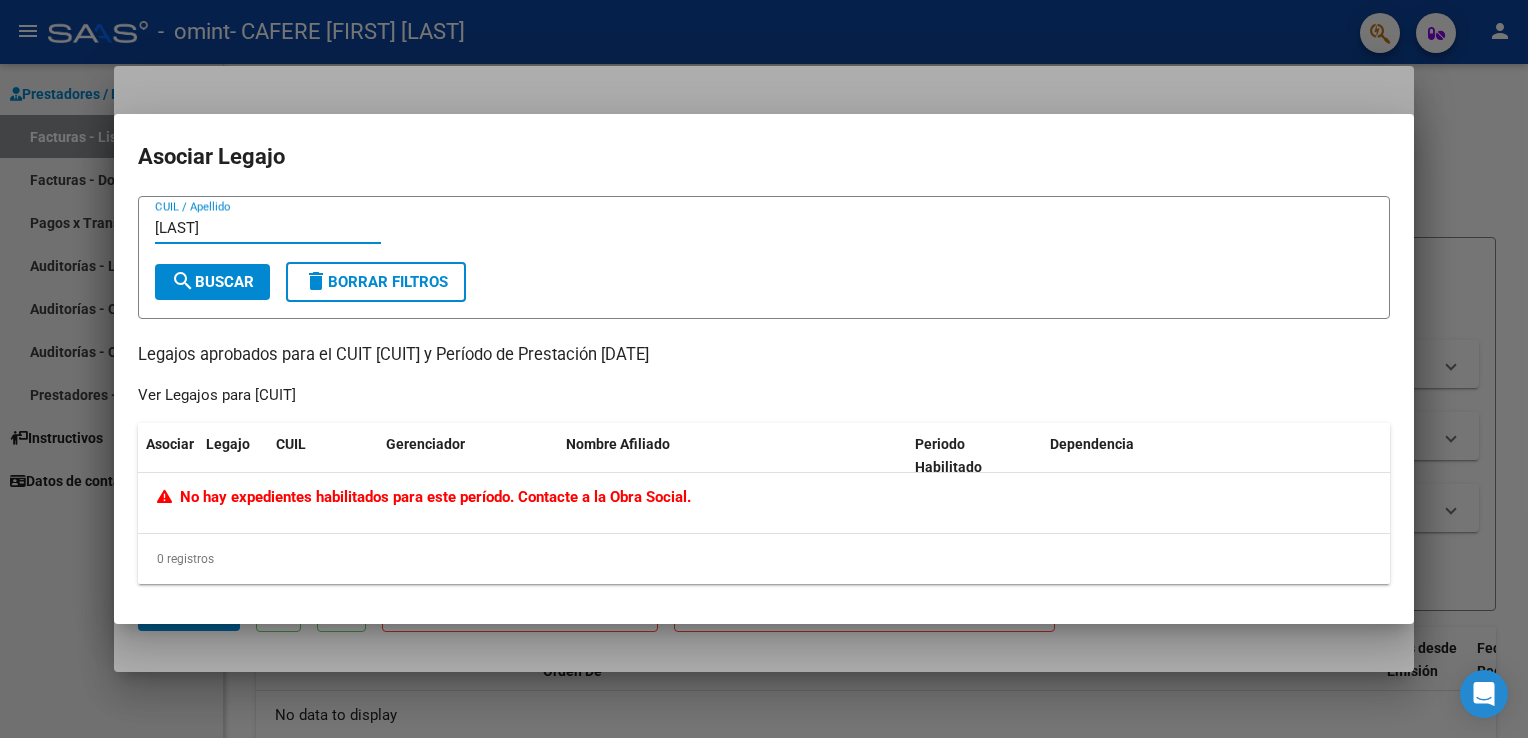 type on "[LAST]" 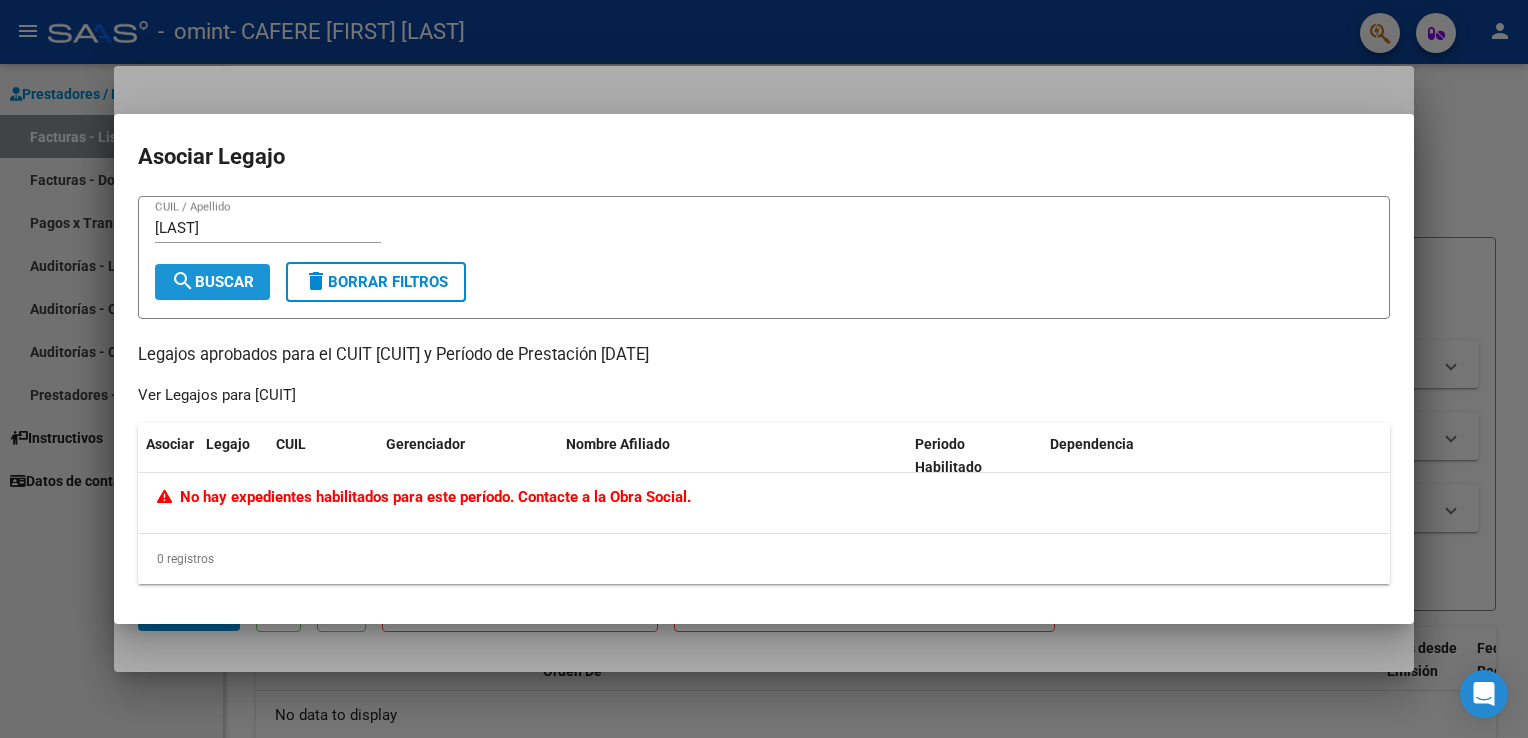click on "search  Buscar" at bounding box center (212, 282) 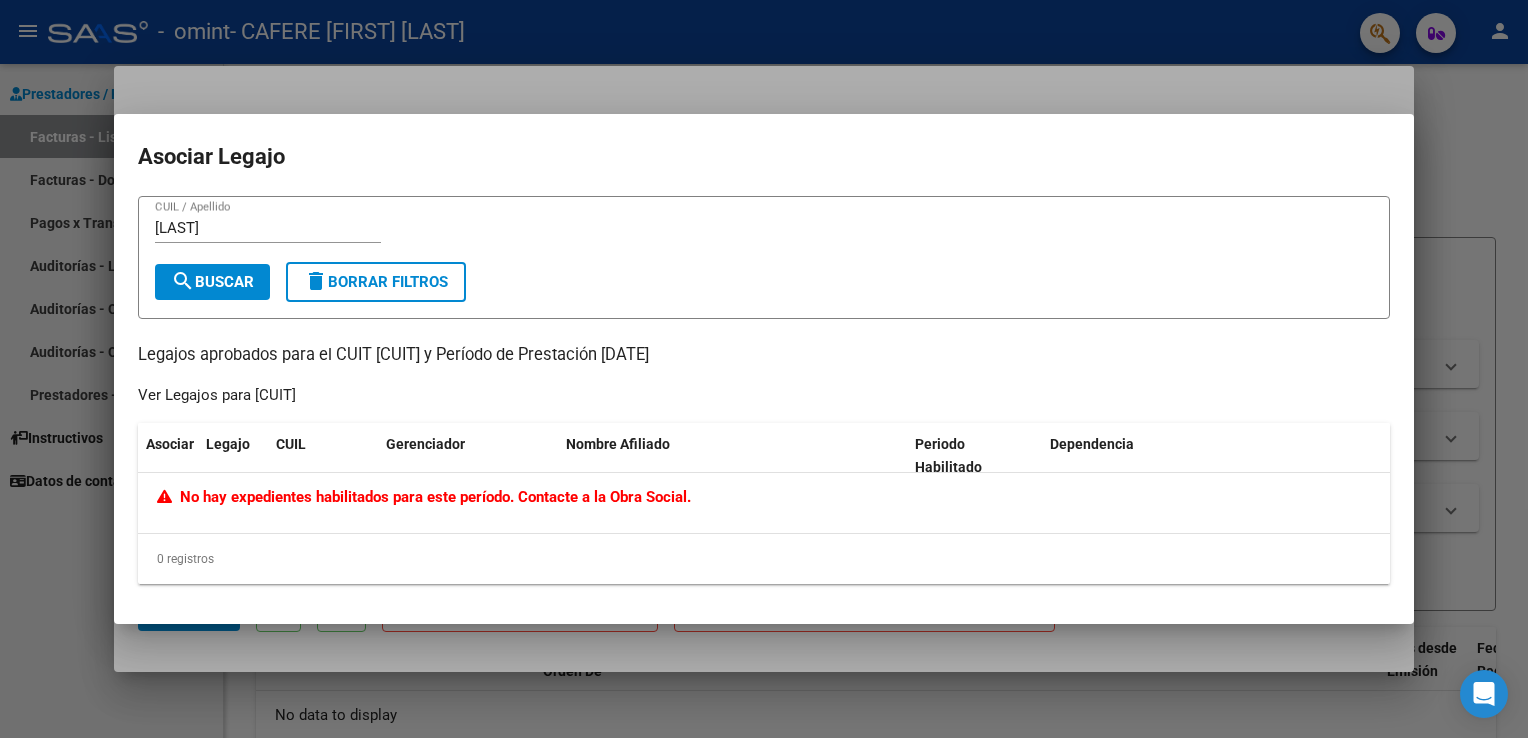 click at bounding box center (764, 369) 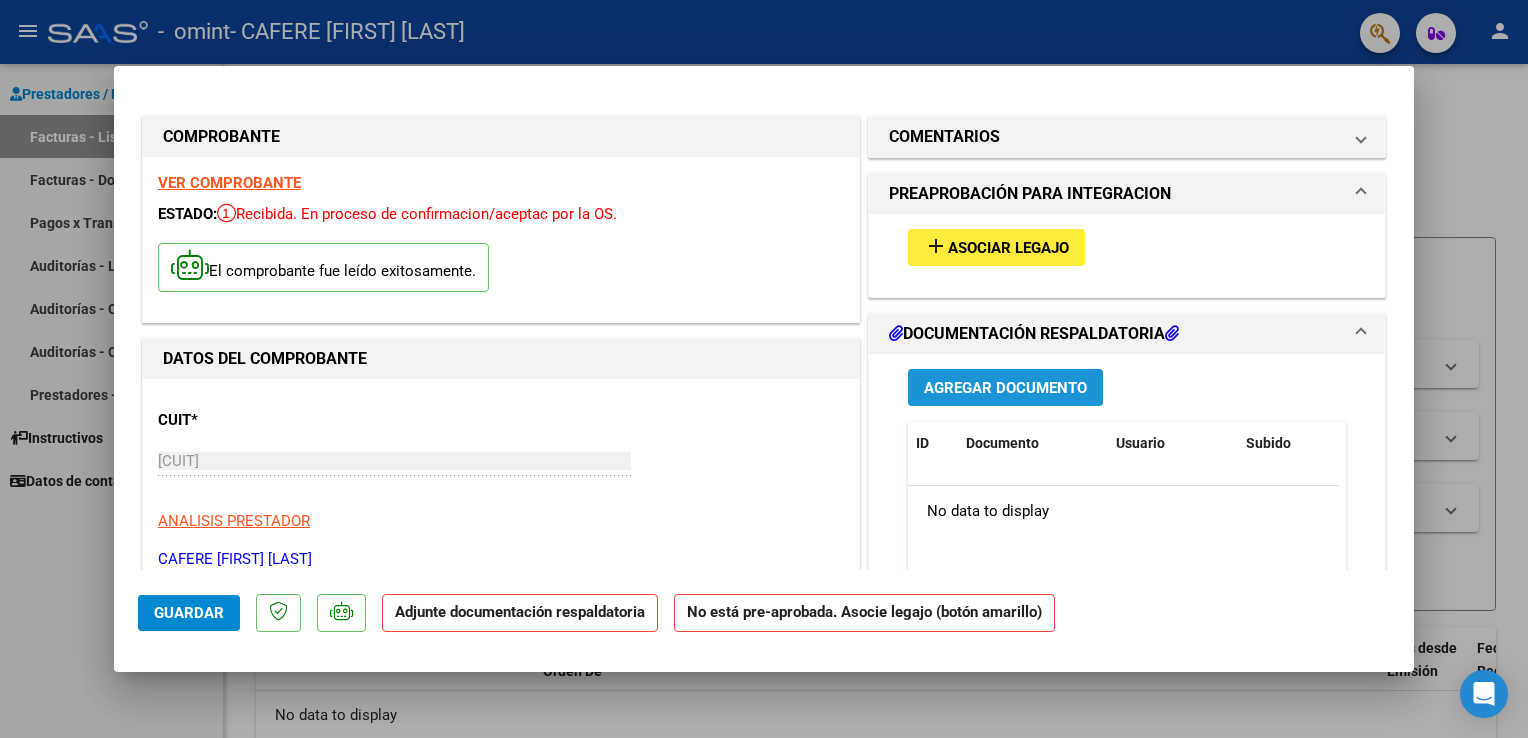 click on "Agregar Documento" at bounding box center [1005, 388] 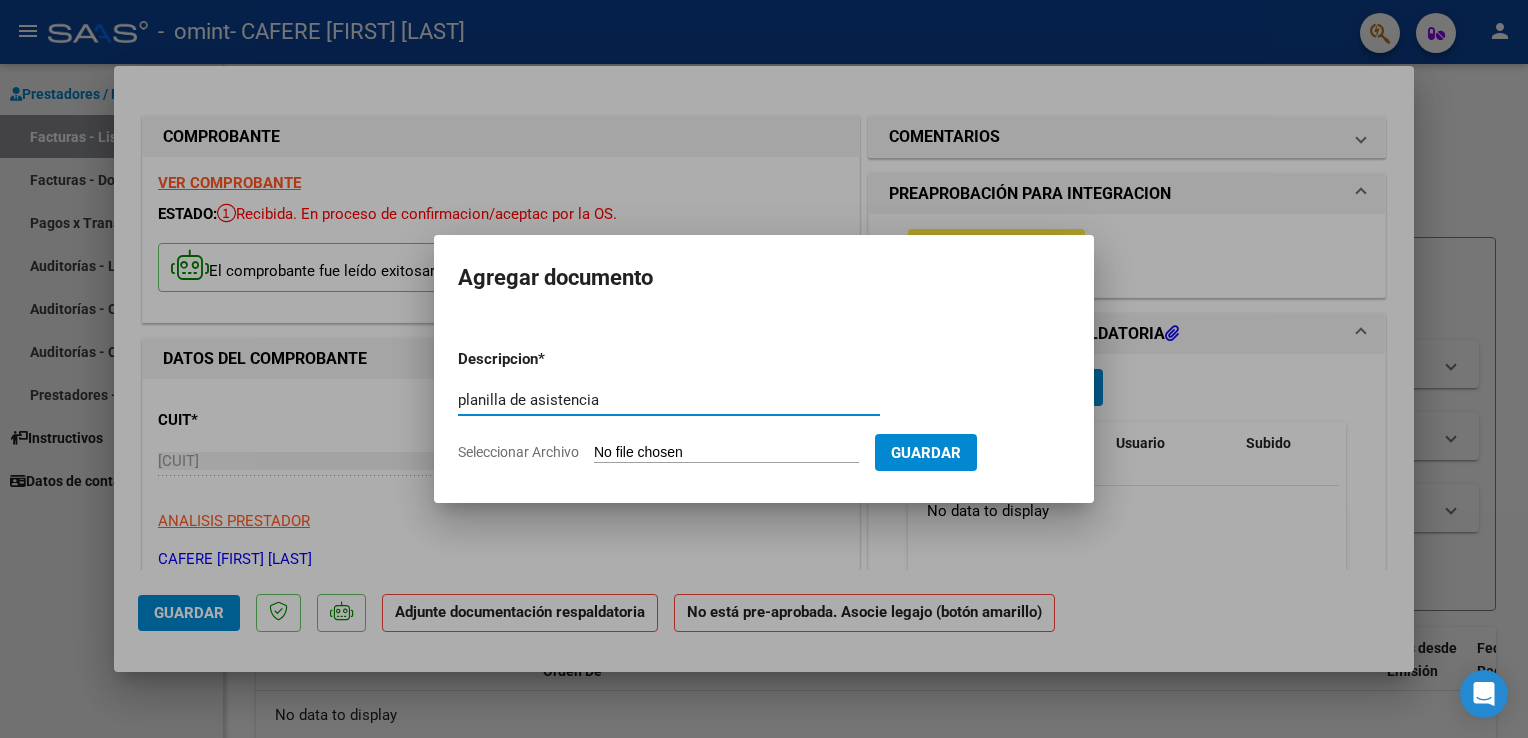 type on "planilla de asistencia" 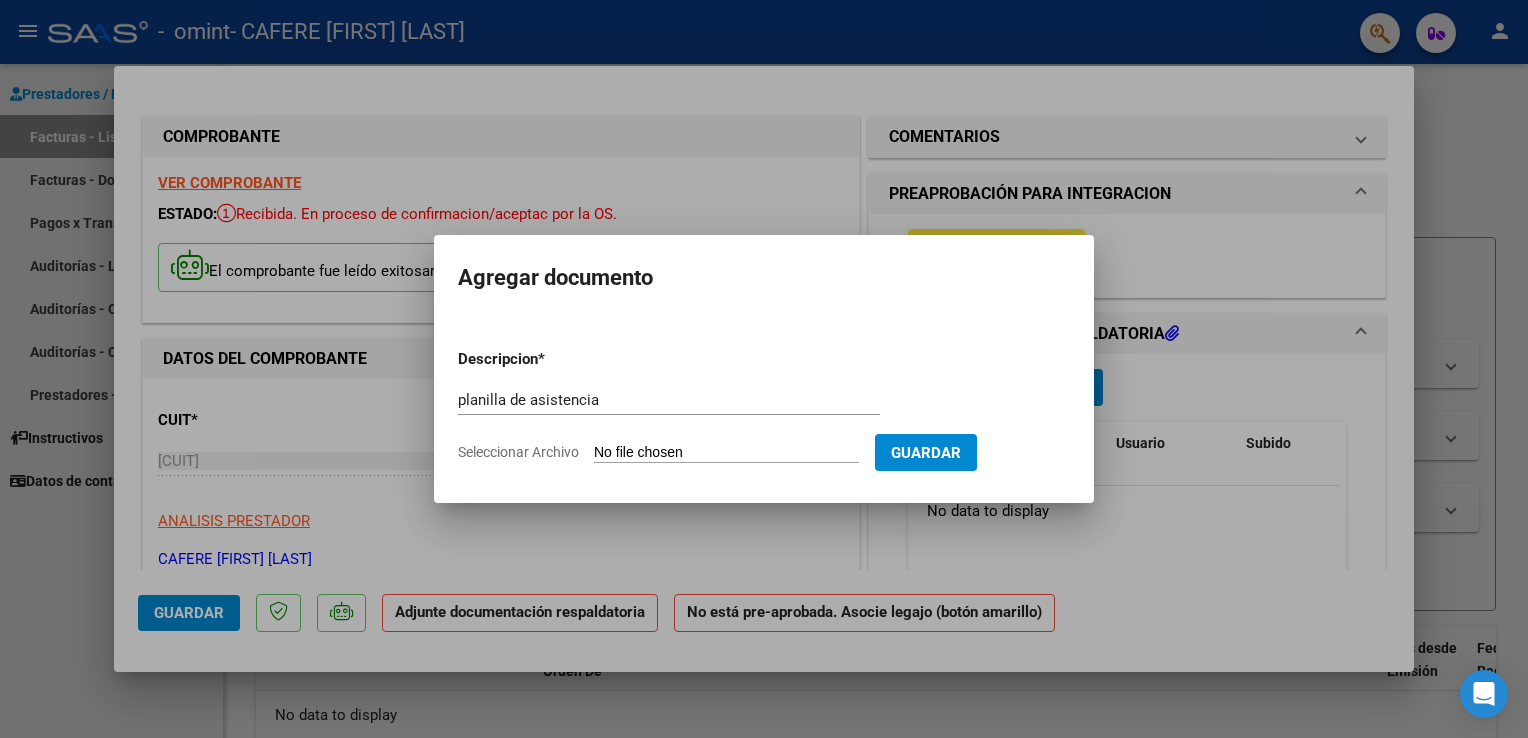 type on "C:\fakepath\[LAST] febrero25.pdf" 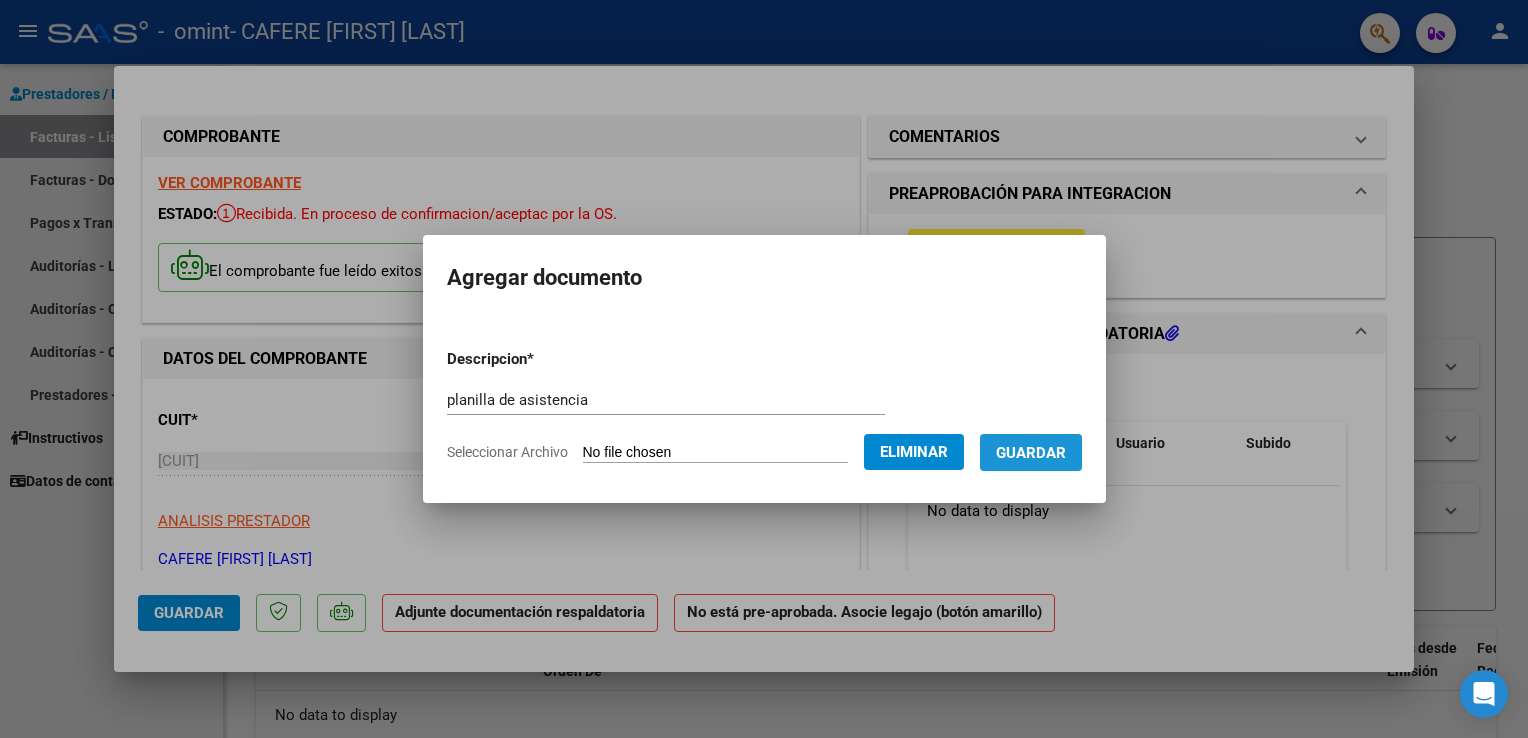click on "Guardar" at bounding box center [1031, 452] 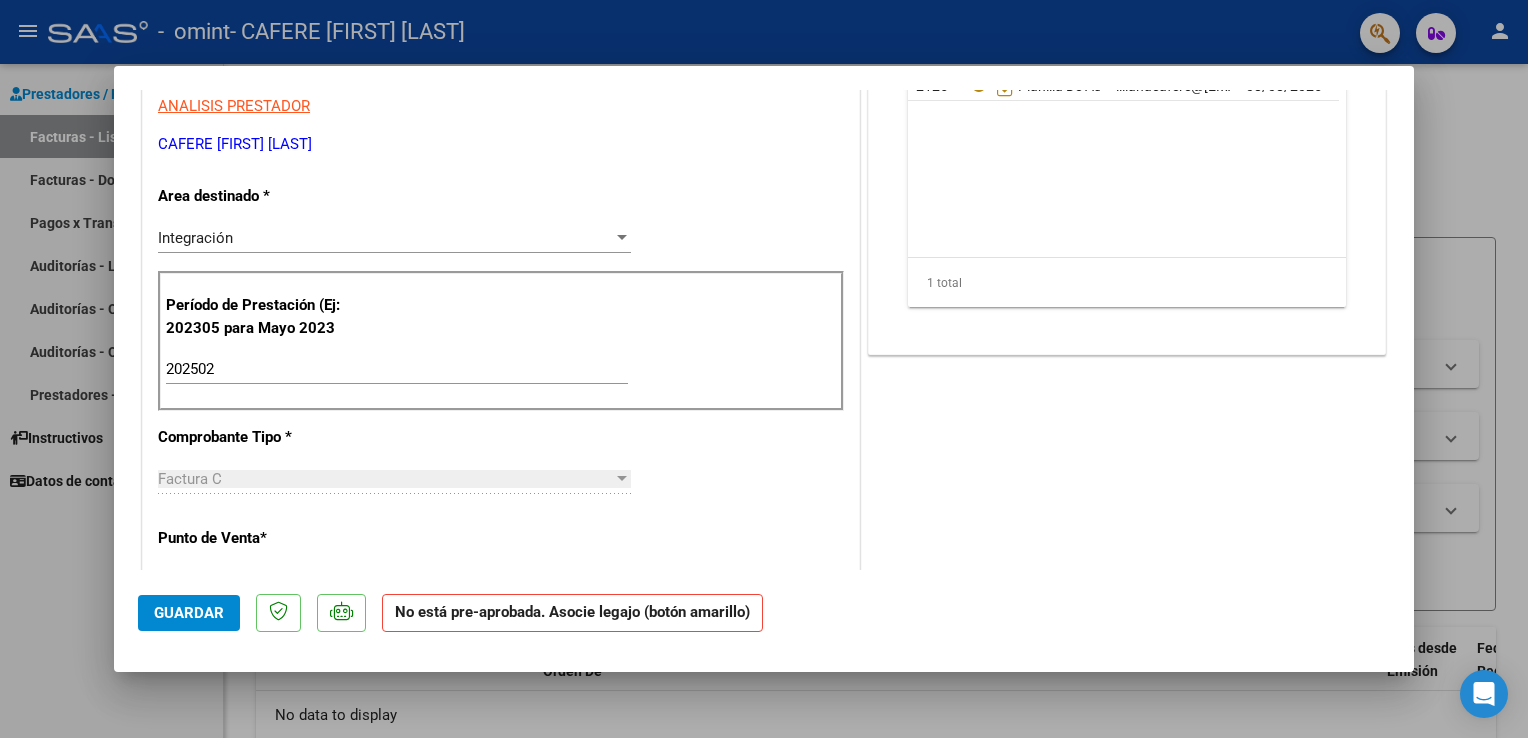 scroll, scrollTop: 0, scrollLeft: 0, axis: both 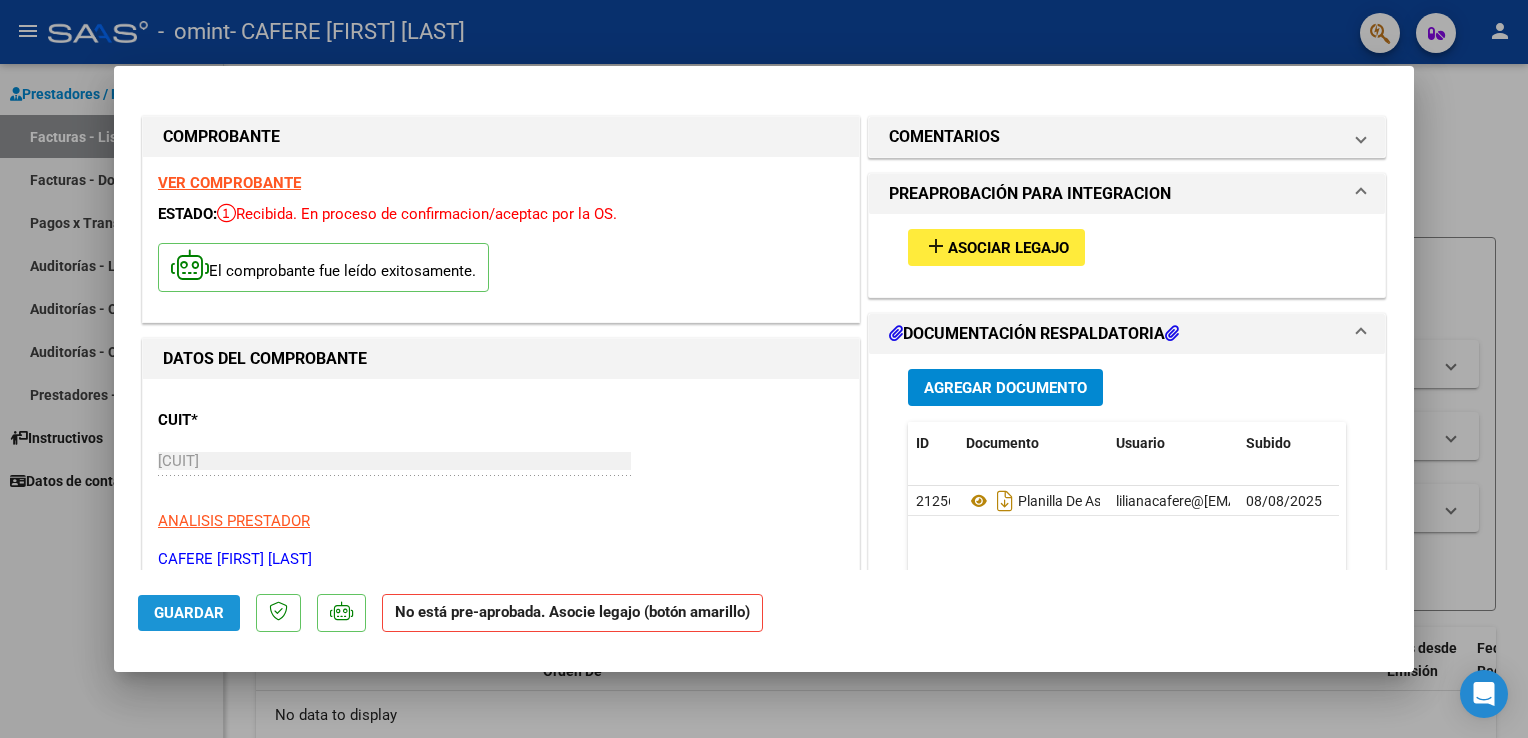 click on "Guardar" 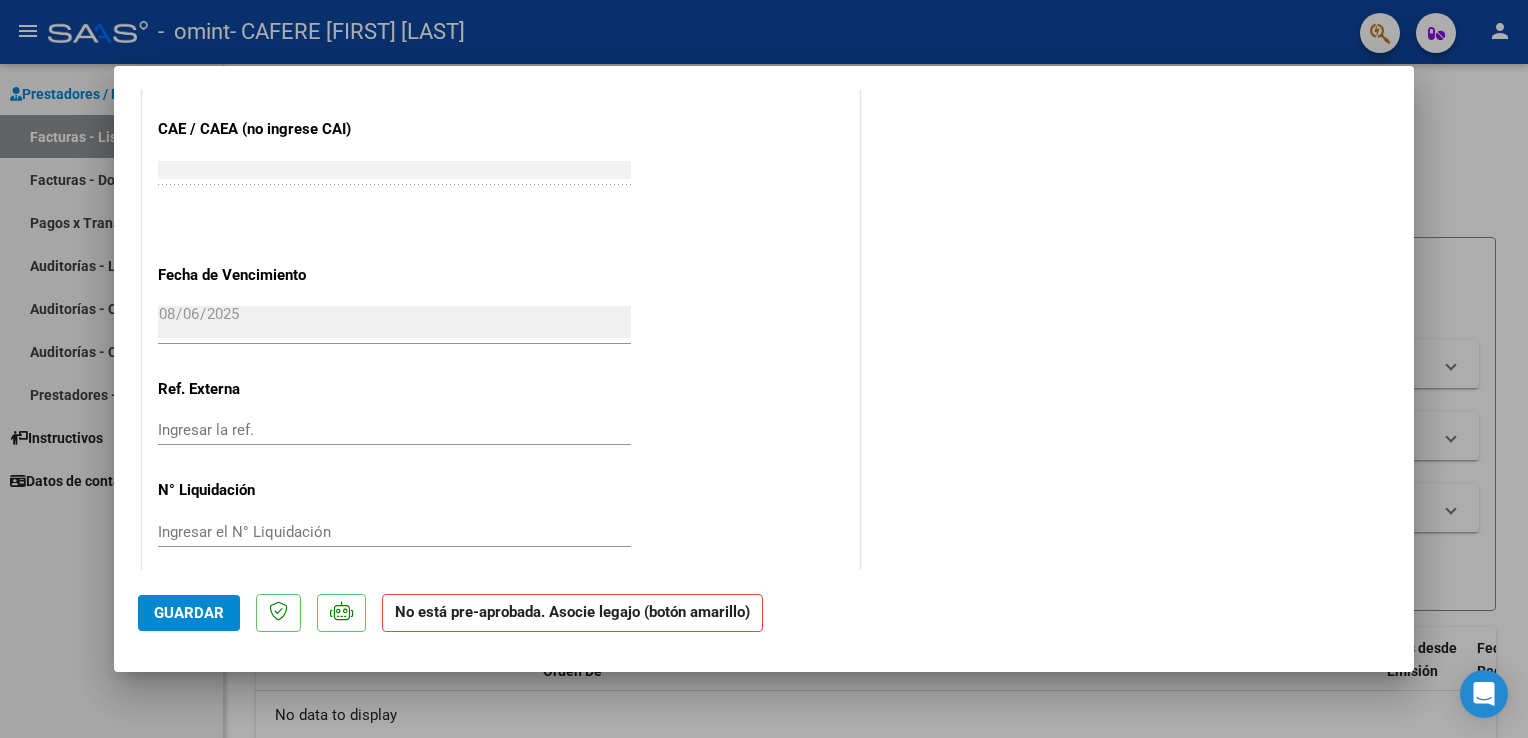 scroll, scrollTop: 1255, scrollLeft: 0, axis: vertical 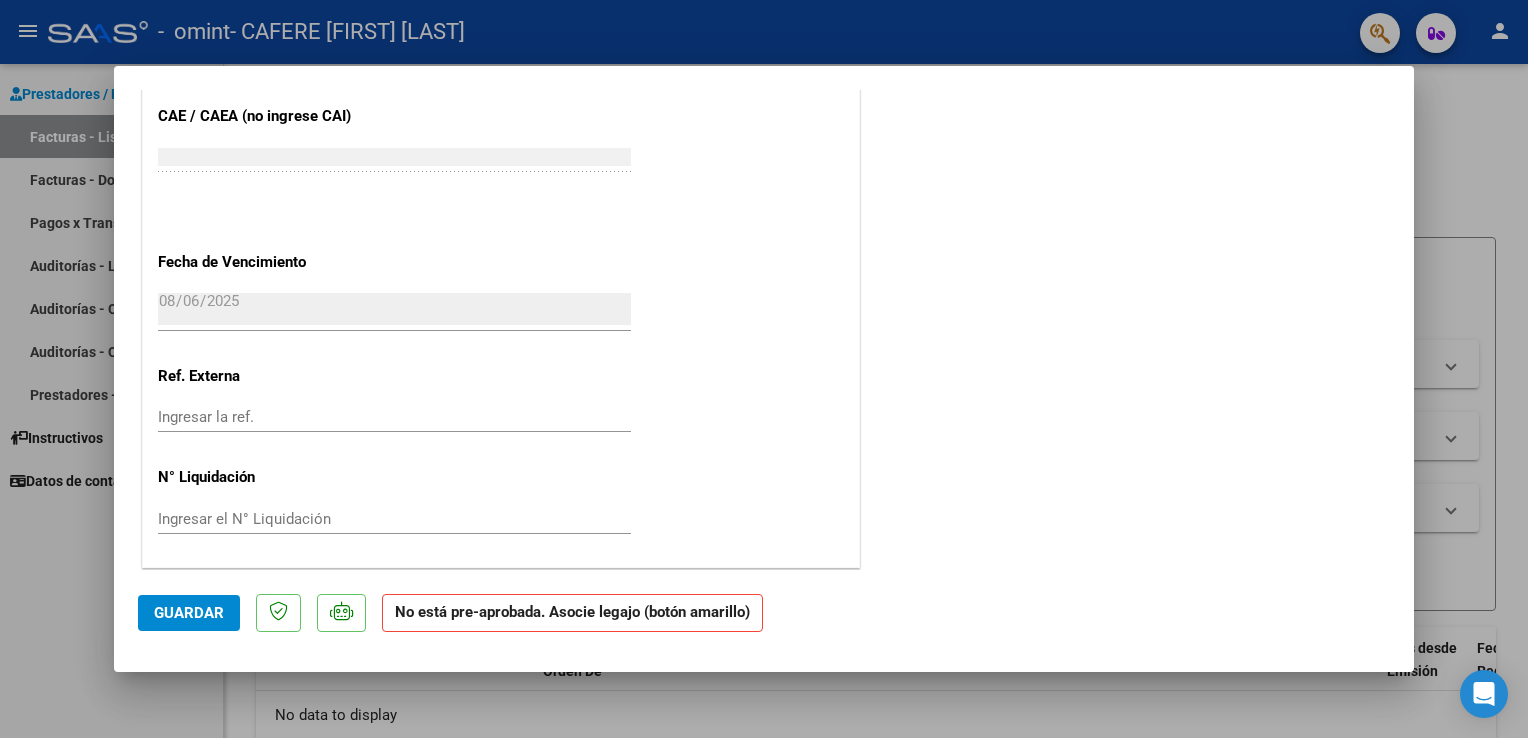 click at bounding box center (764, 369) 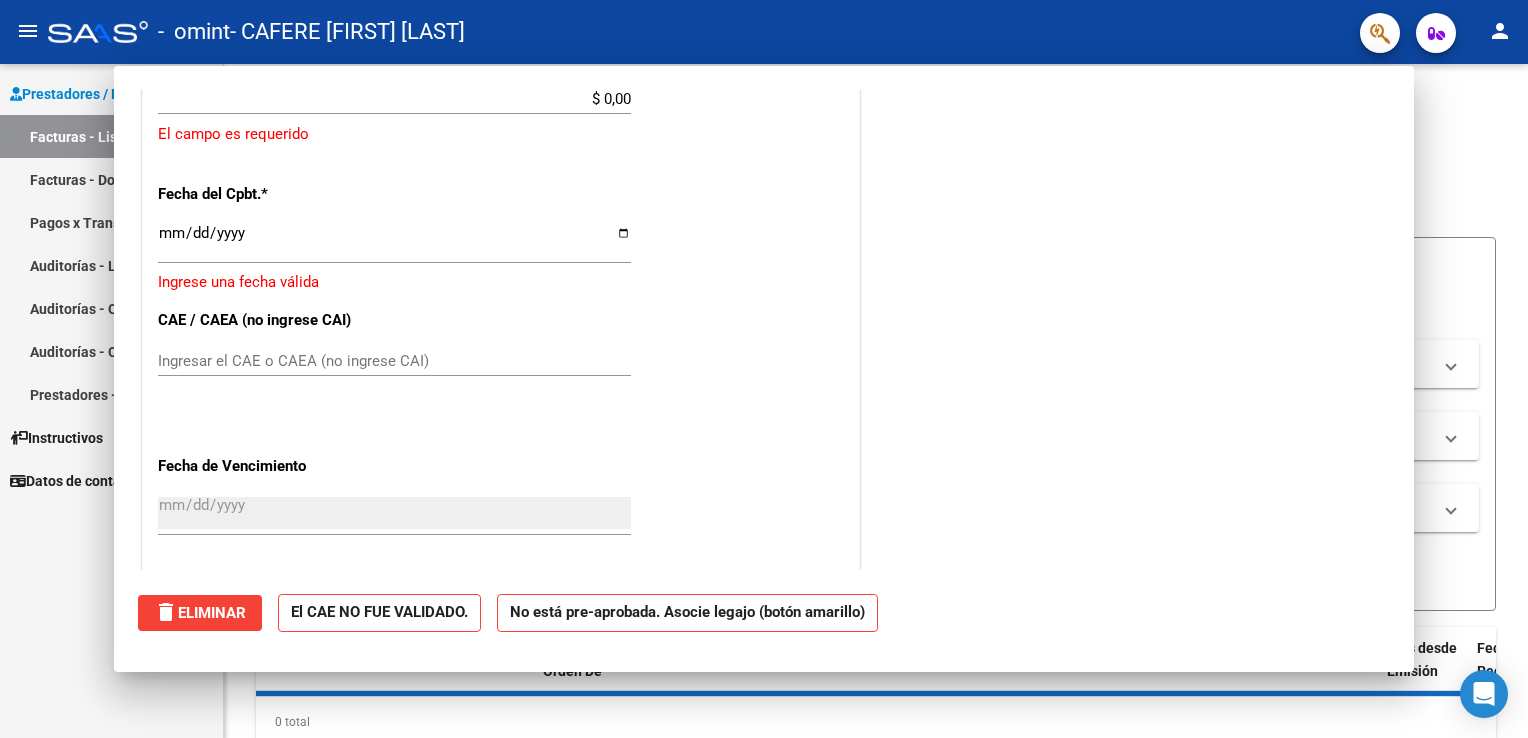 scroll, scrollTop: 0, scrollLeft: 0, axis: both 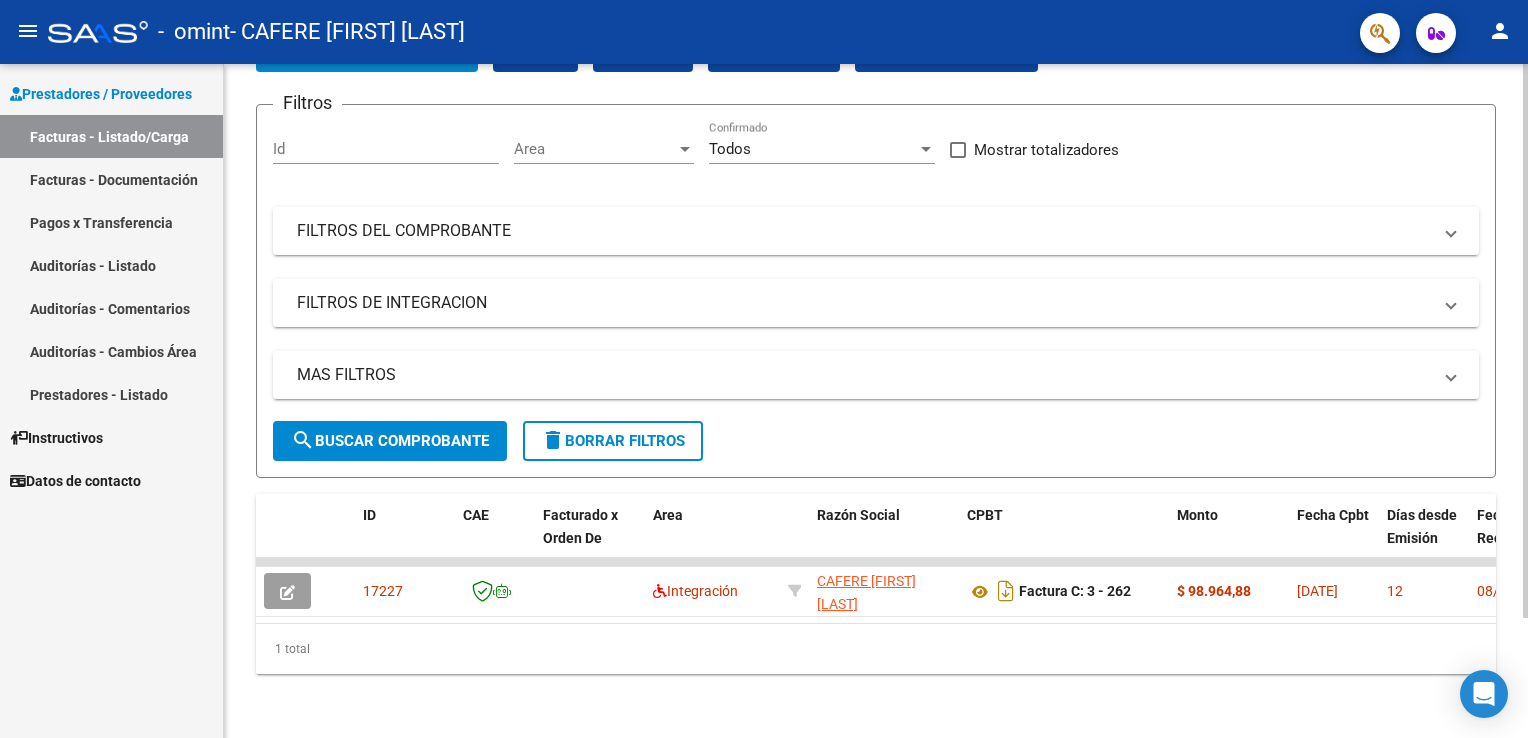 click on "menu -  omint  - CAFERE [FIRST] [LAST] person   Prestadores / Proveedores Facturas - Listado/Carga Facturas - Documentación Pagos x Transferencia Auditorías - Listado Auditorías - Comentarios Auditorías - Cambios Área Prestadores - Listado   Instructivos  Datos de contacto Video tutorial PRESTADORES -> Listado de CPBTs Emitidos por Prestadores / Proveedores (alt+q)   Cargar Comprobante
cloud_download  CSV  cloud_download  EXCEL  cloud_download  Estandar   Descarga Masiva
Filtros Id Area Area Todos Confirmado  Mostrar totalizadores  FILTROS DEL COMPROBANTE  Comprobante Tipo Comprobante Tipo Start date – End date Fec. Comprobante Desde / Hasta Días Emisión Desde(cant. días) Días Emisión Hasta(cant. días) CUIT / Razón Social Pto. Venta Nro. Comprobante Código SSS CAE Válido CAE Válido Todos Cargado Módulo Hosp. Todos Tiene facturacion Apócrifa Hospital Refes  FILTROS DE INTEGRACION  Período De Prestación Campos del Archivo de Rendición Devuelto x SSS (dr_envio)" at bounding box center [764, 369] 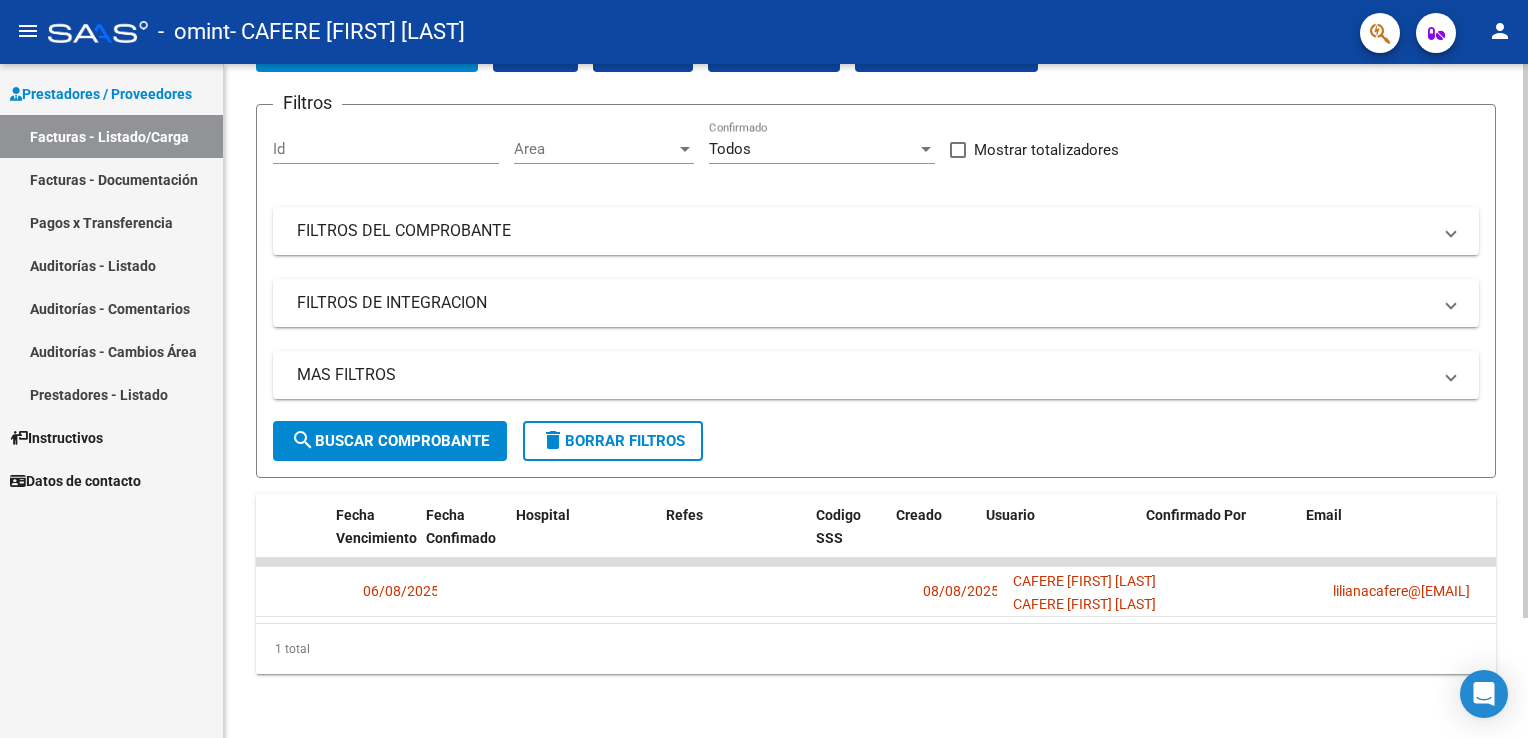 scroll, scrollTop: 0, scrollLeft: 3616, axis: horizontal 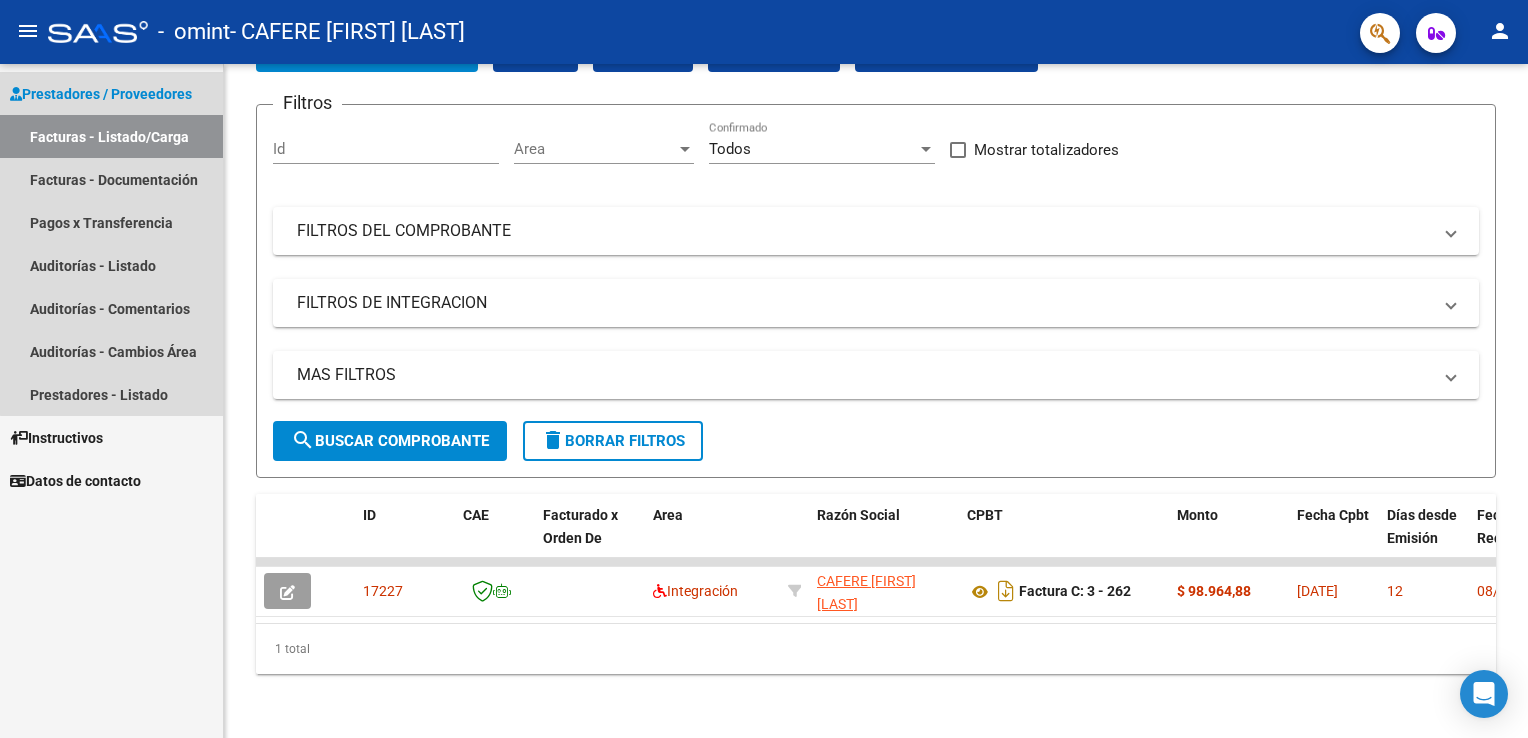 click on "Facturas - Listado/Carga" at bounding box center (111, 136) 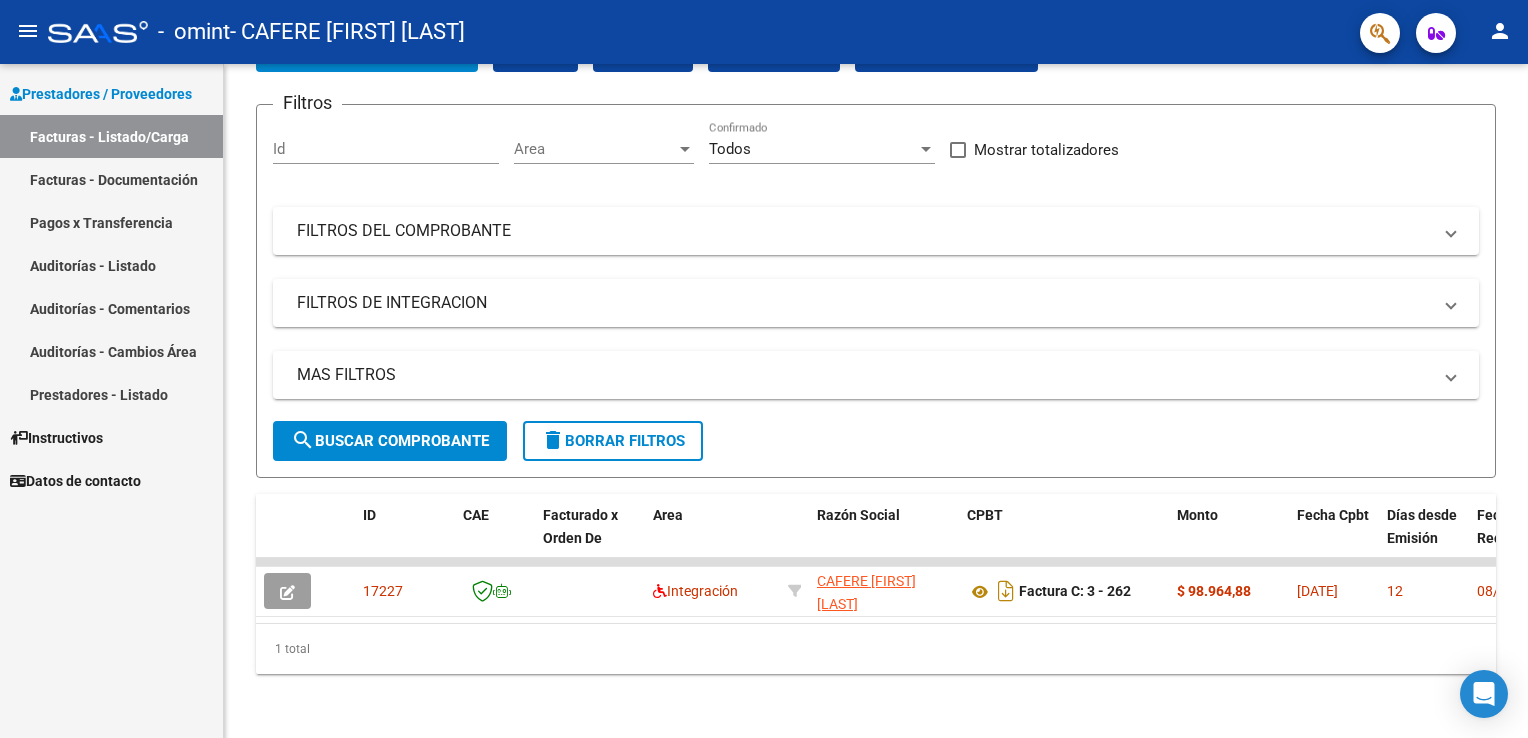 click on "Facturas - Listado/Carga" at bounding box center [111, 136] 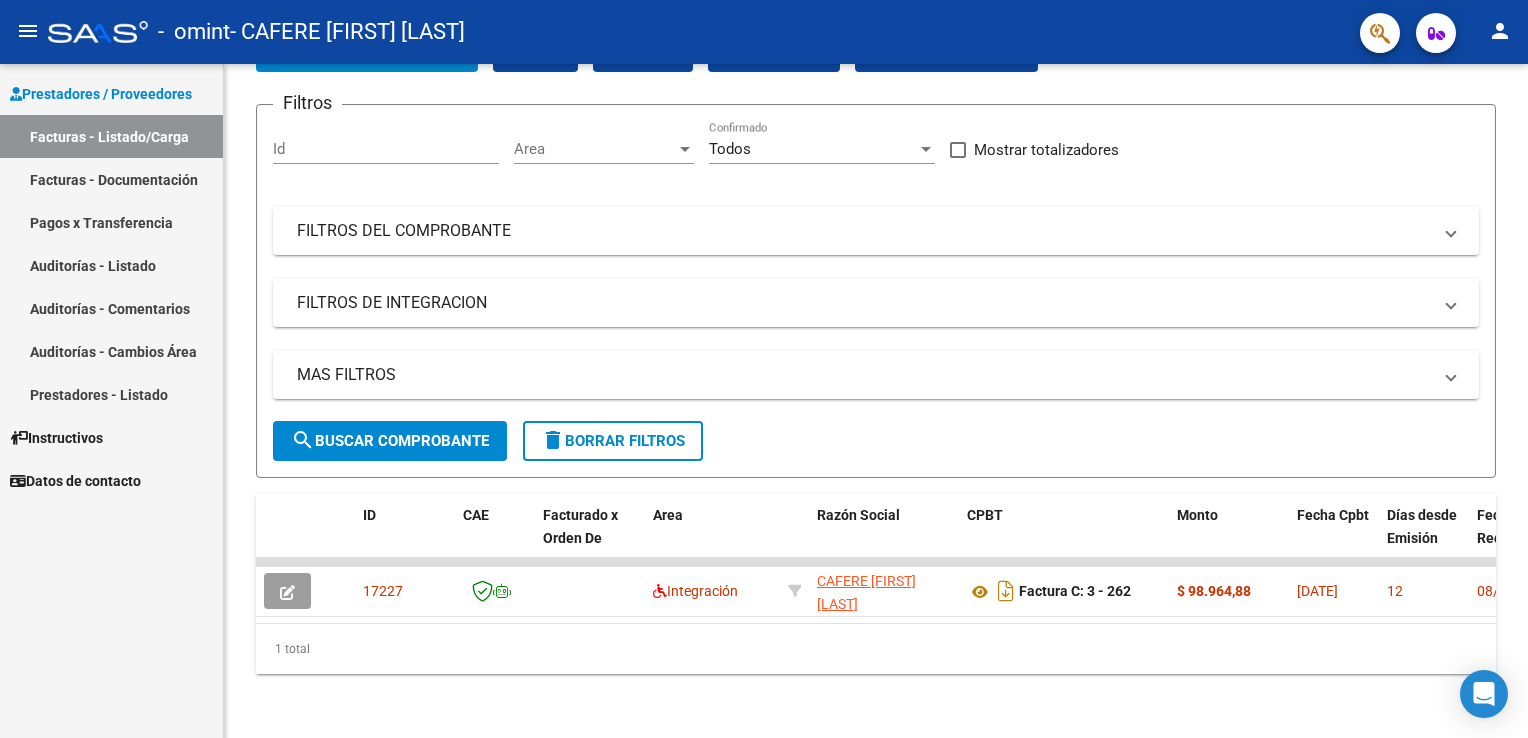 click on "Prestadores / Proveedores" at bounding box center [101, 94] 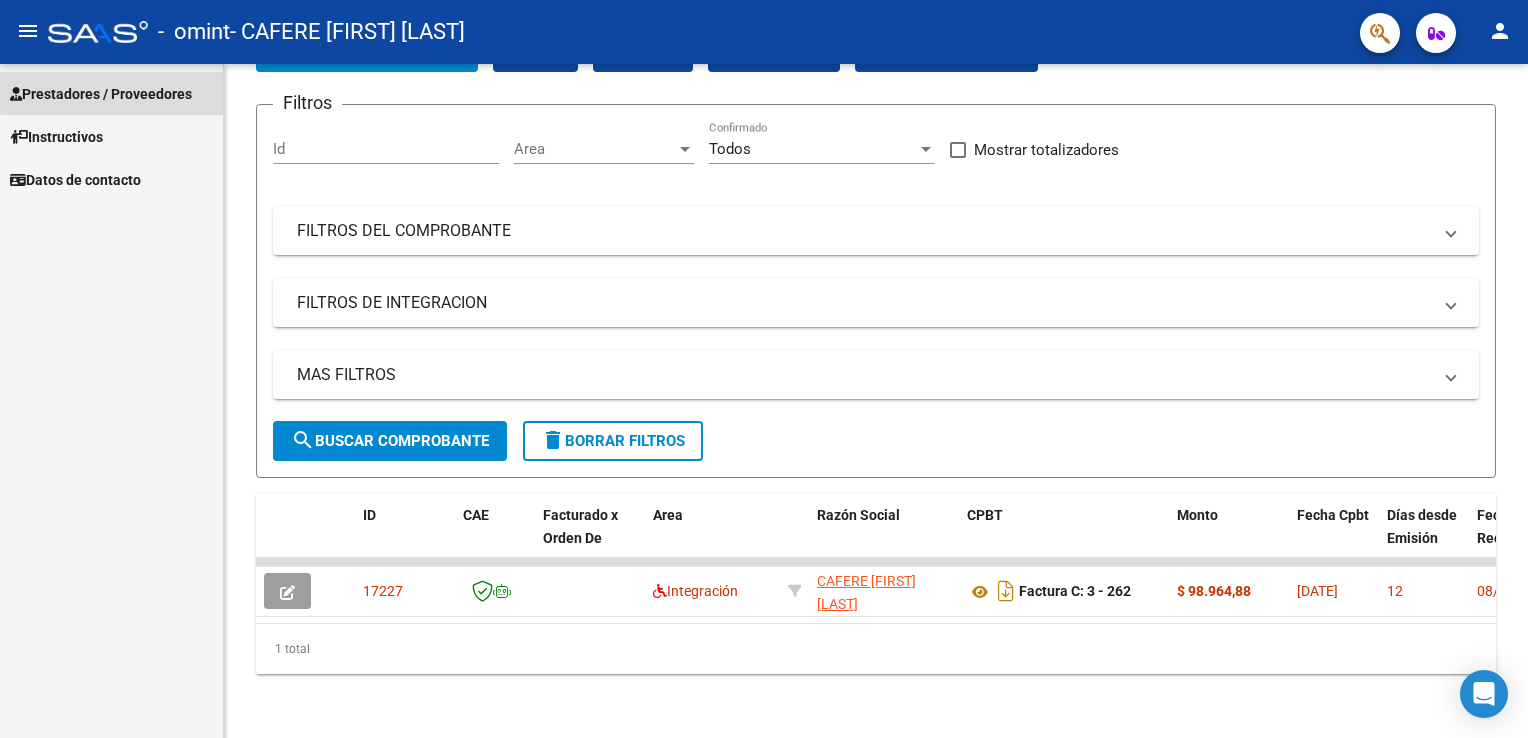 click on "Prestadores / Proveedores" at bounding box center [101, 94] 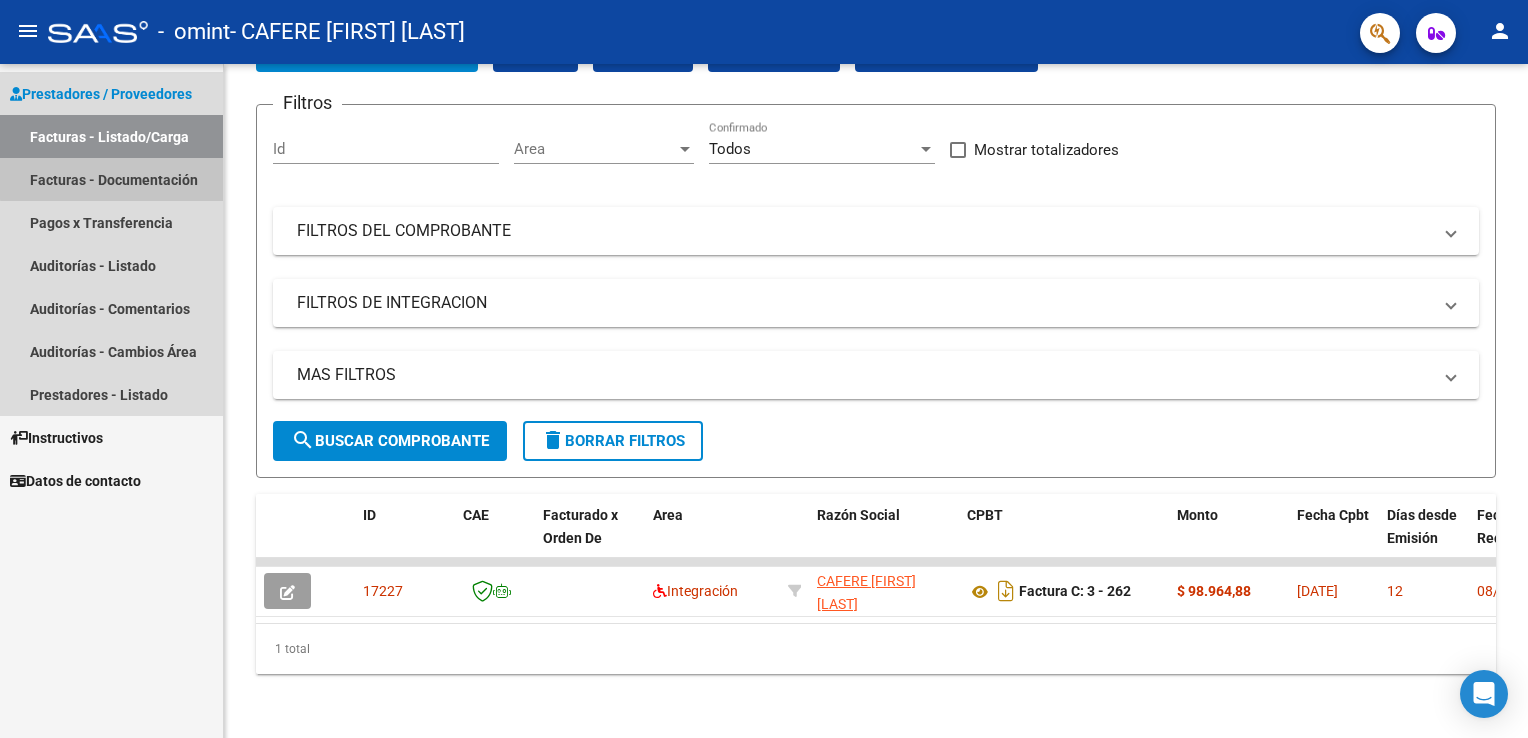 click on "Facturas - Documentación" at bounding box center [111, 179] 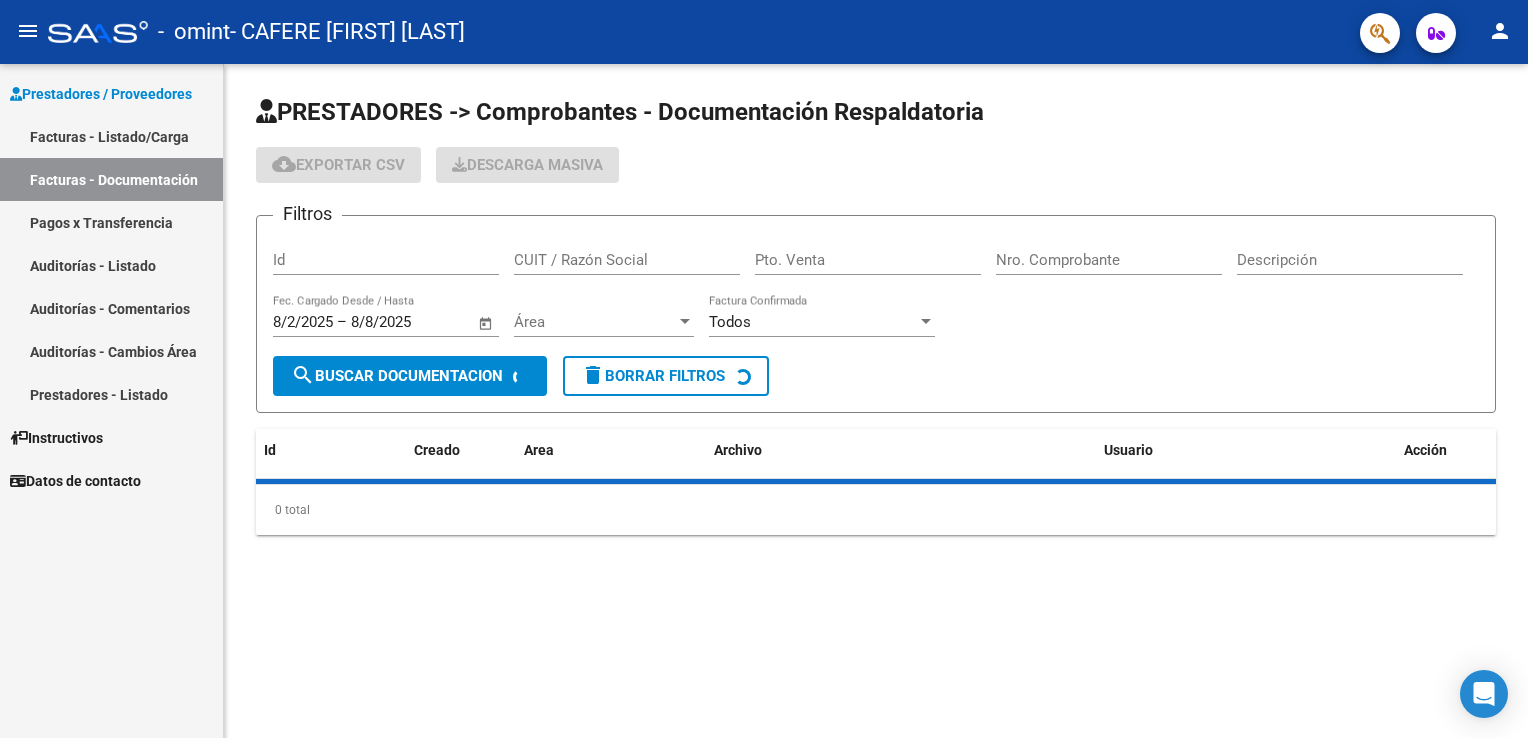 scroll, scrollTop: 0, scrollLeft: 0, axis: both 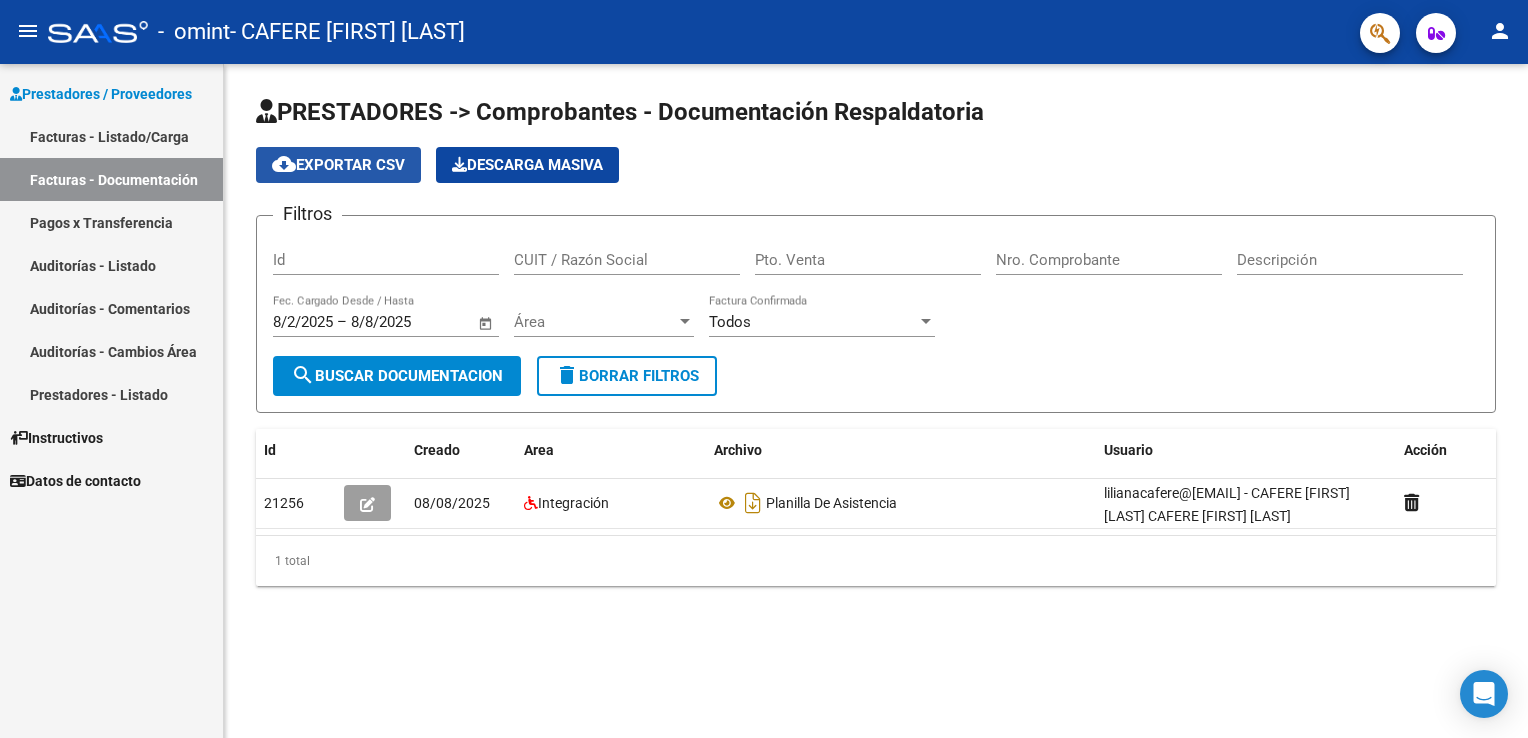 click on "cloud_download  Exportar CSV" 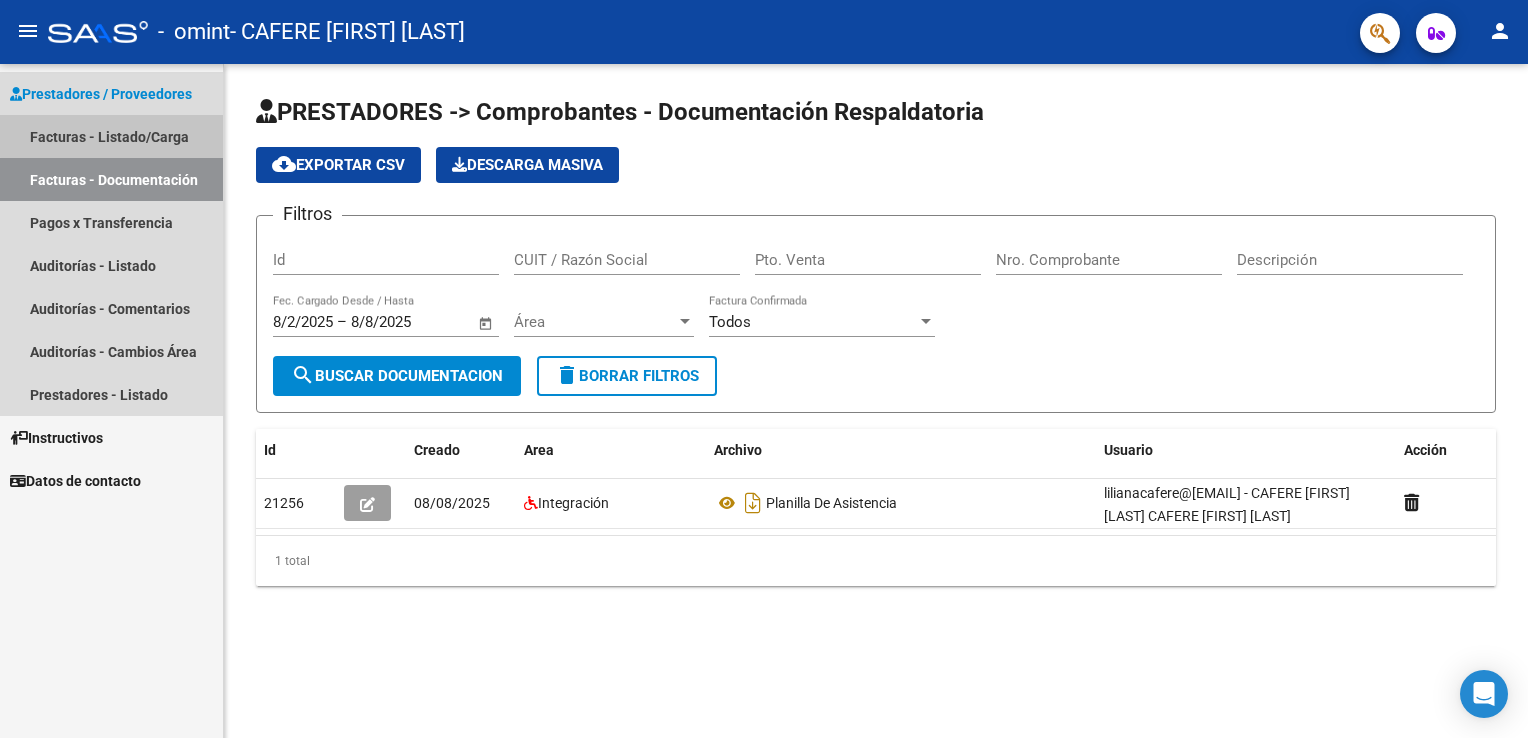 click on "Facturas - Listado/Carga" at bounding box center [111, 136] 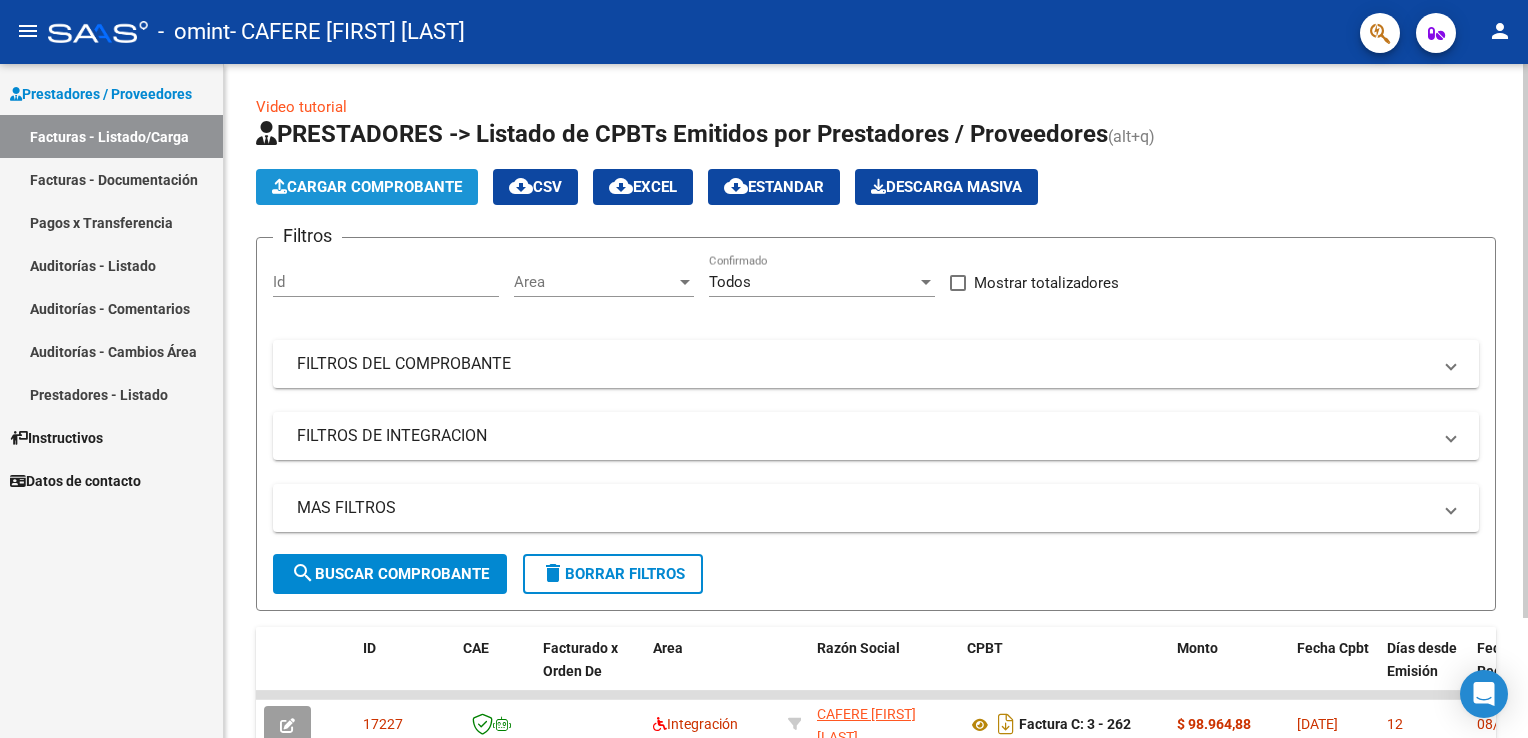 click on "Cargar Comprobante" 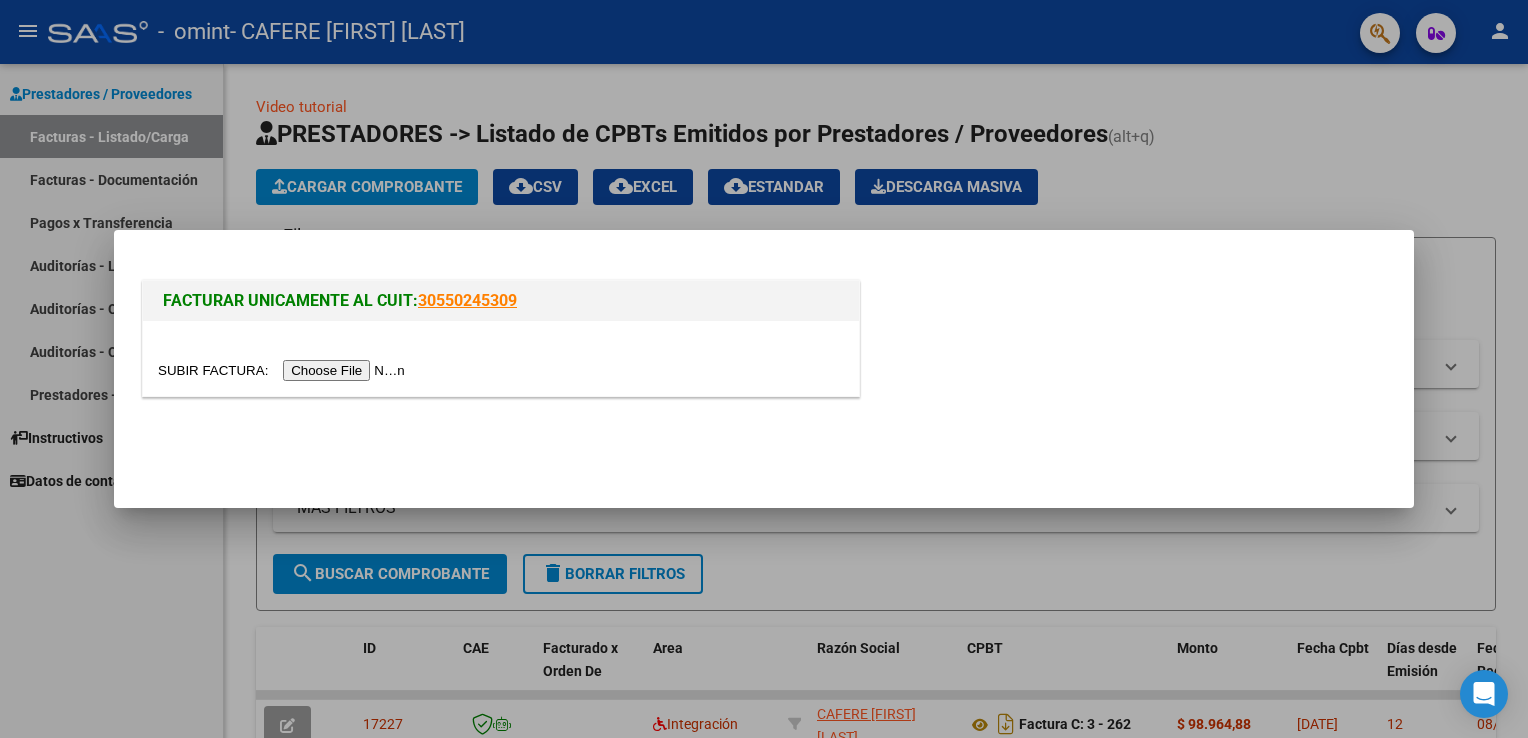 click at bounding box center [284, 370] 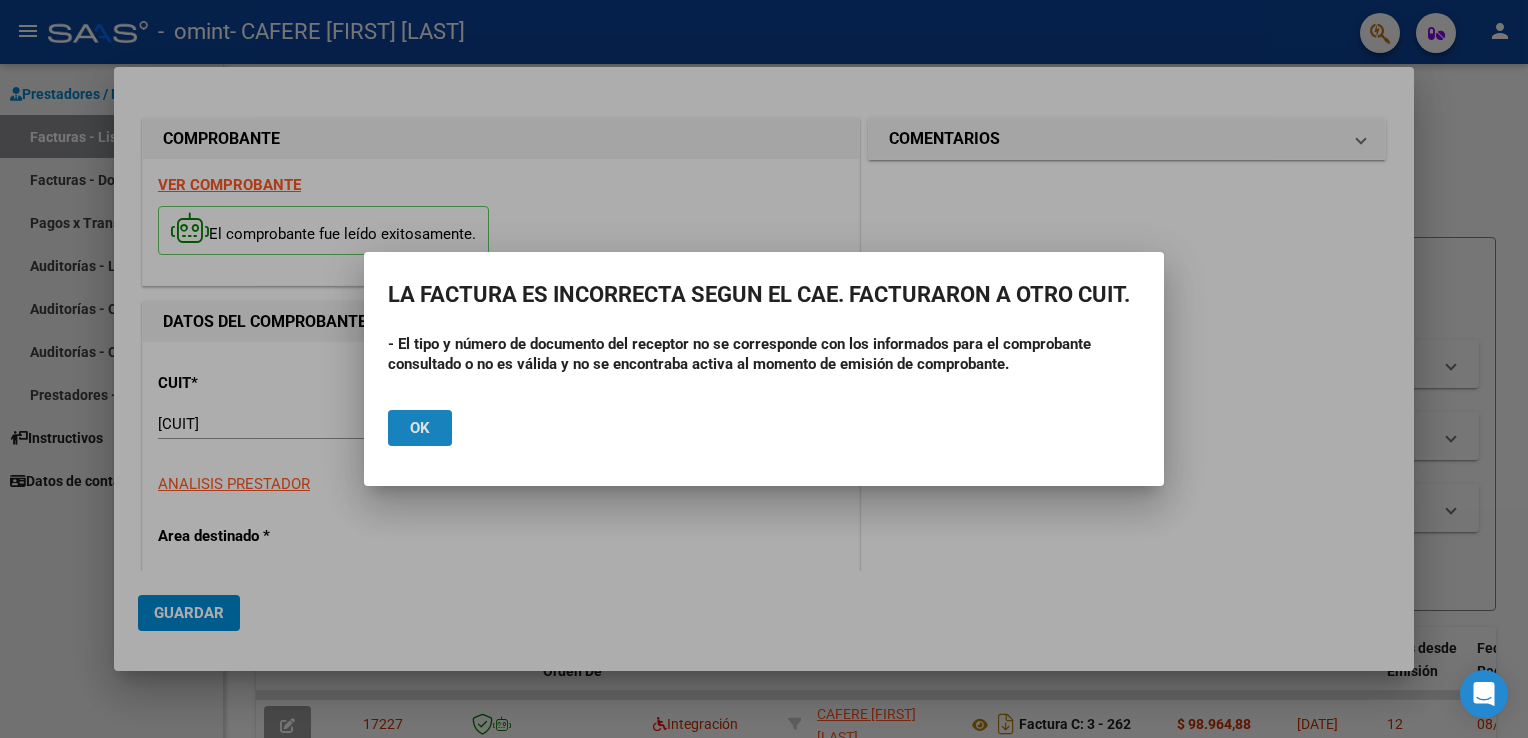click on "Ok" 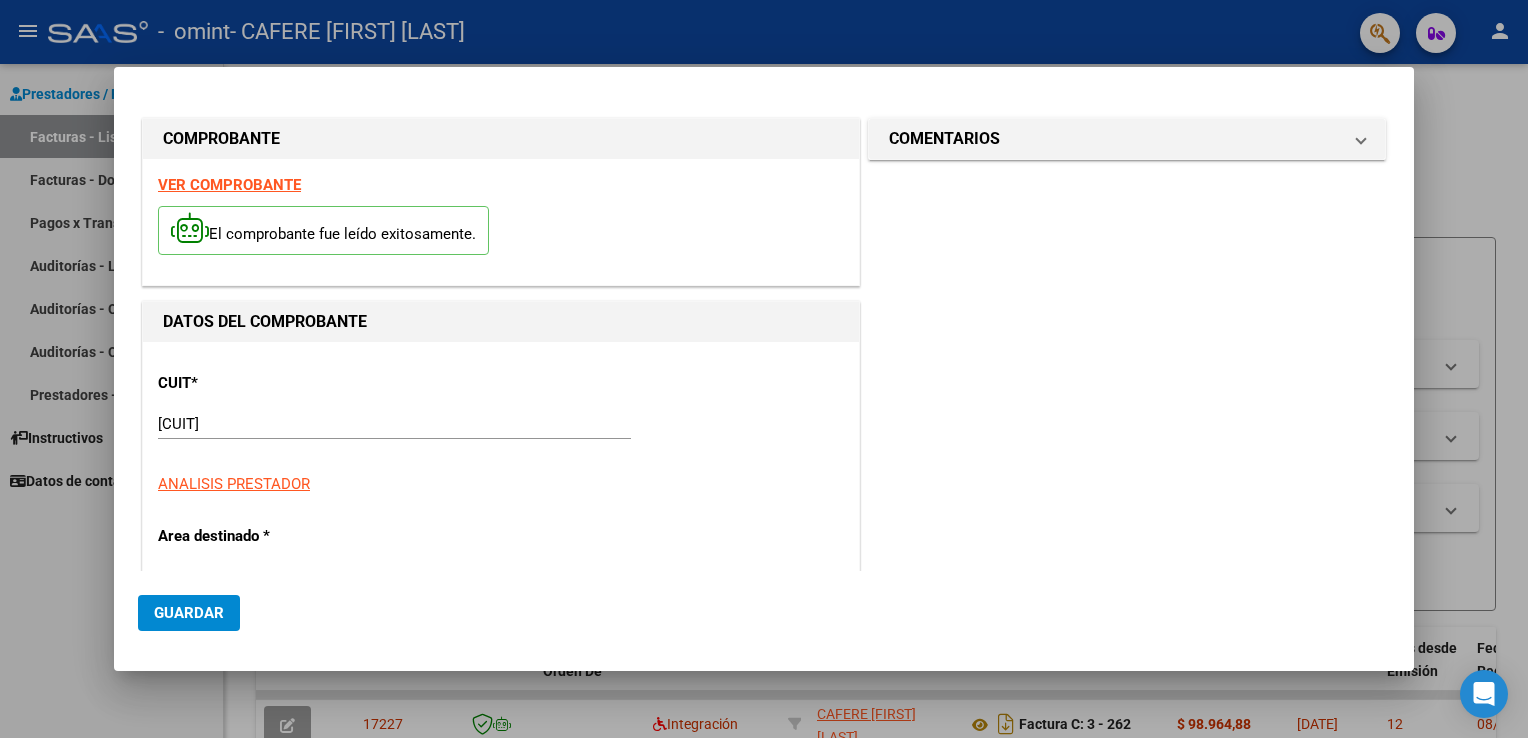click at bounding box center (764, 369) 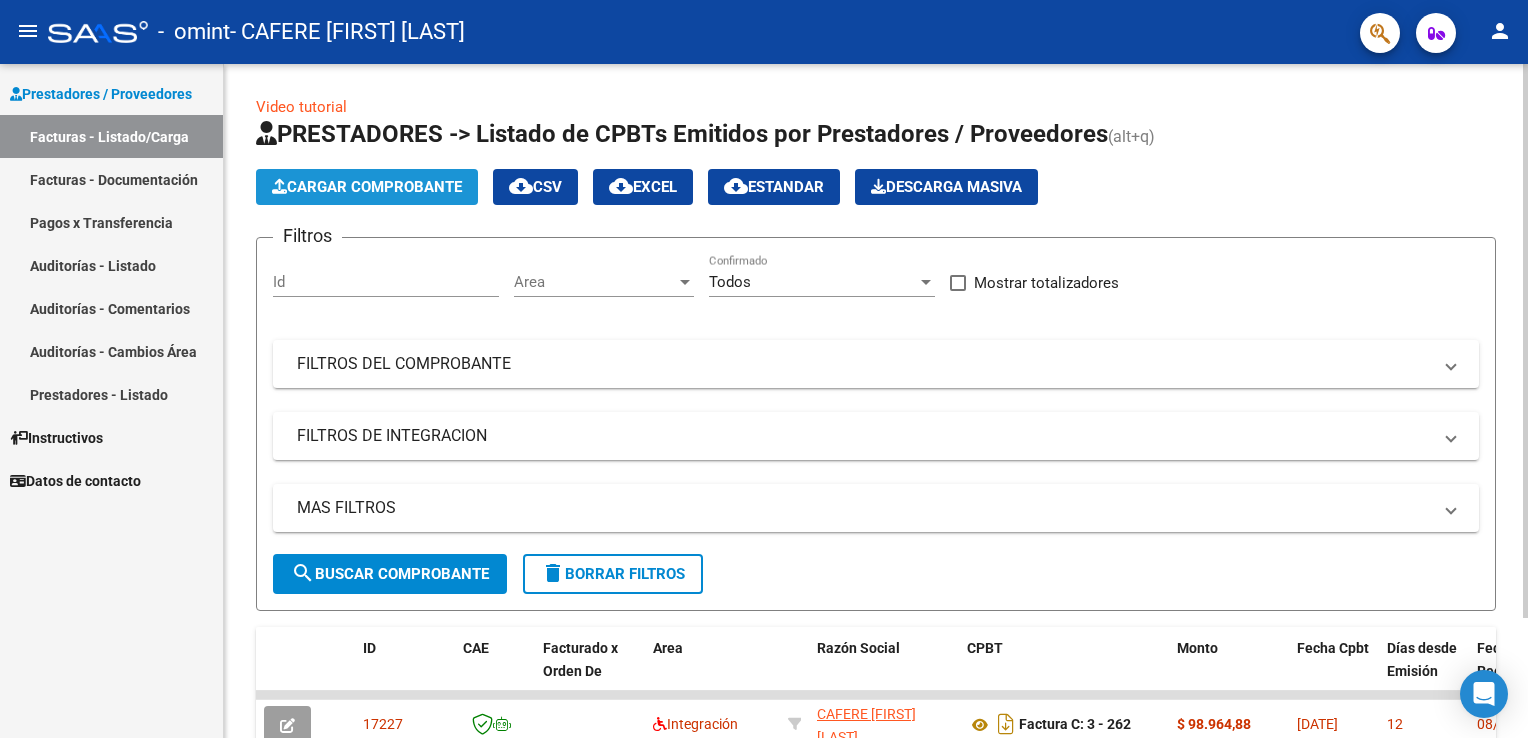 click on "Cargar Comprobante" 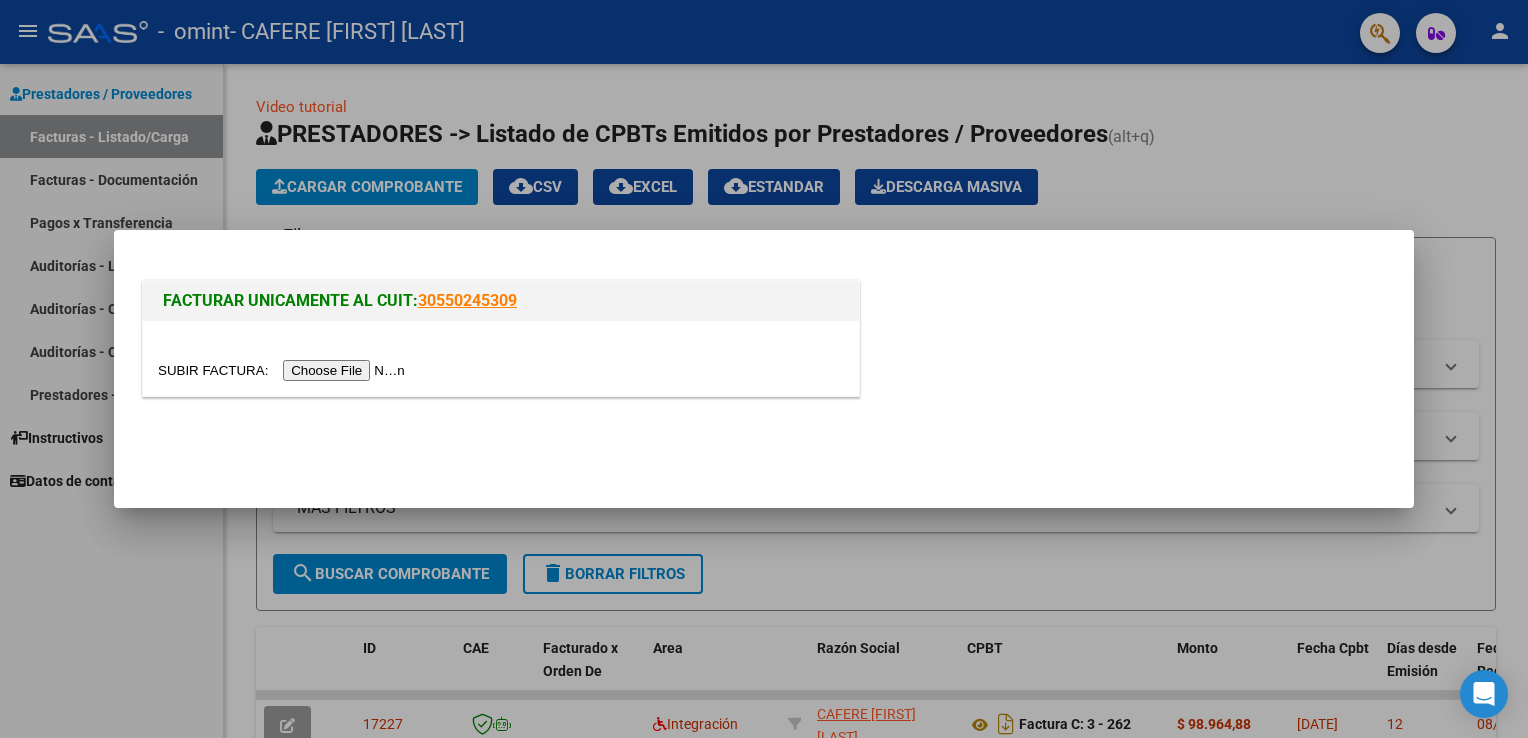 click at bounding box center (284, 370) 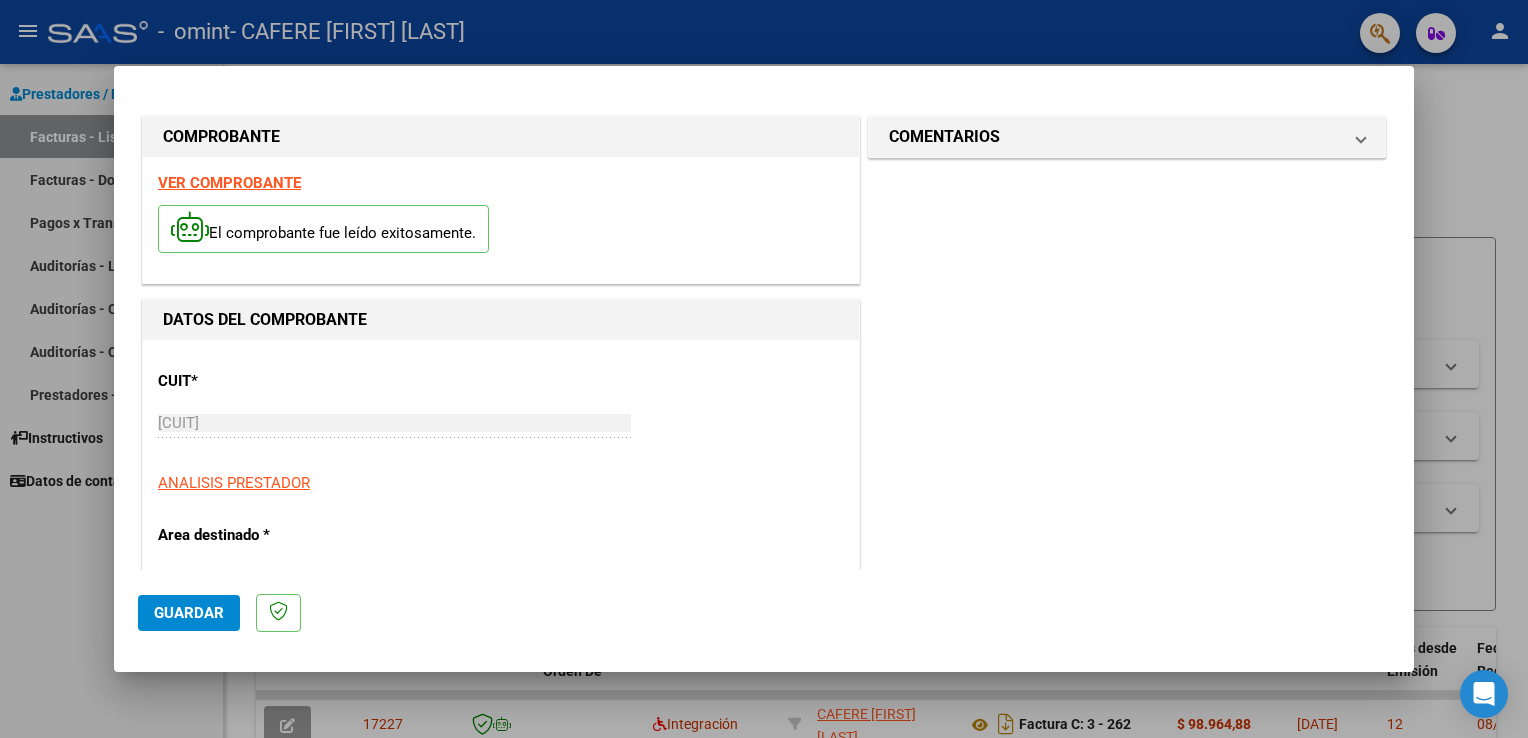 click on "Guardar" 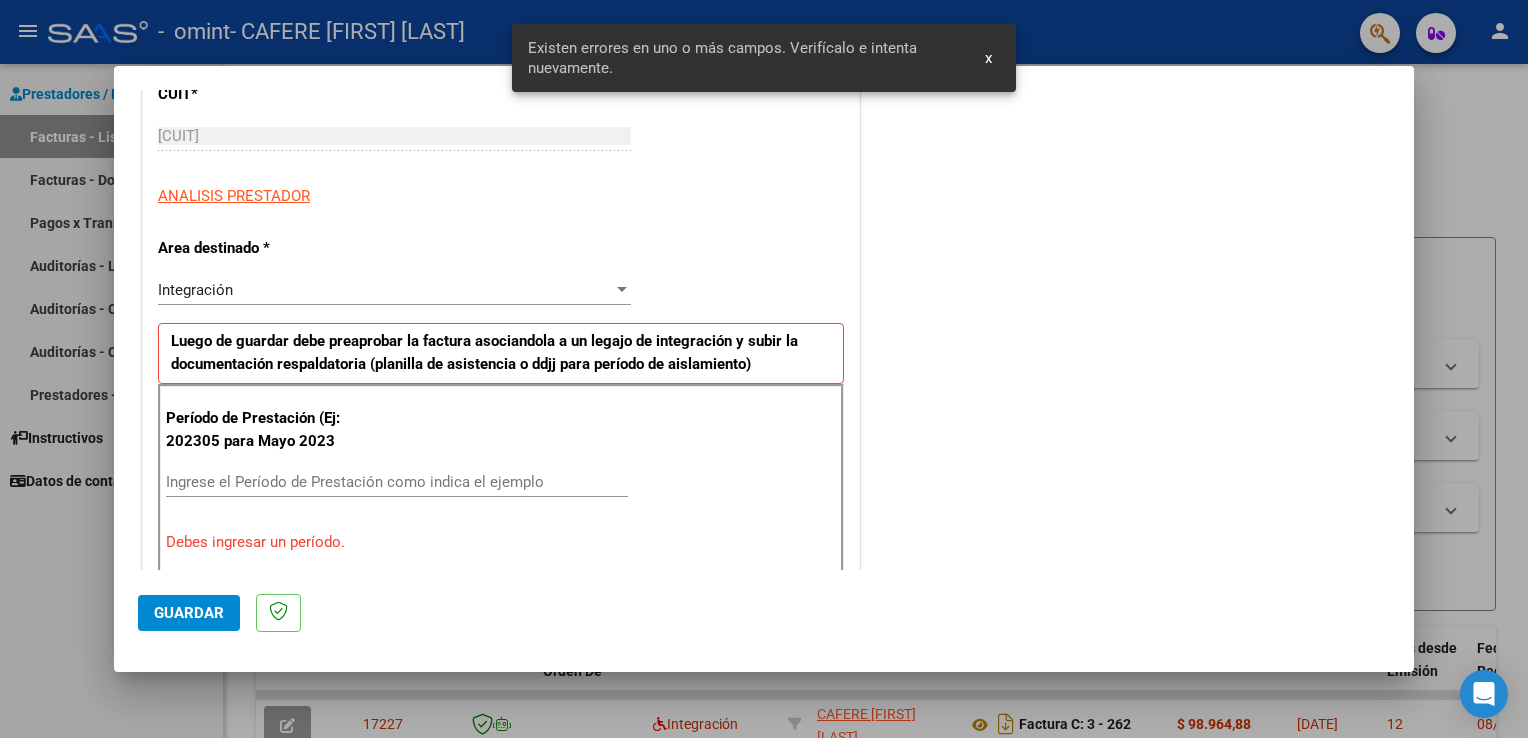 scroll, scrollTop: 417, scrollLeft: 0, axis: vertical 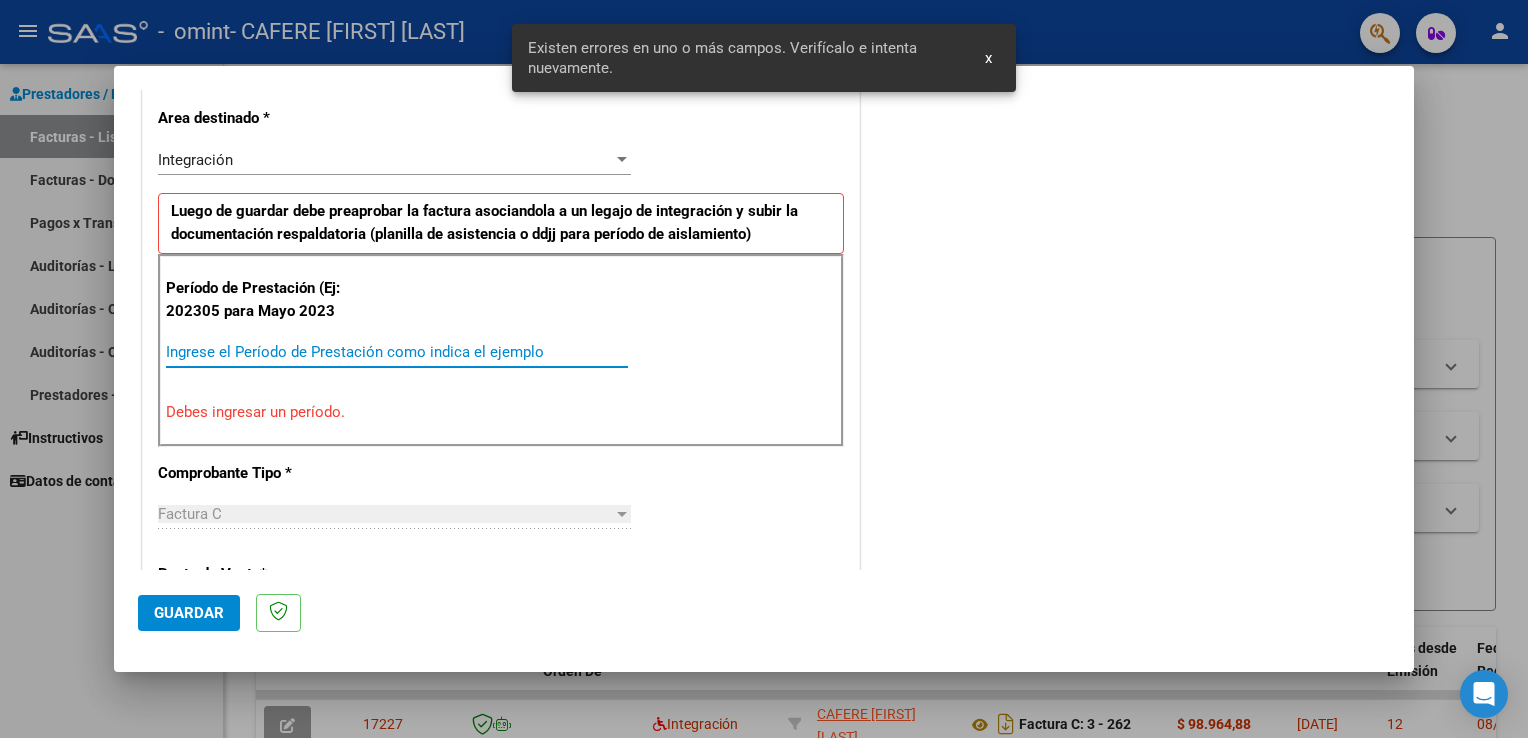 click on "Ingrese el Período de Prestación como indica el ejemplo" at bounding box center [397, 352] 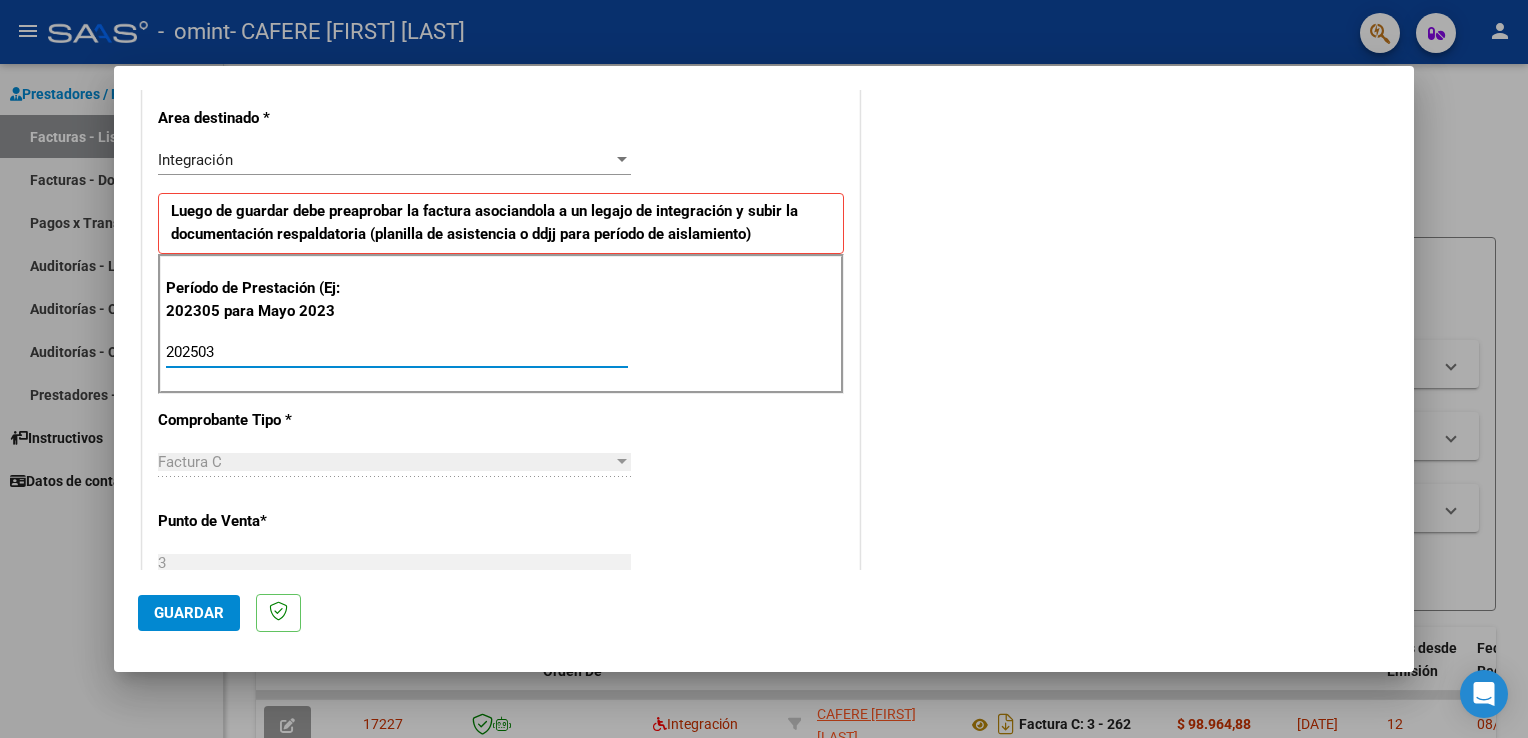 type on "202503" 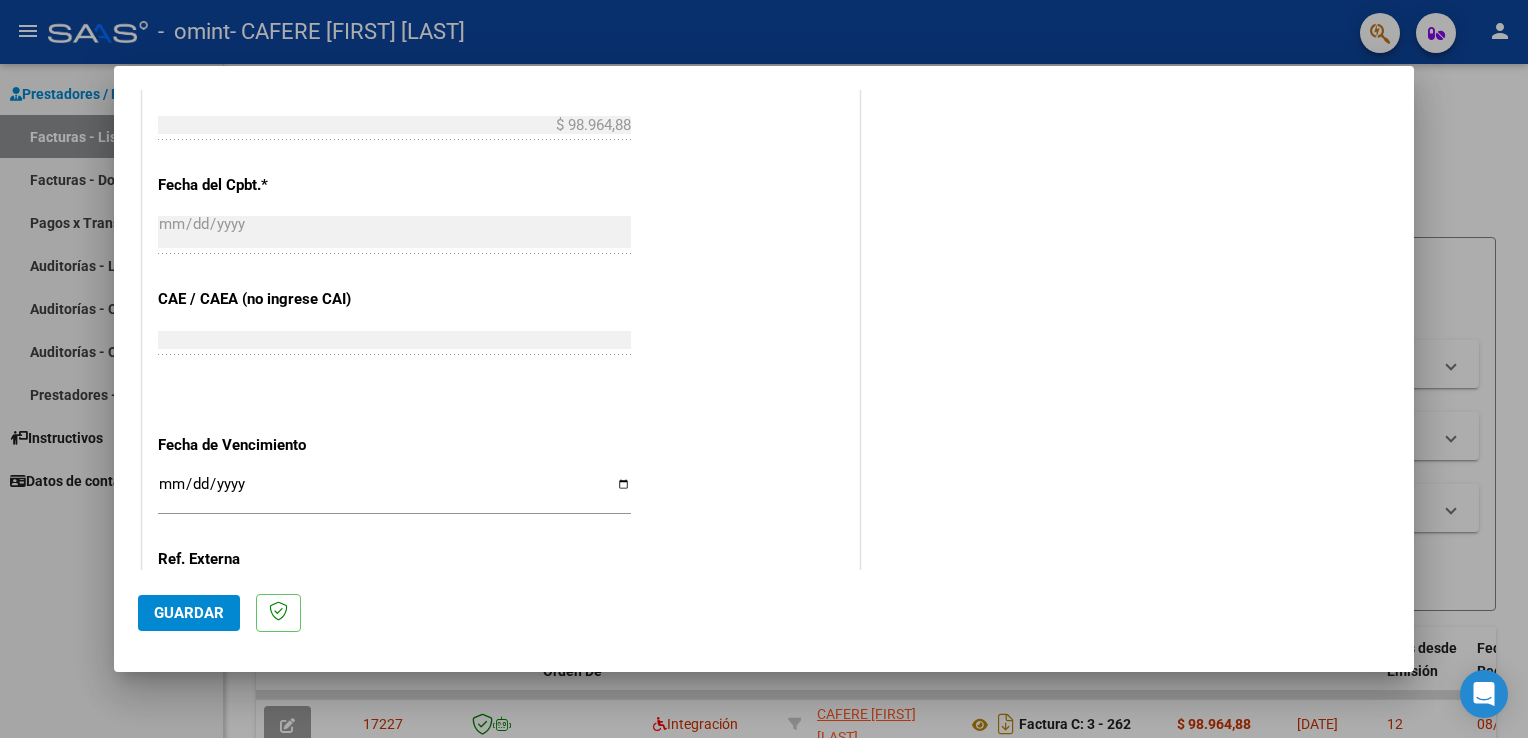 scroll, scrollTop: 1097, scrollLeft: 0, axis: vertical 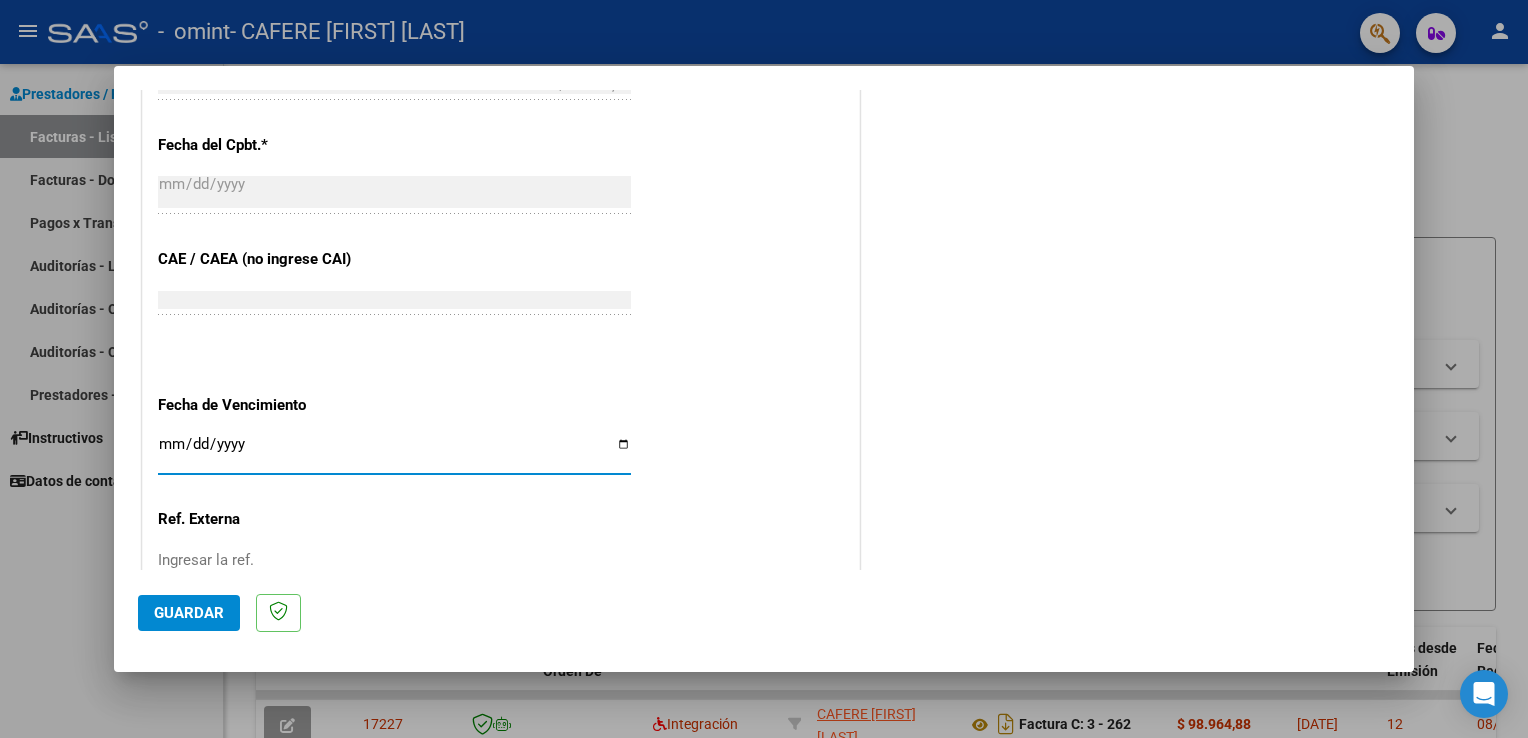 click on "Ingresar la fecha" at bounding box center [394, 452] 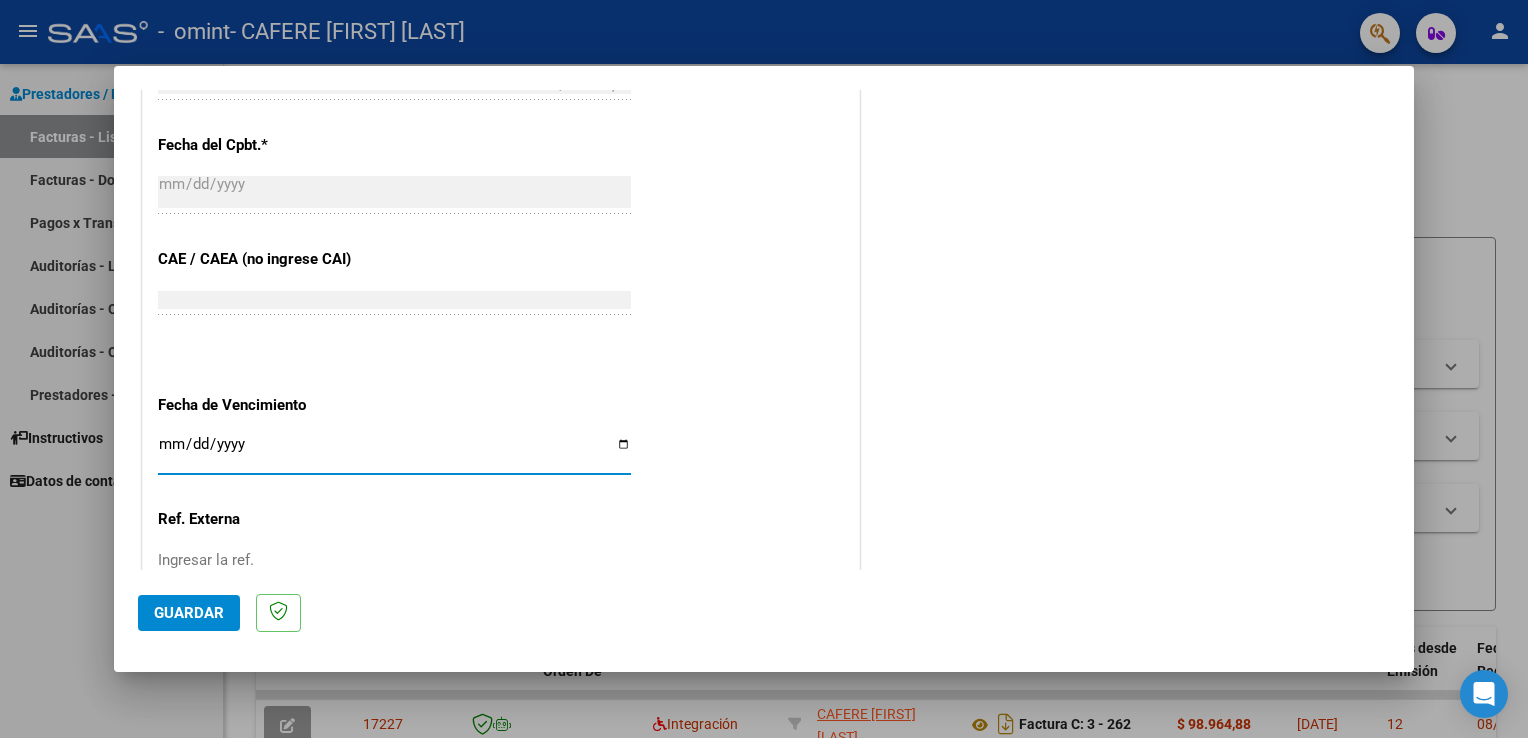 type on "2025-08-06" 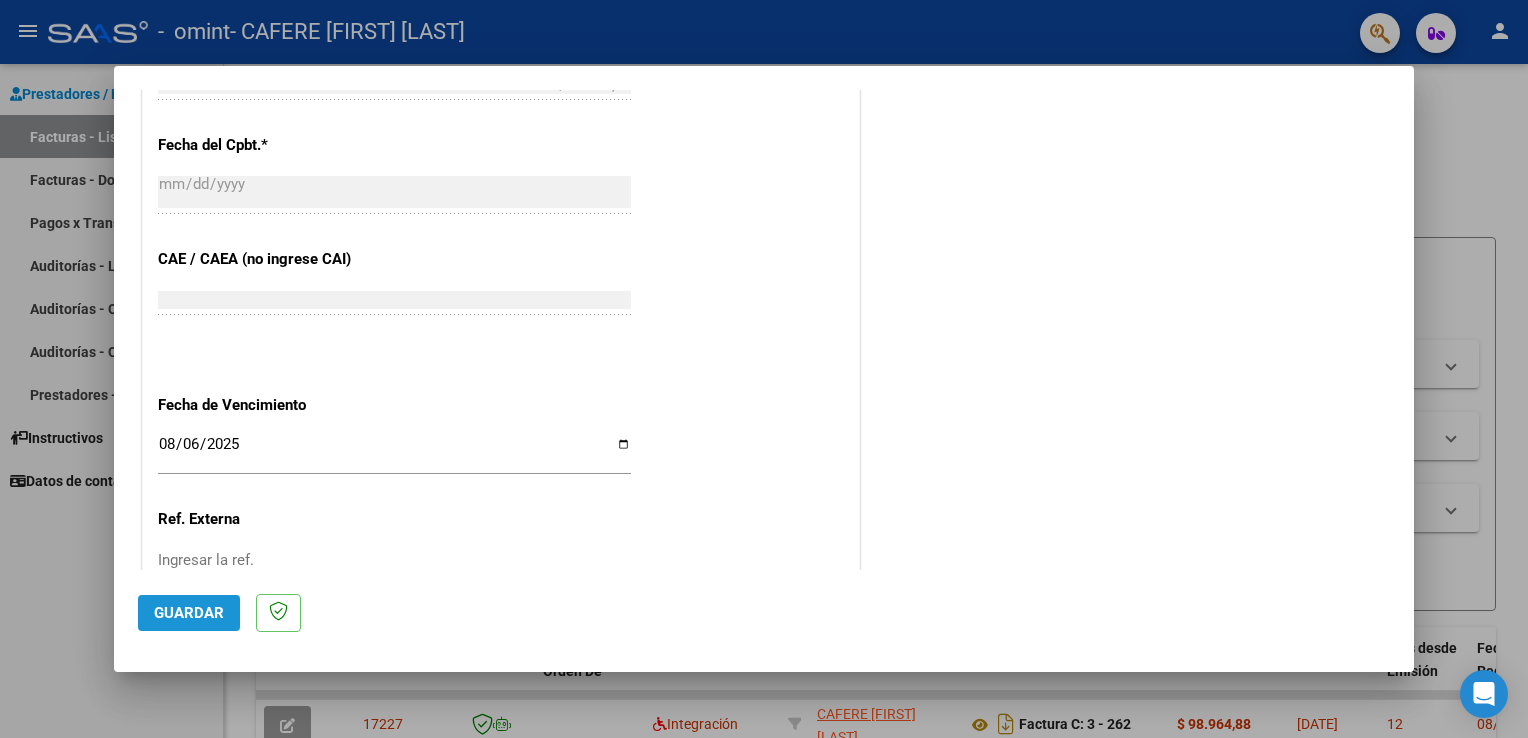 click on "Guardar" 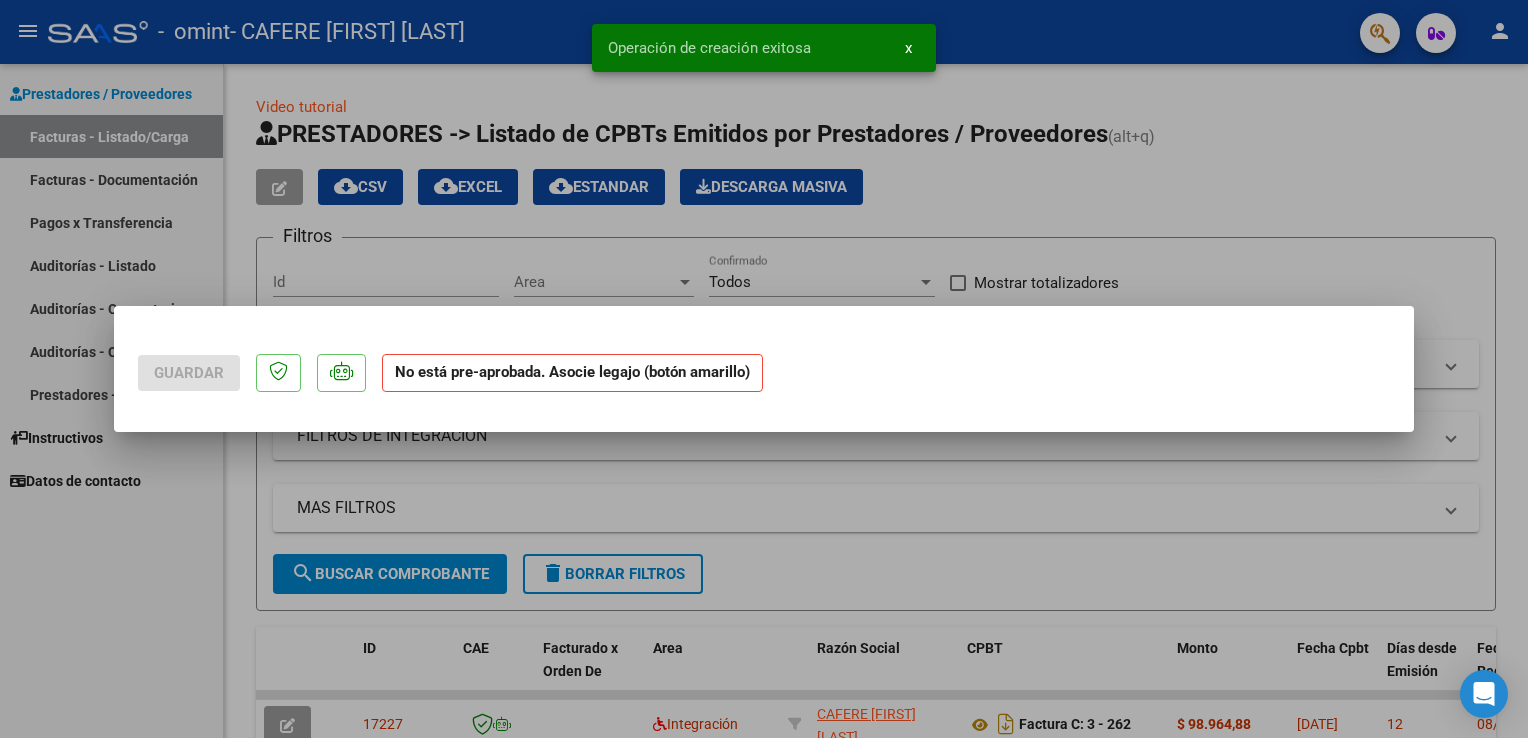 scroll, scrollTop: 0, scrollLeft: 0, axis: both 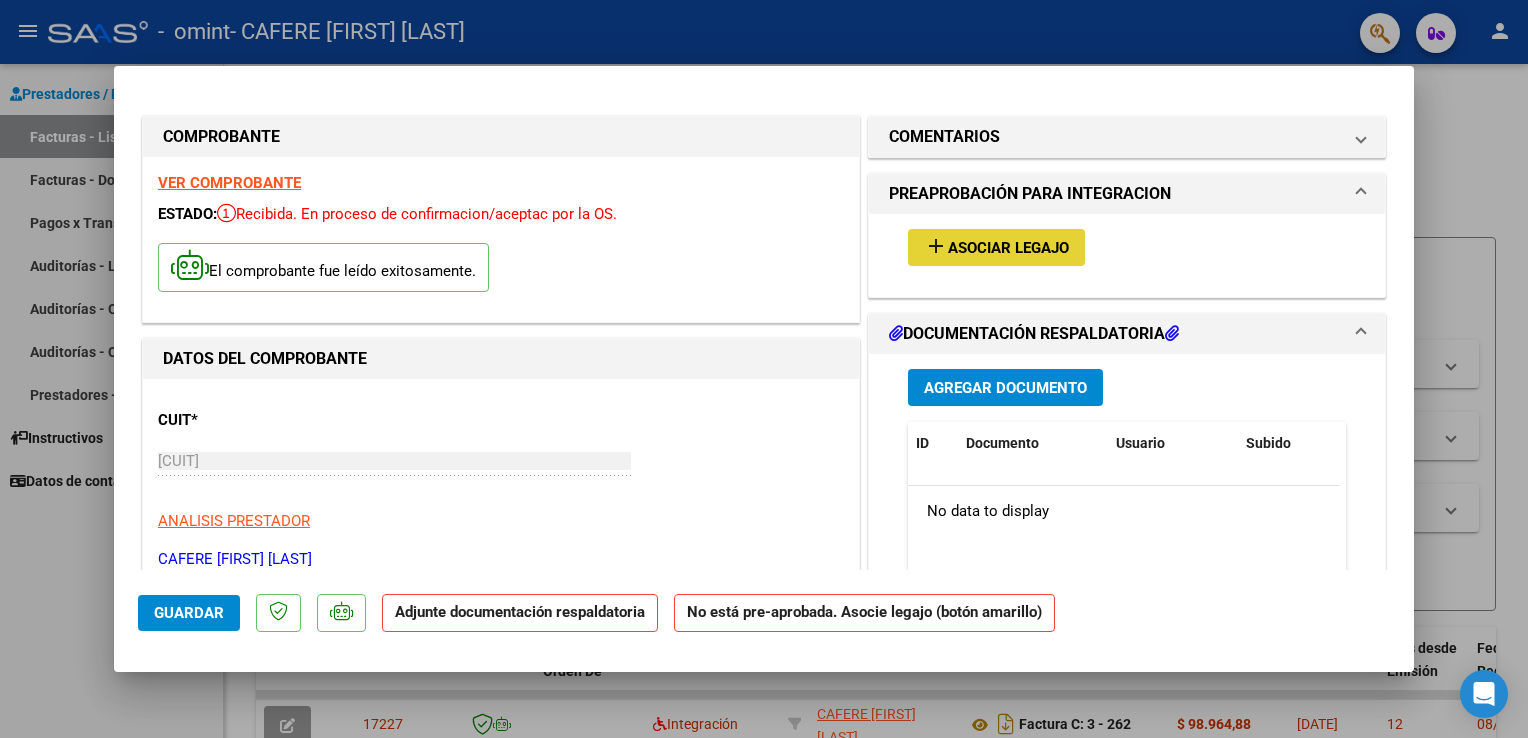 click on "add Asociar Legajo" at bounding box center (996, 247) 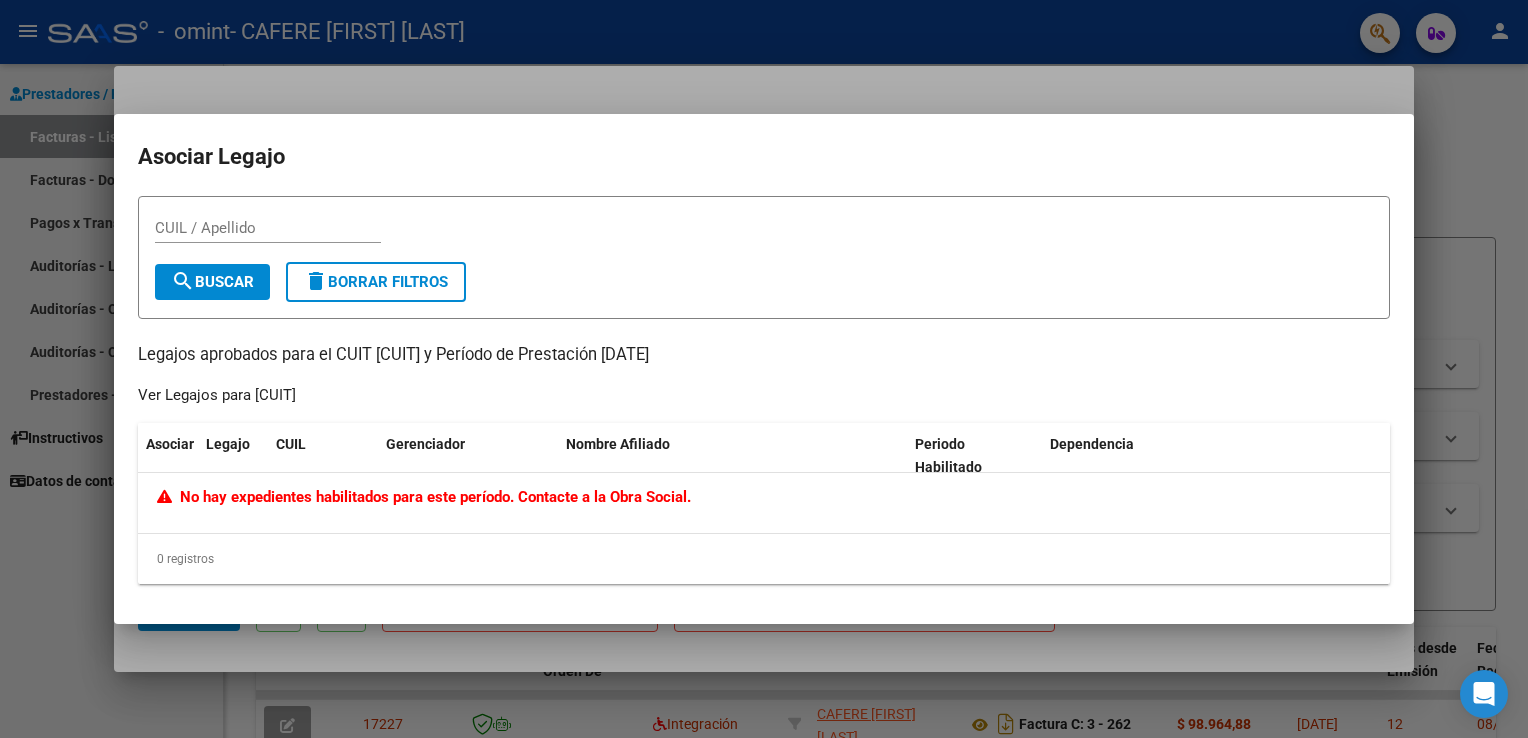 click at bounding box center [764, 369] 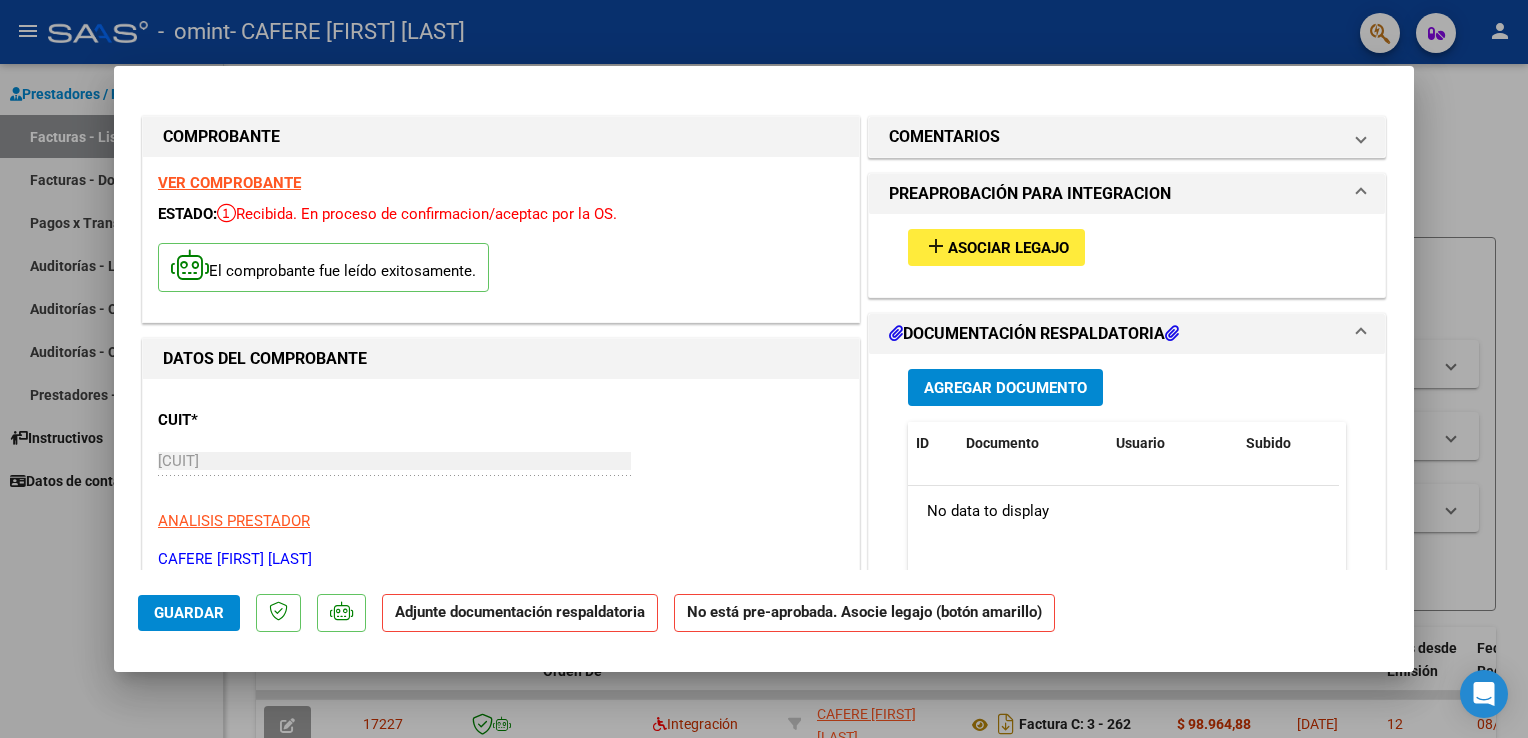 click on "Agregar Documento" at bounding box center [1005, 388] 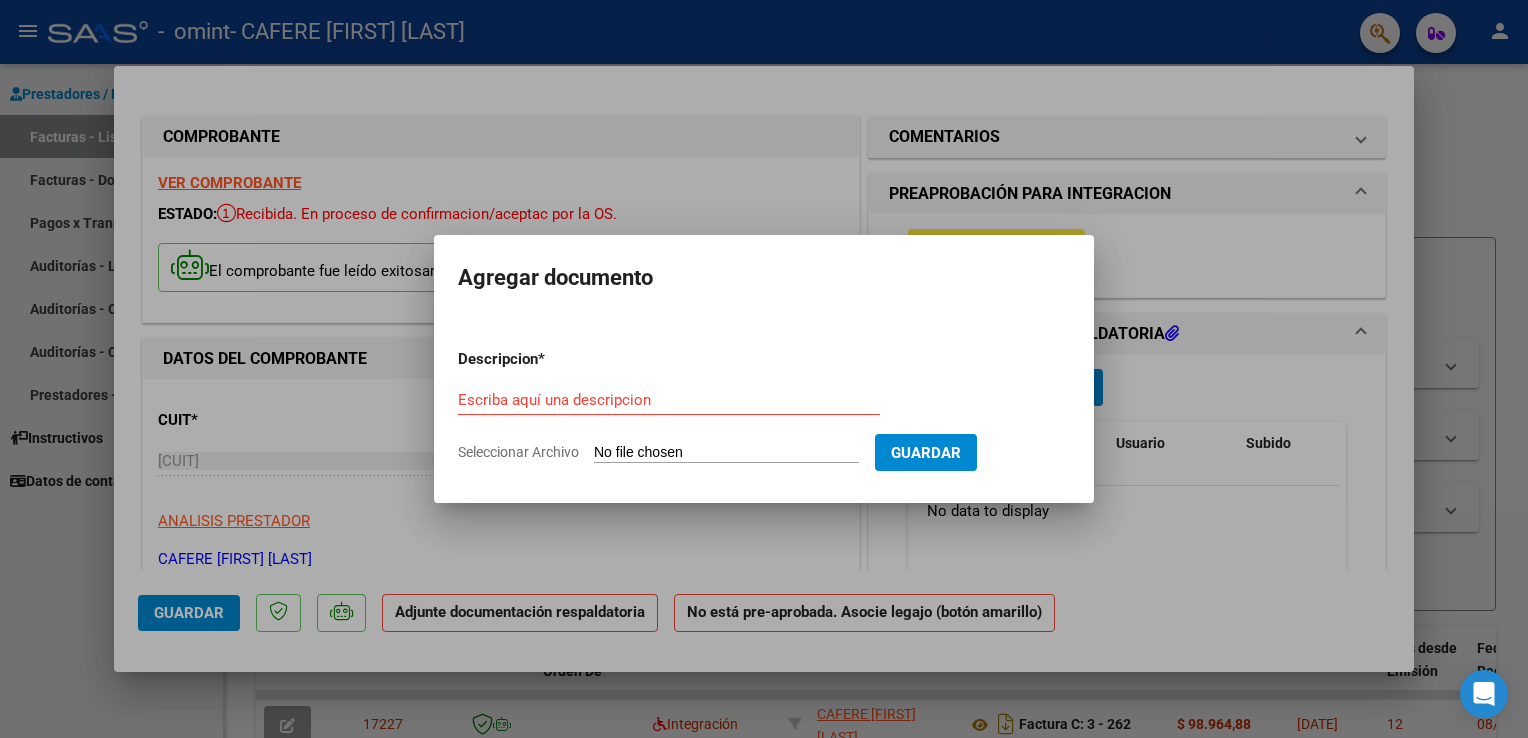 click on "Seleccionar Archivo" at bounding box center [726, 453] 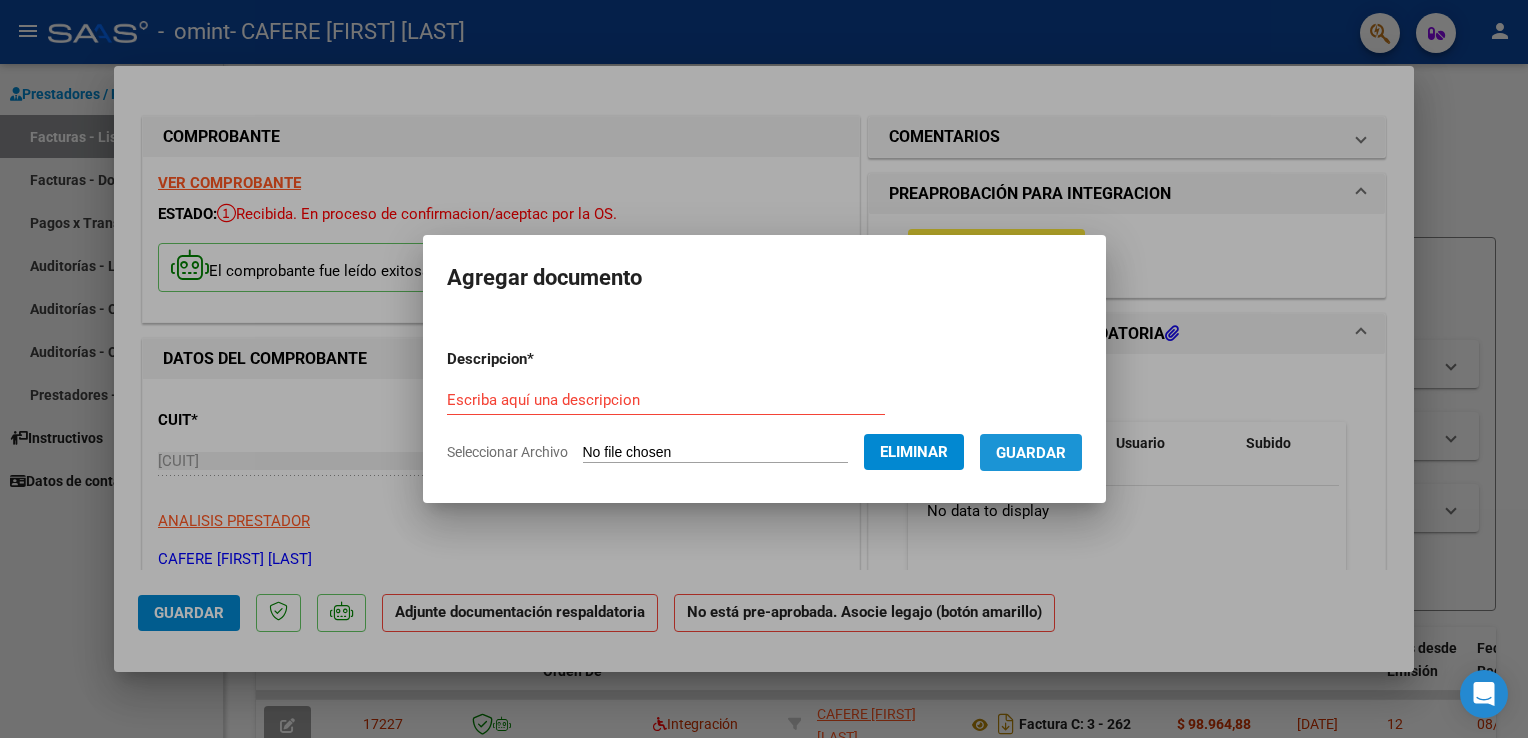 click on "Guardar" at bounding box center (1031, 453) 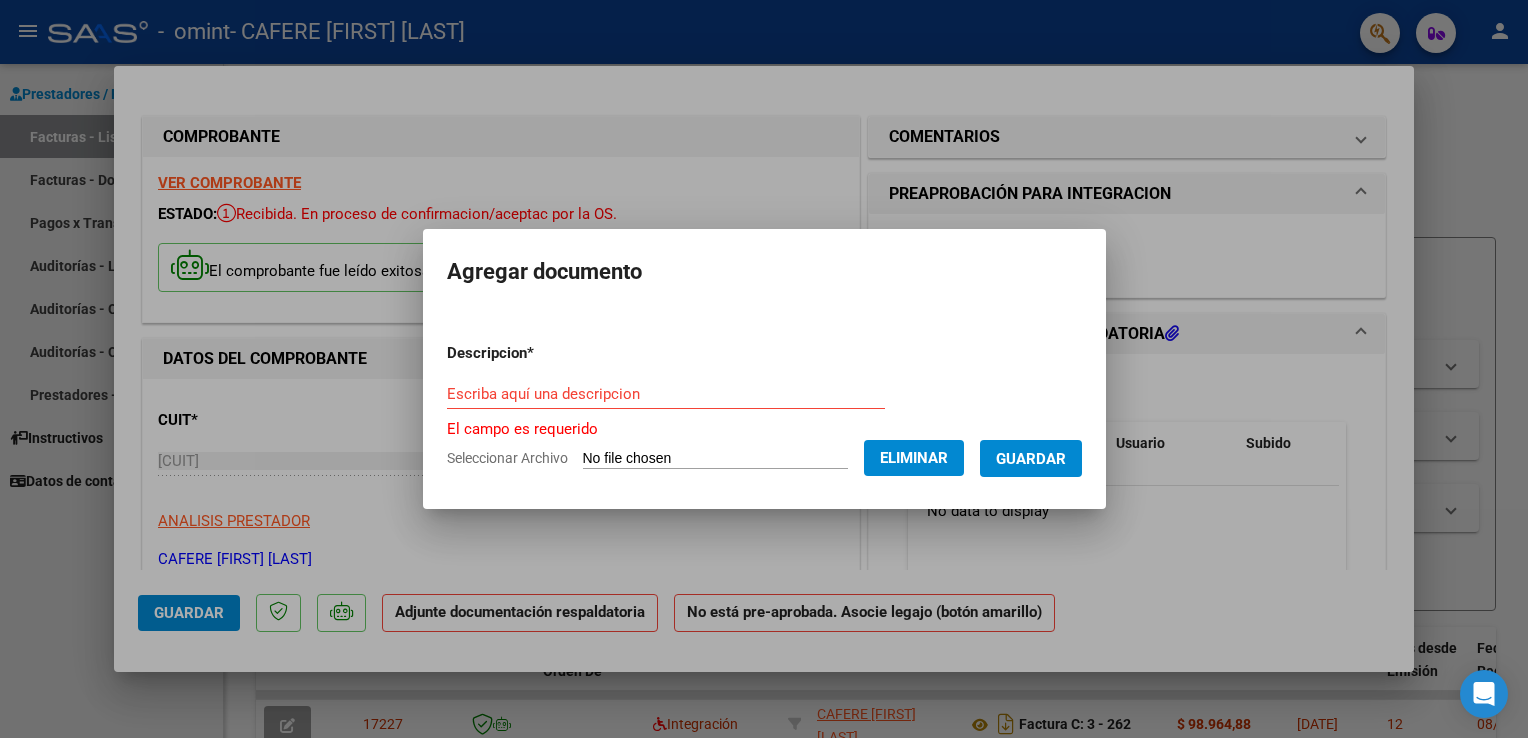 click on "Escriba aquí una descripcion" at bounding box center (666, 394) 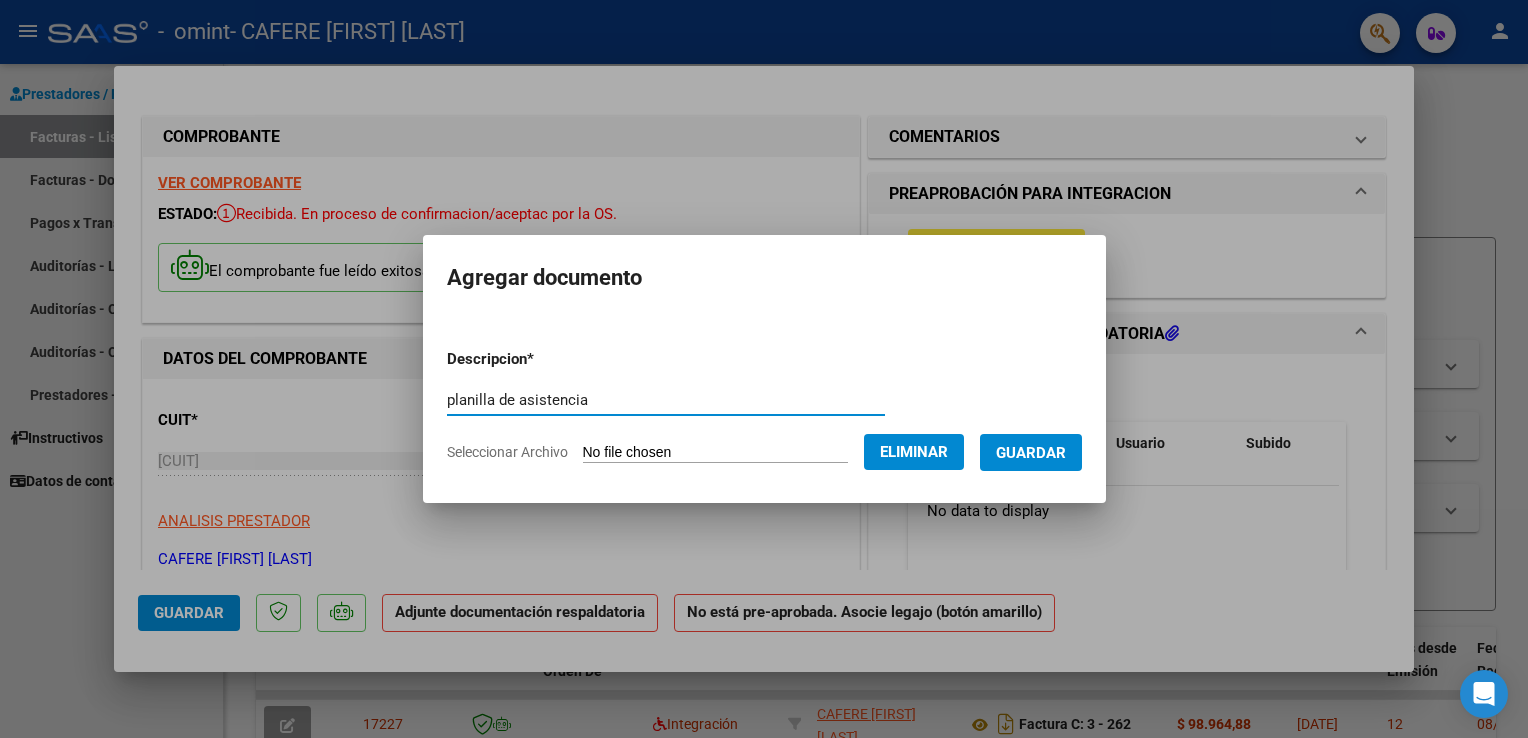 type on "planilla de asistencia" 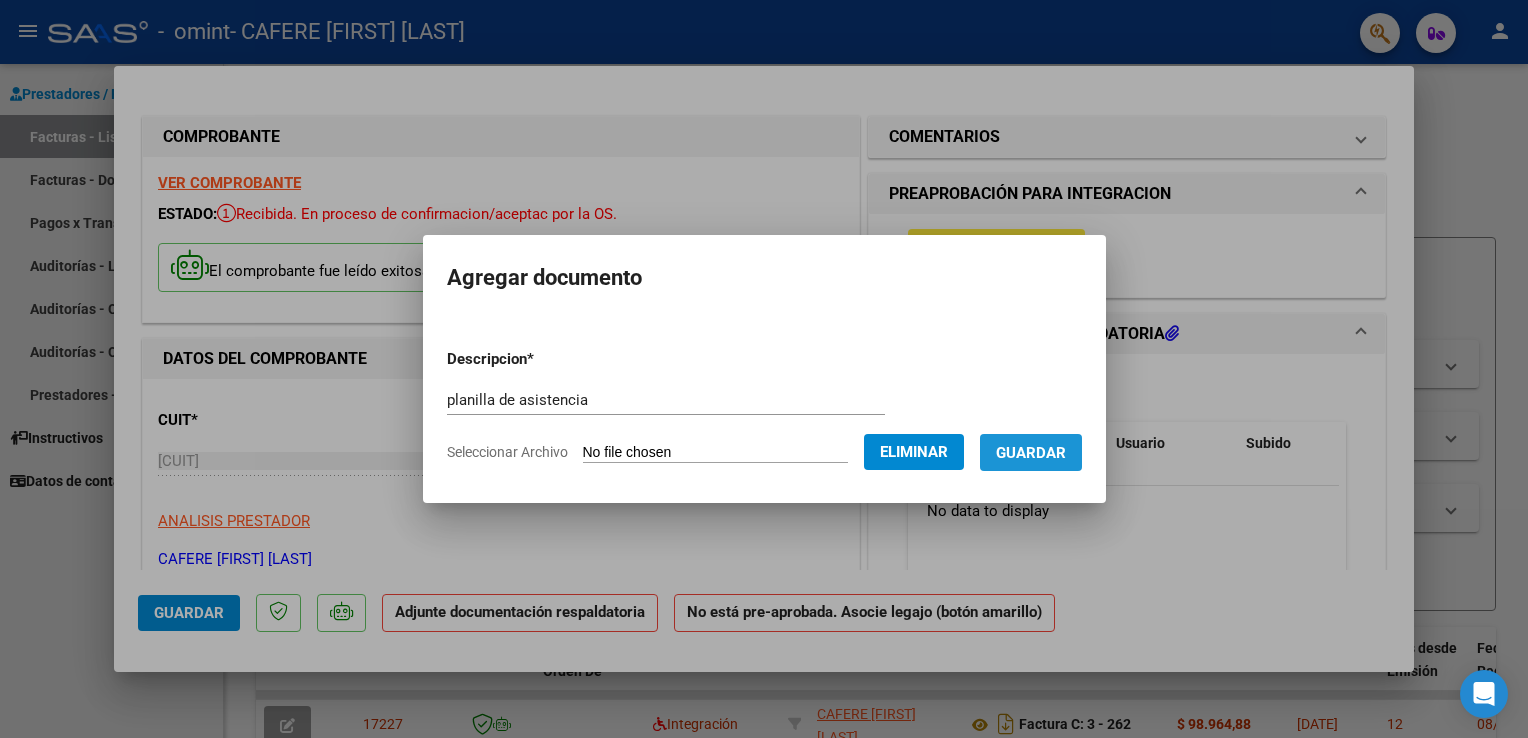 click on "Guardar" at bounding box center (1031, 453) 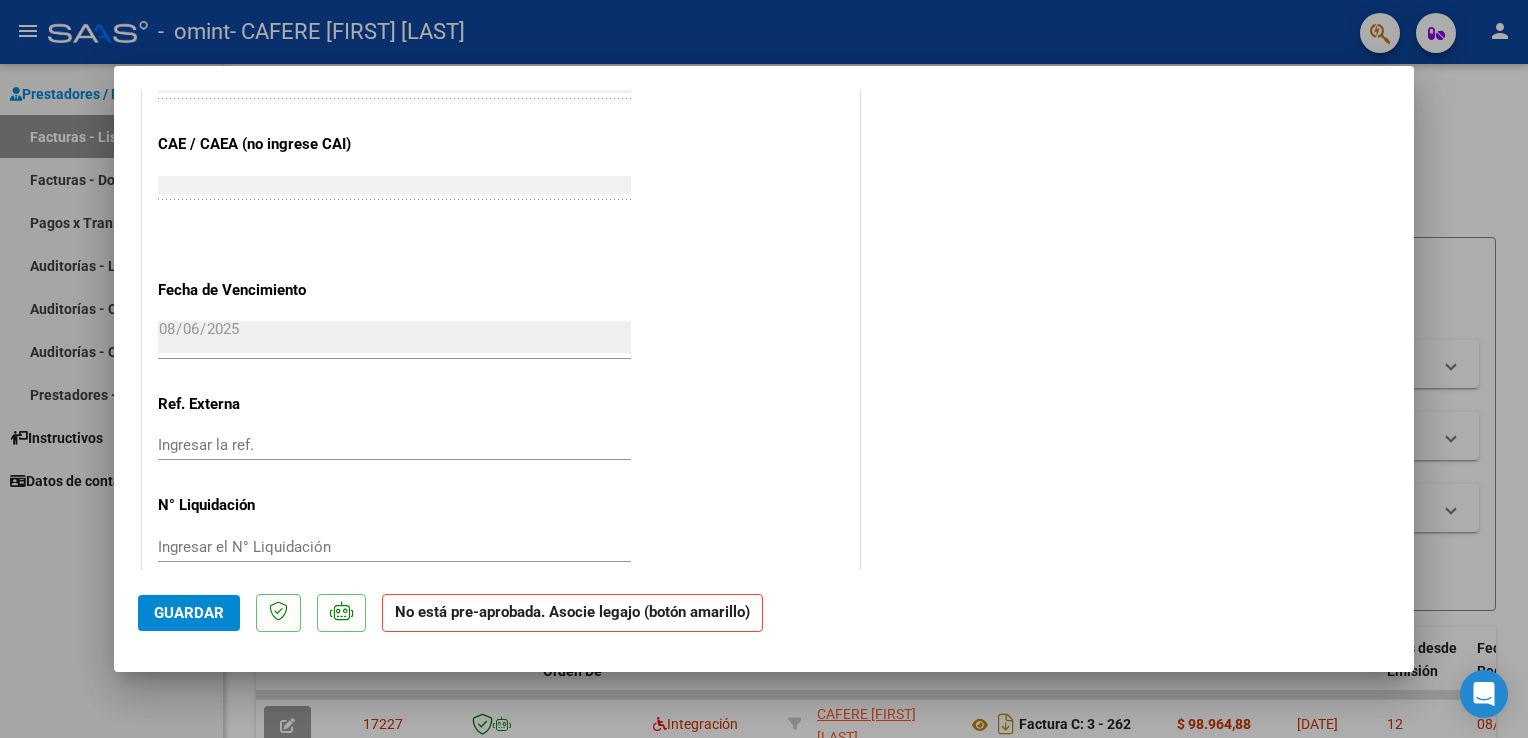 scroll, scrollTop: 1255, scrollLeft: 0, axis: vertical 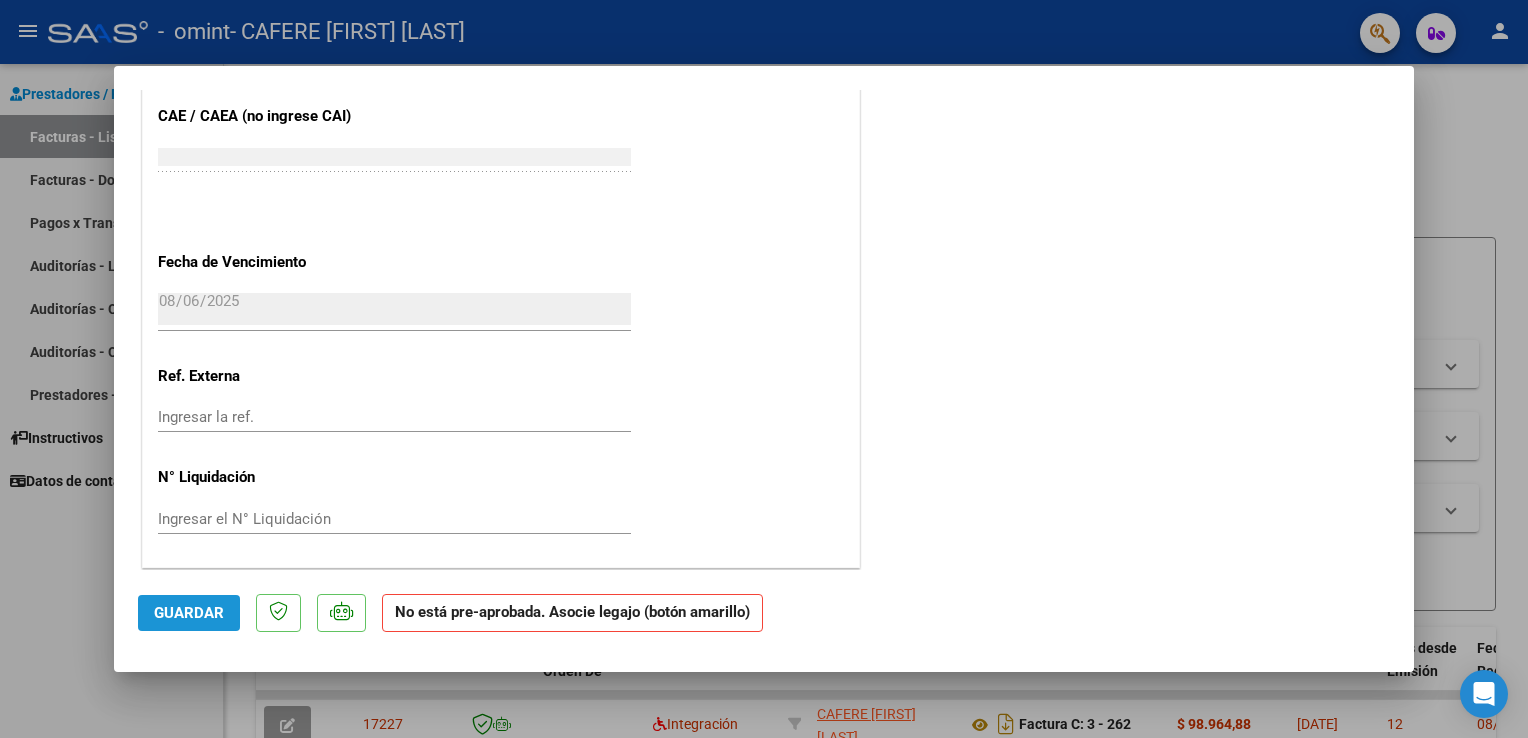 click on "Guardar" 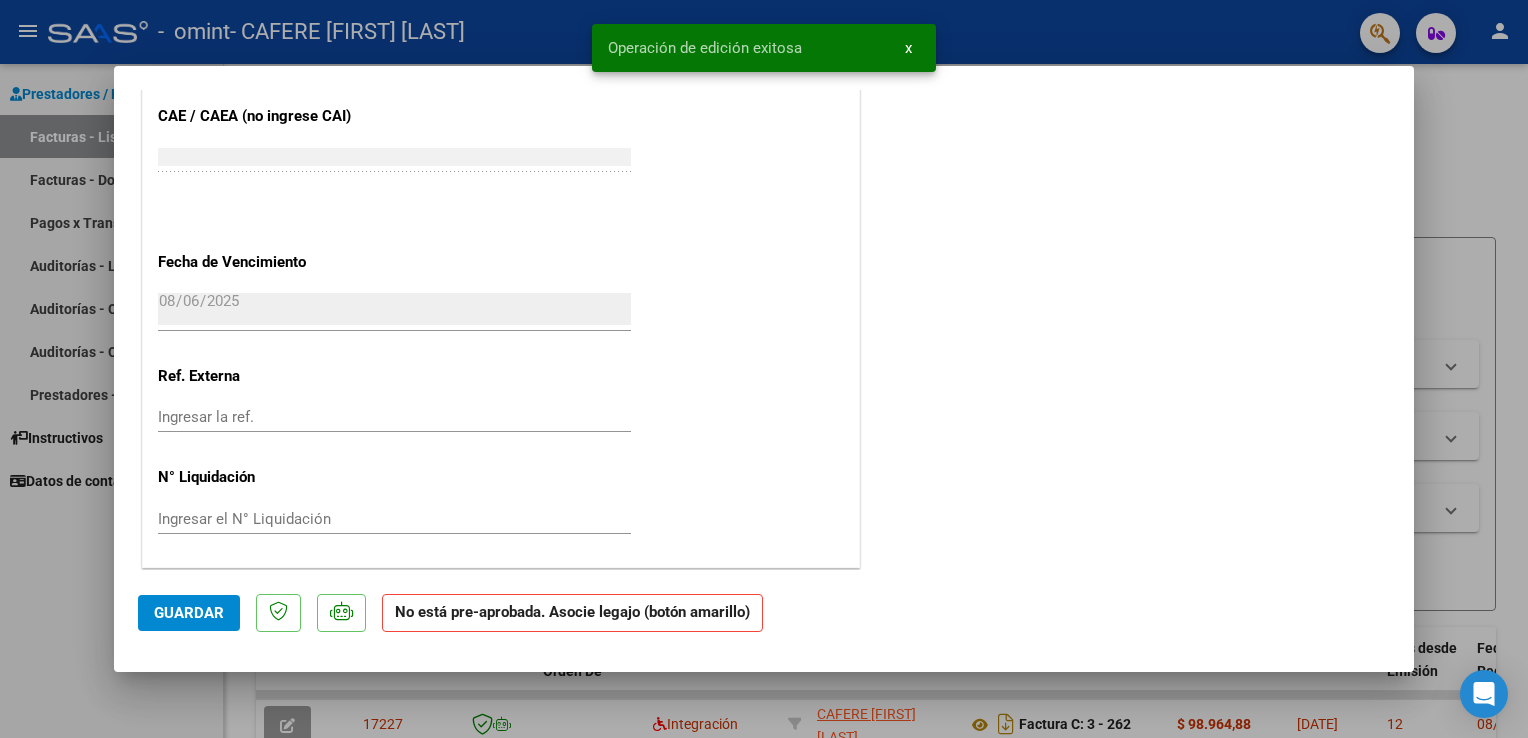 click at bounding box center [764, 369] 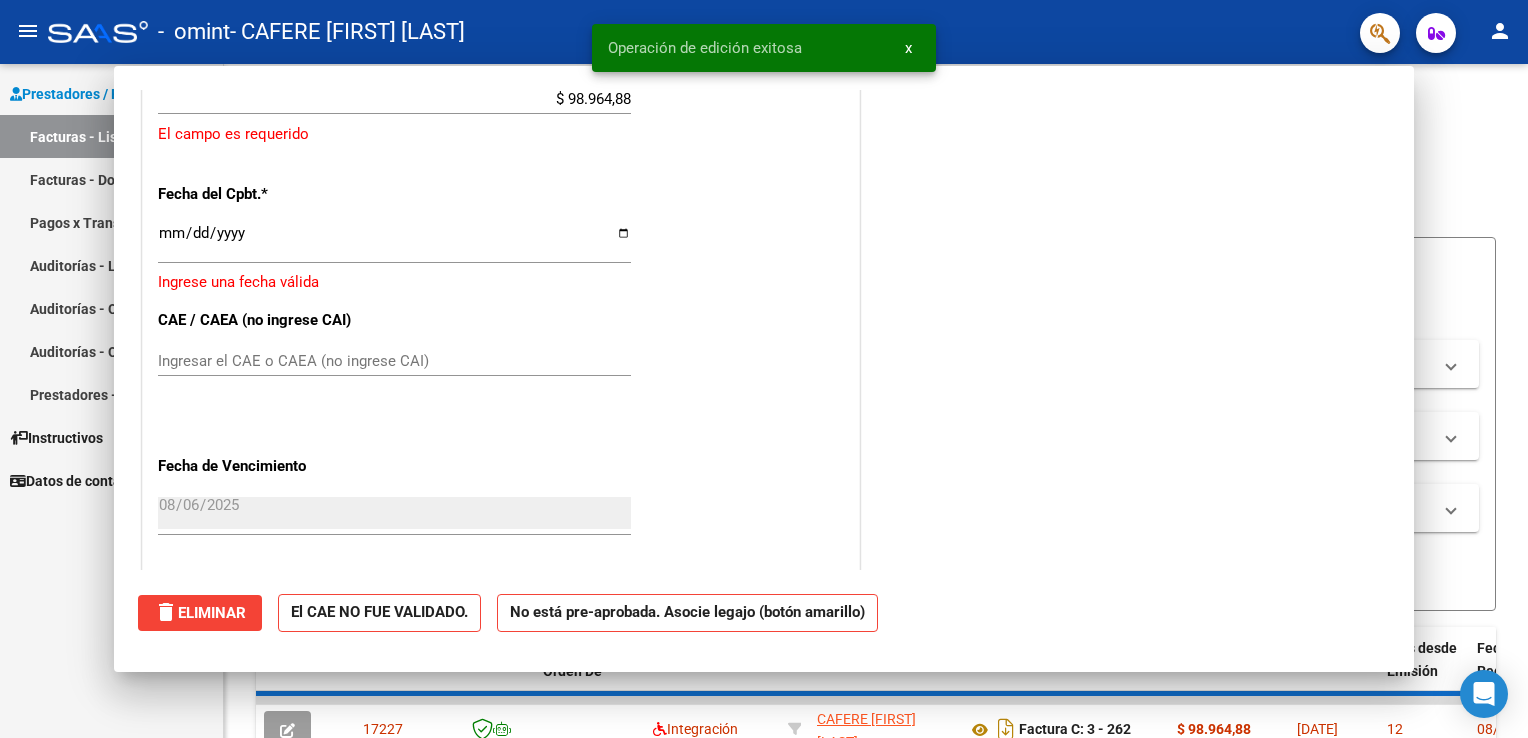 type 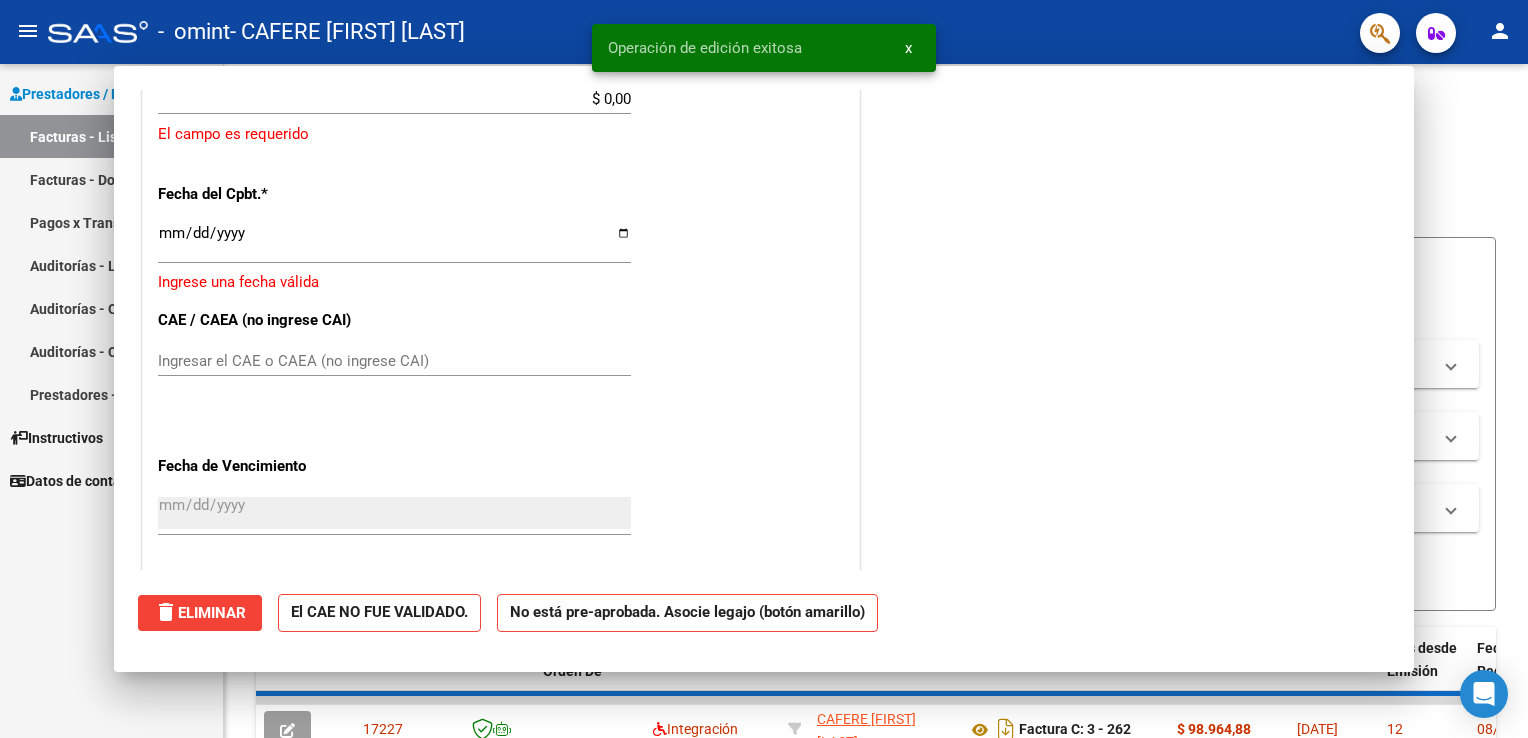scroll, scrollTop: 0, scrollLeft: 0, axis: both 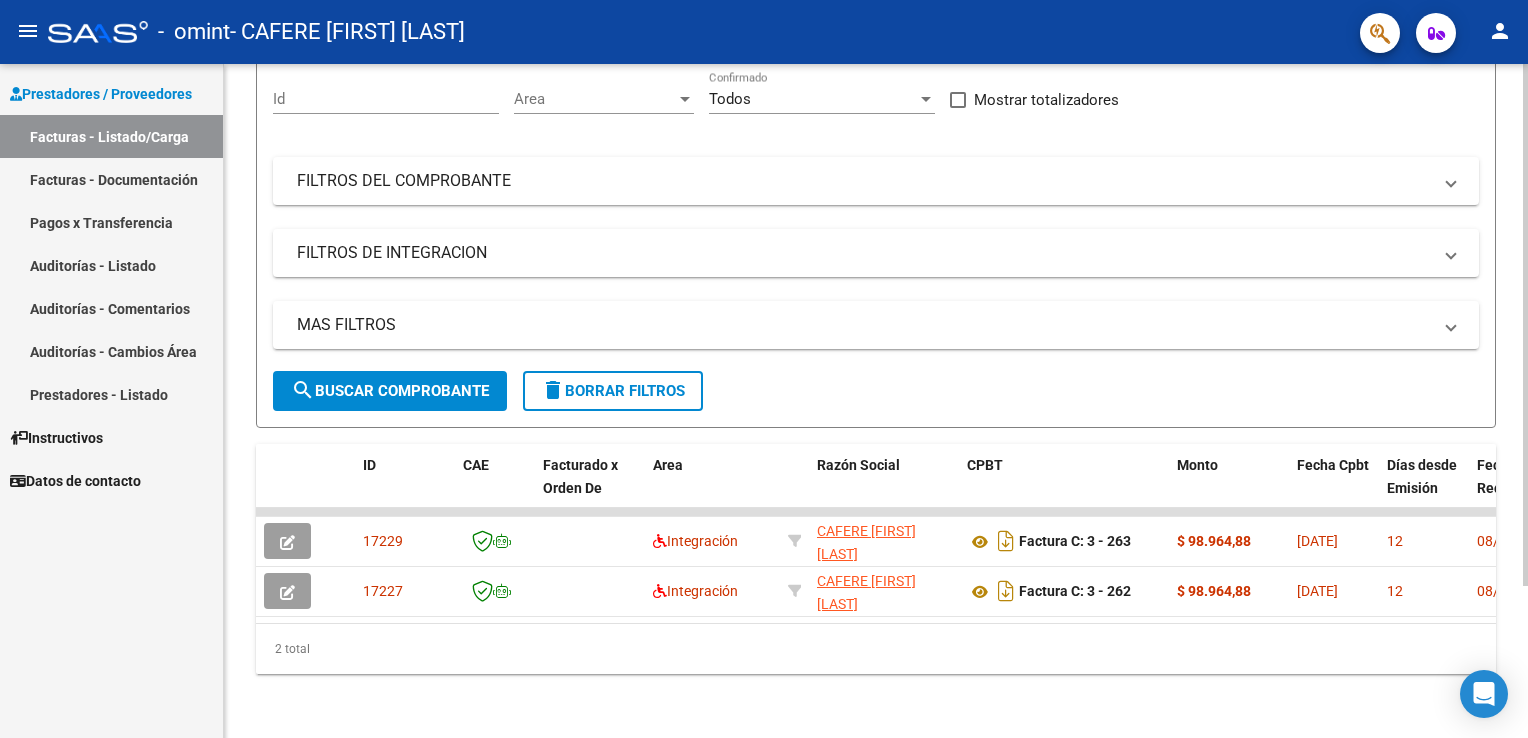 click 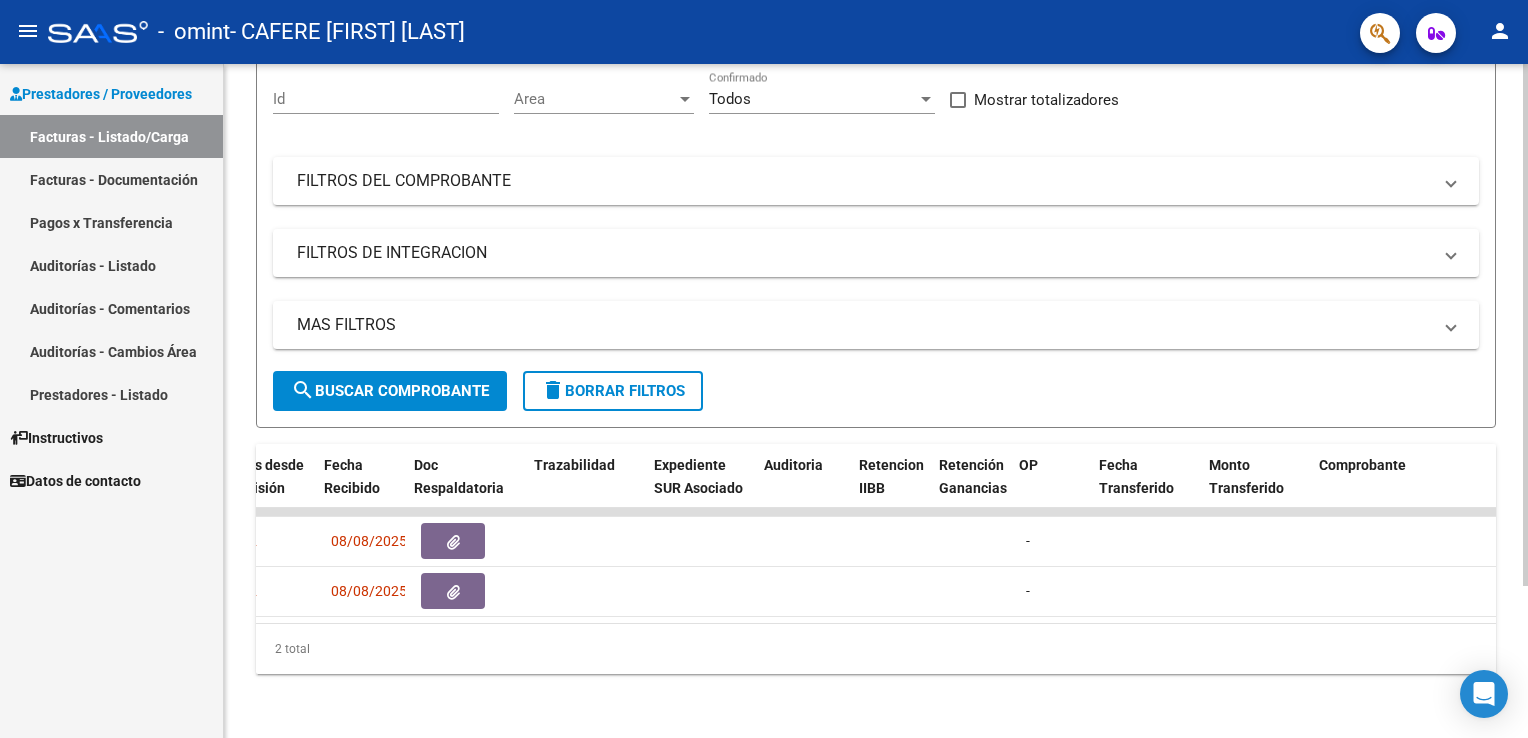 scroll, scrollTop: 0, scrollLeft: 1186, axis: horizontal 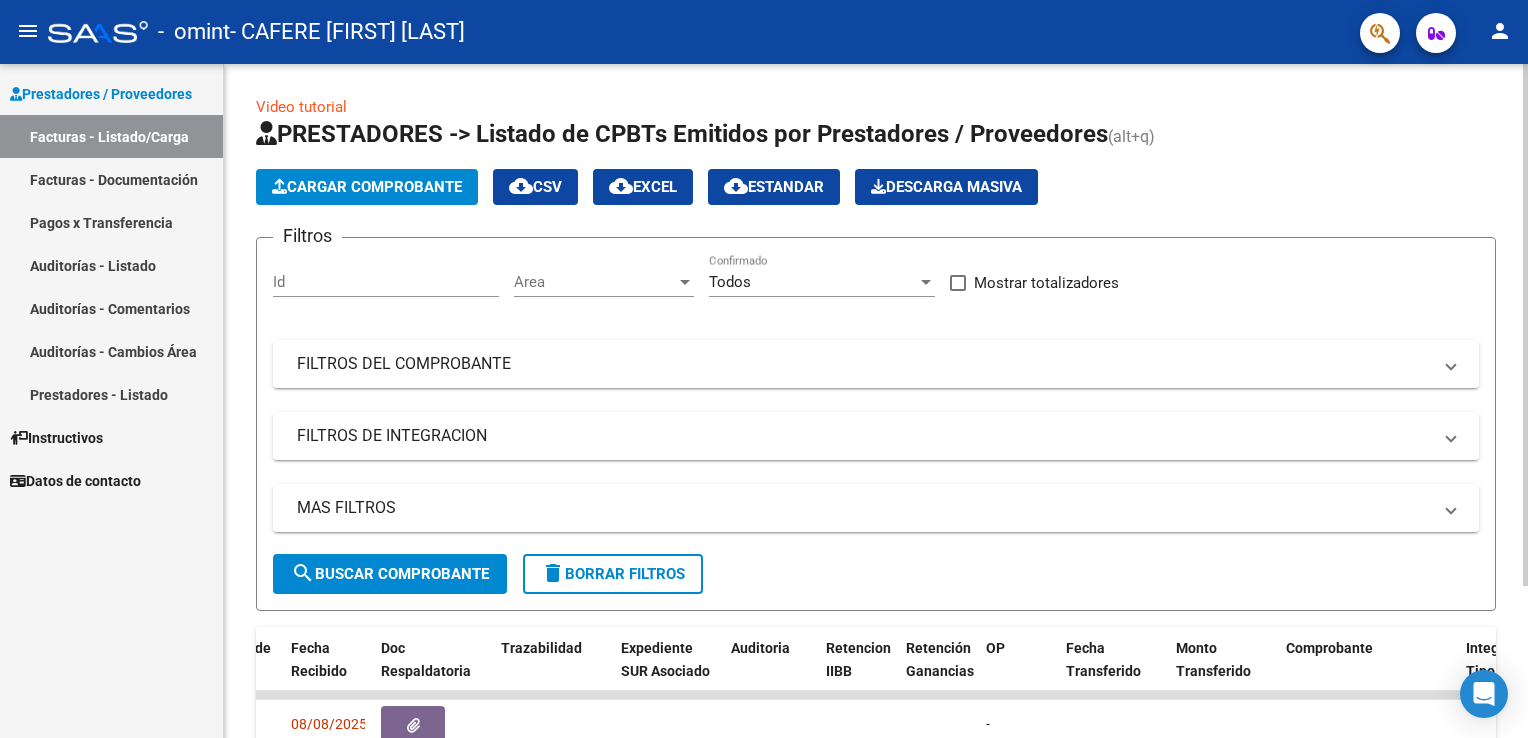 click 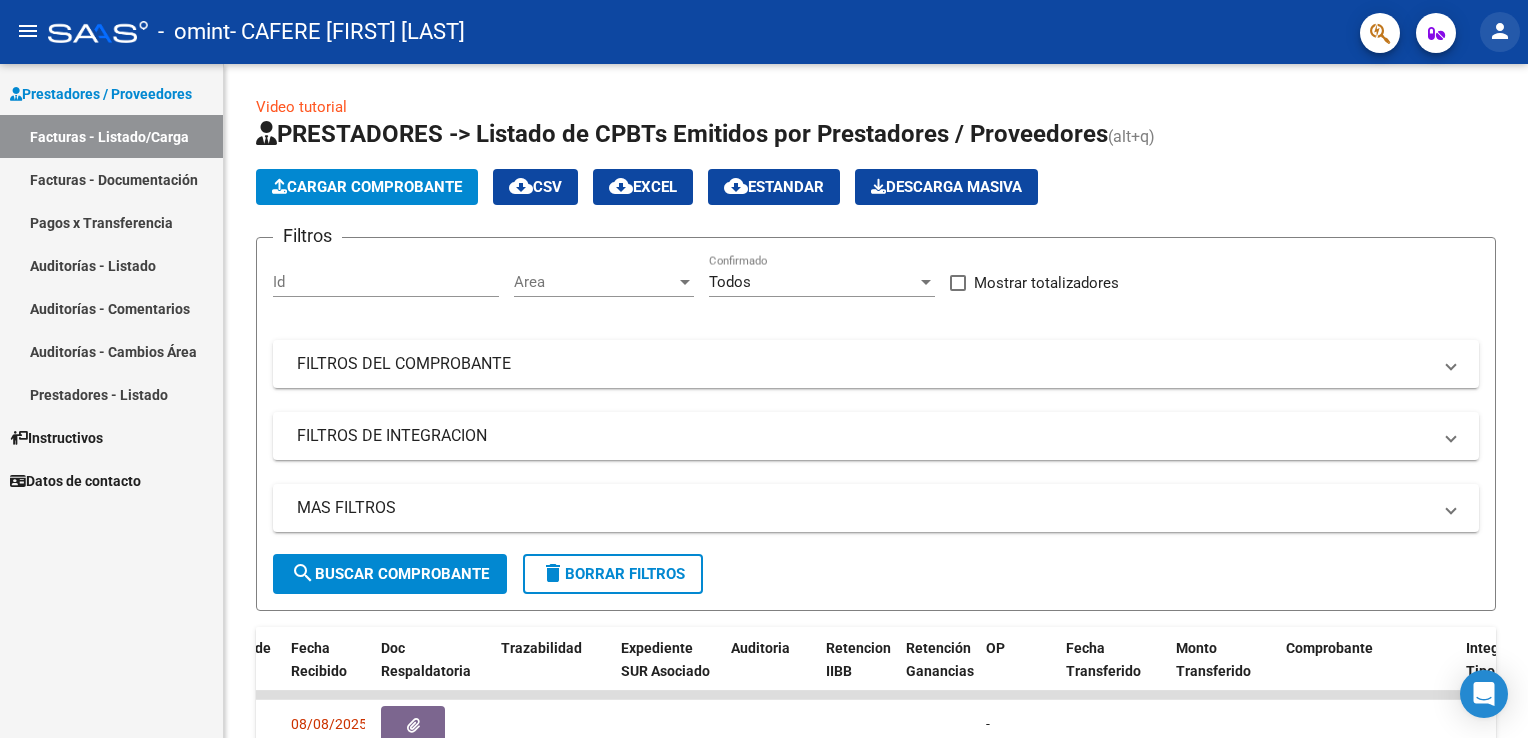 click on "person" 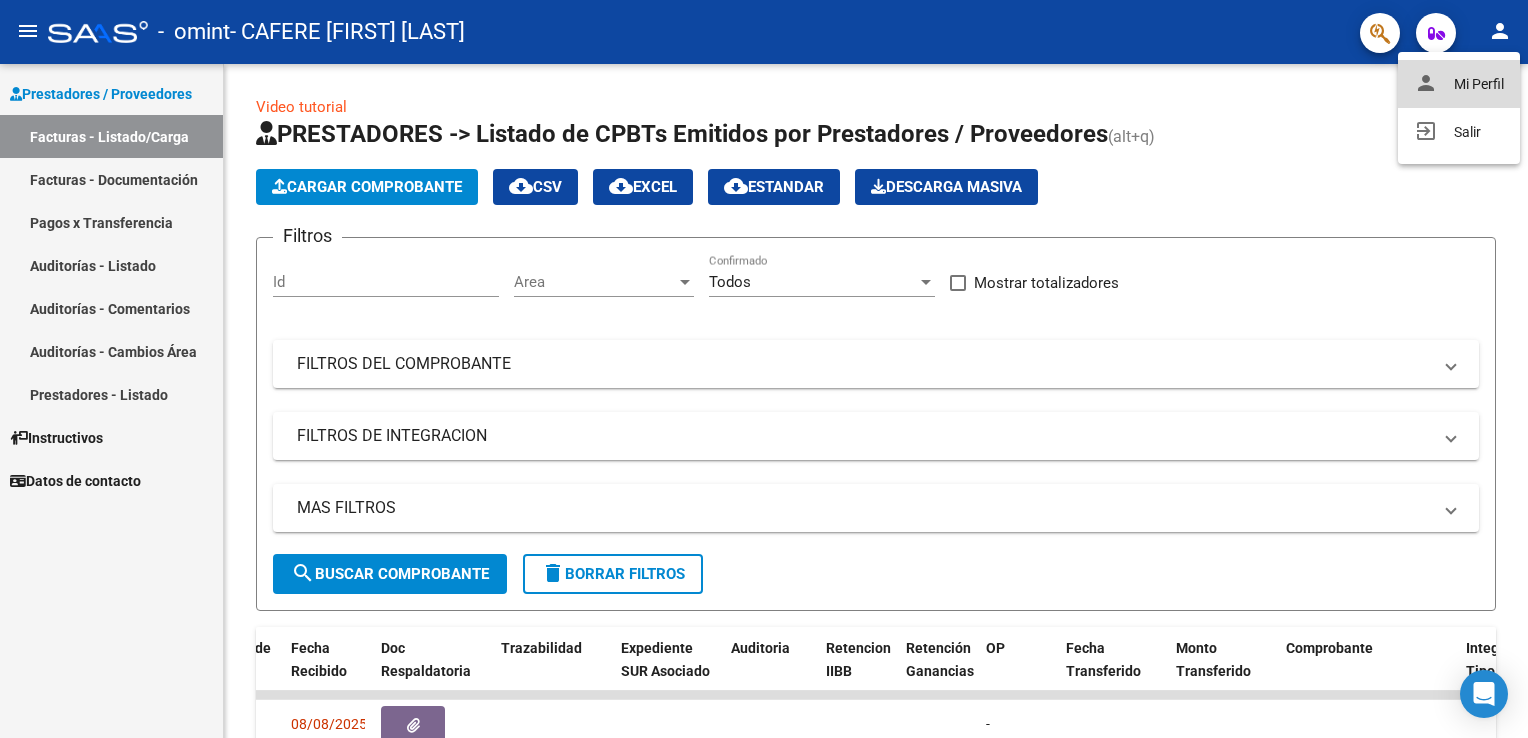 click on "person  Mi Perfil" at bounding box center [1459, 84] 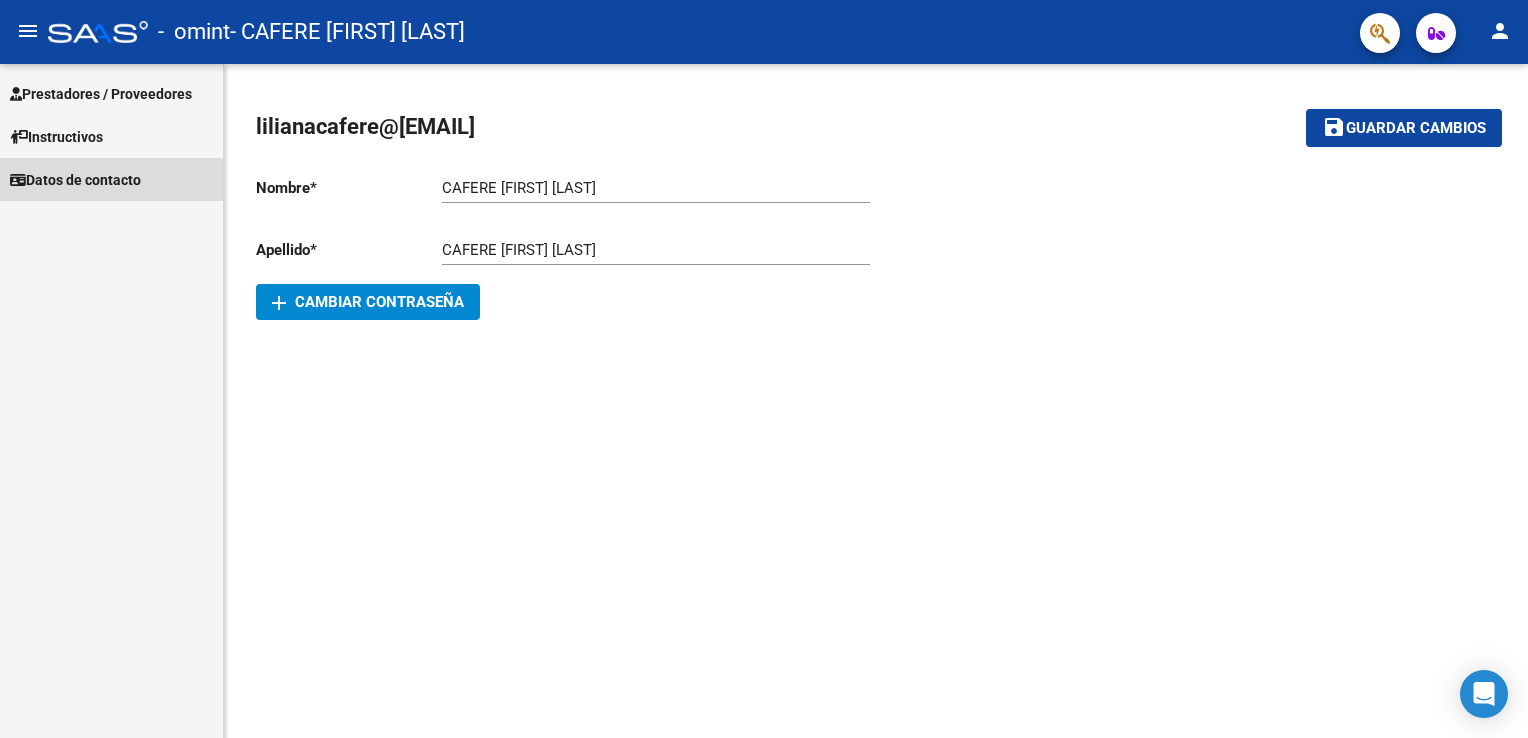 click on "Datos de contacto" at bounding box center [75, 180] 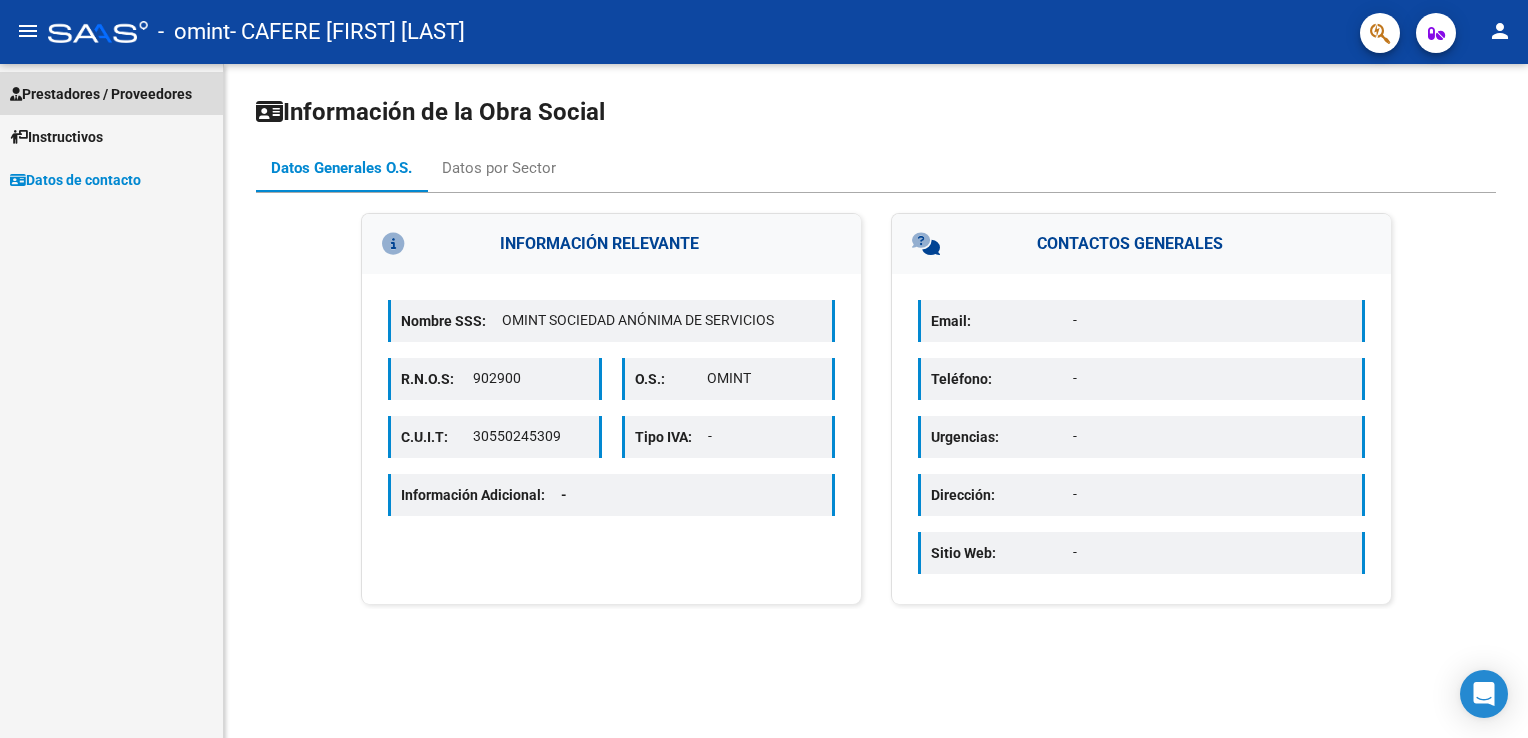 click on "Prestadores / Proveedores" at bounding box center (111, 93) 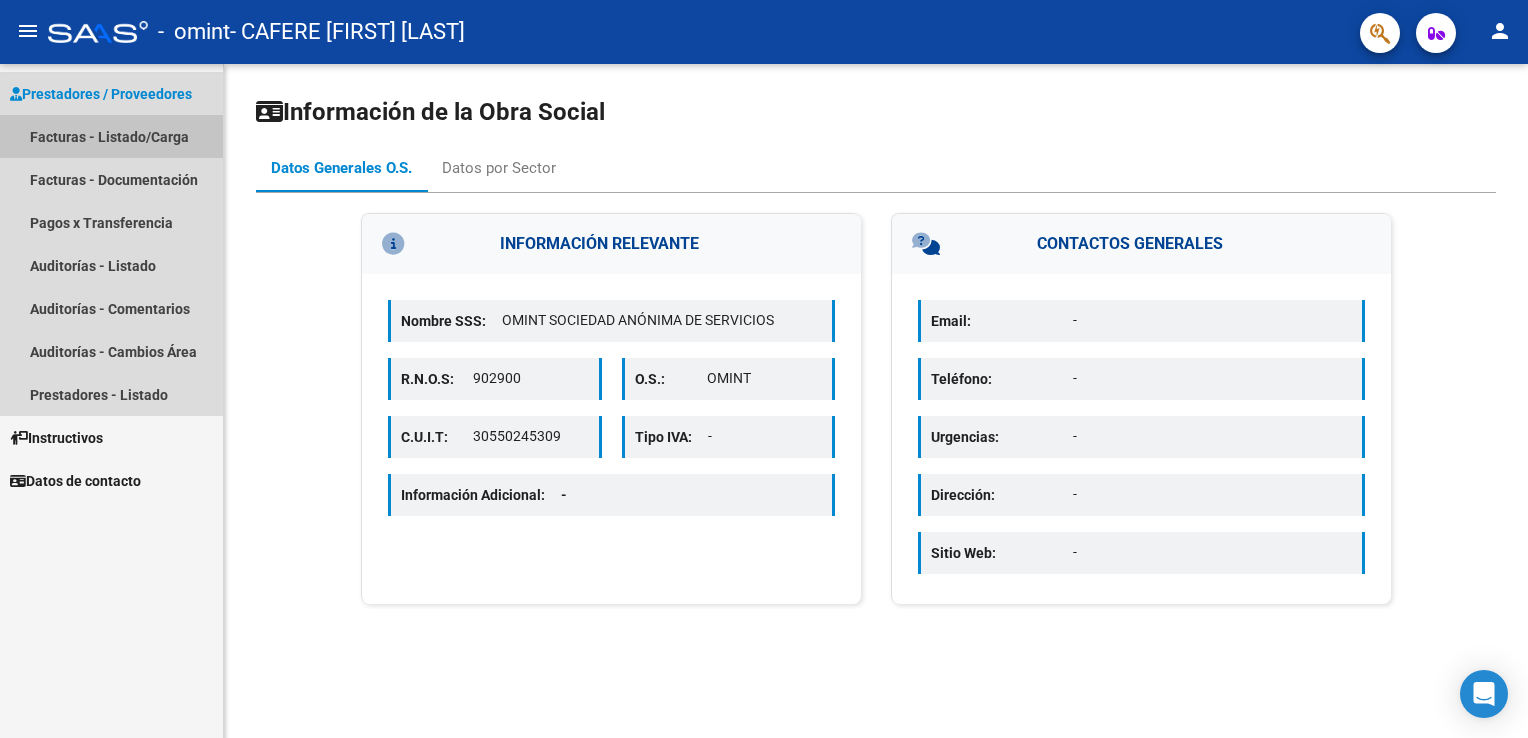 click on "Facturas - Listado/Carga" at bounding box center (111, 136) 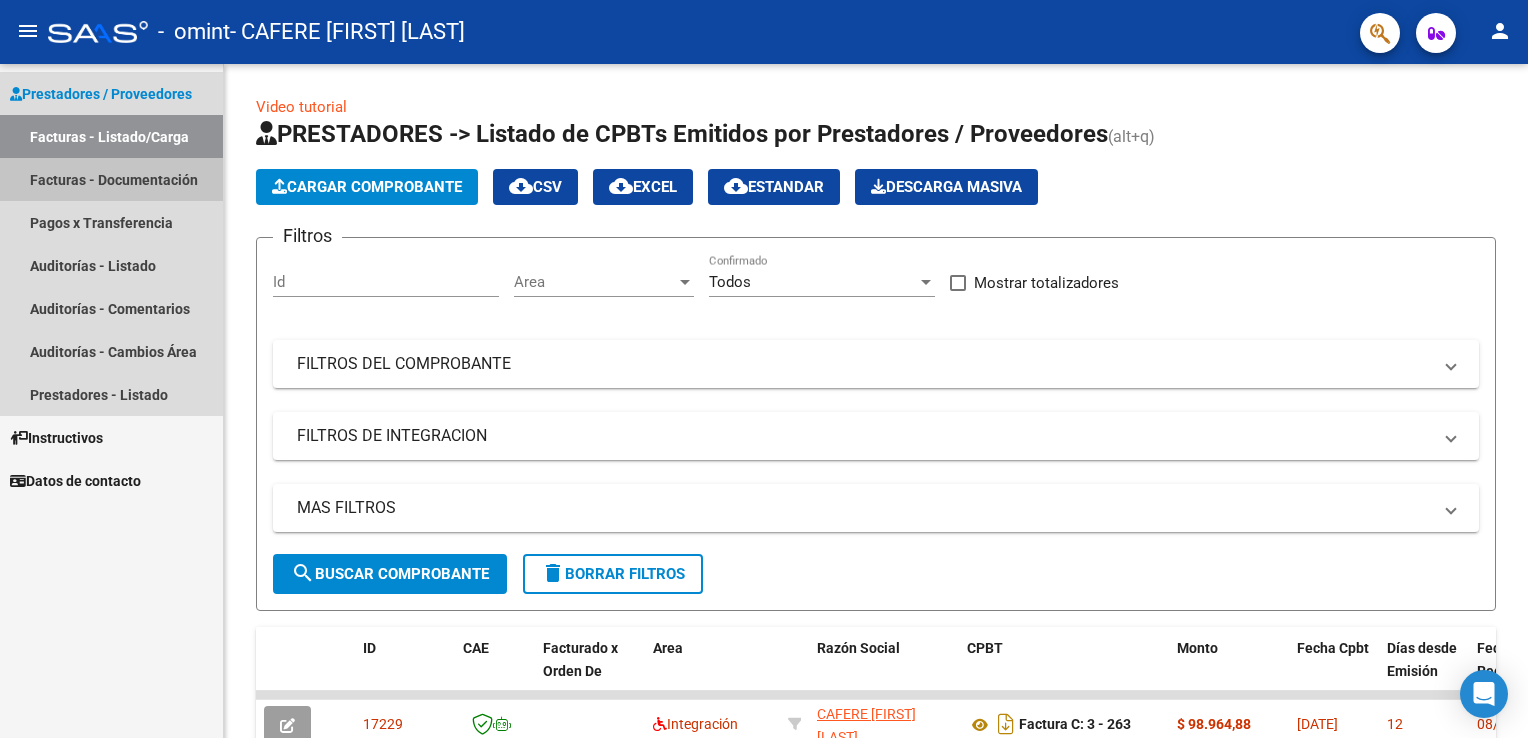 click on "Facturas - Documentación" at bounding box center [111, 179] 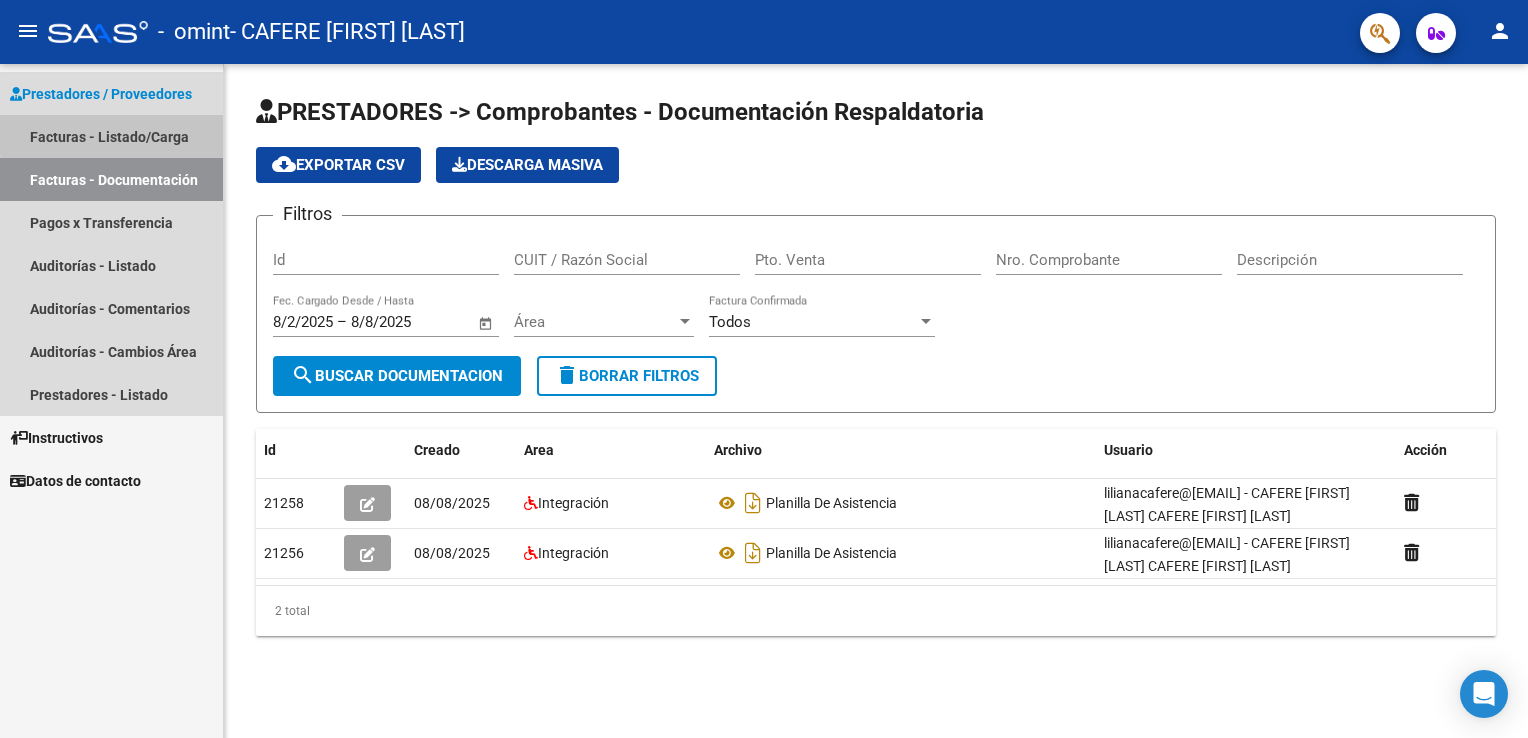 click on "Facturas - Listado/Carga" at bounding box center (111, 136) 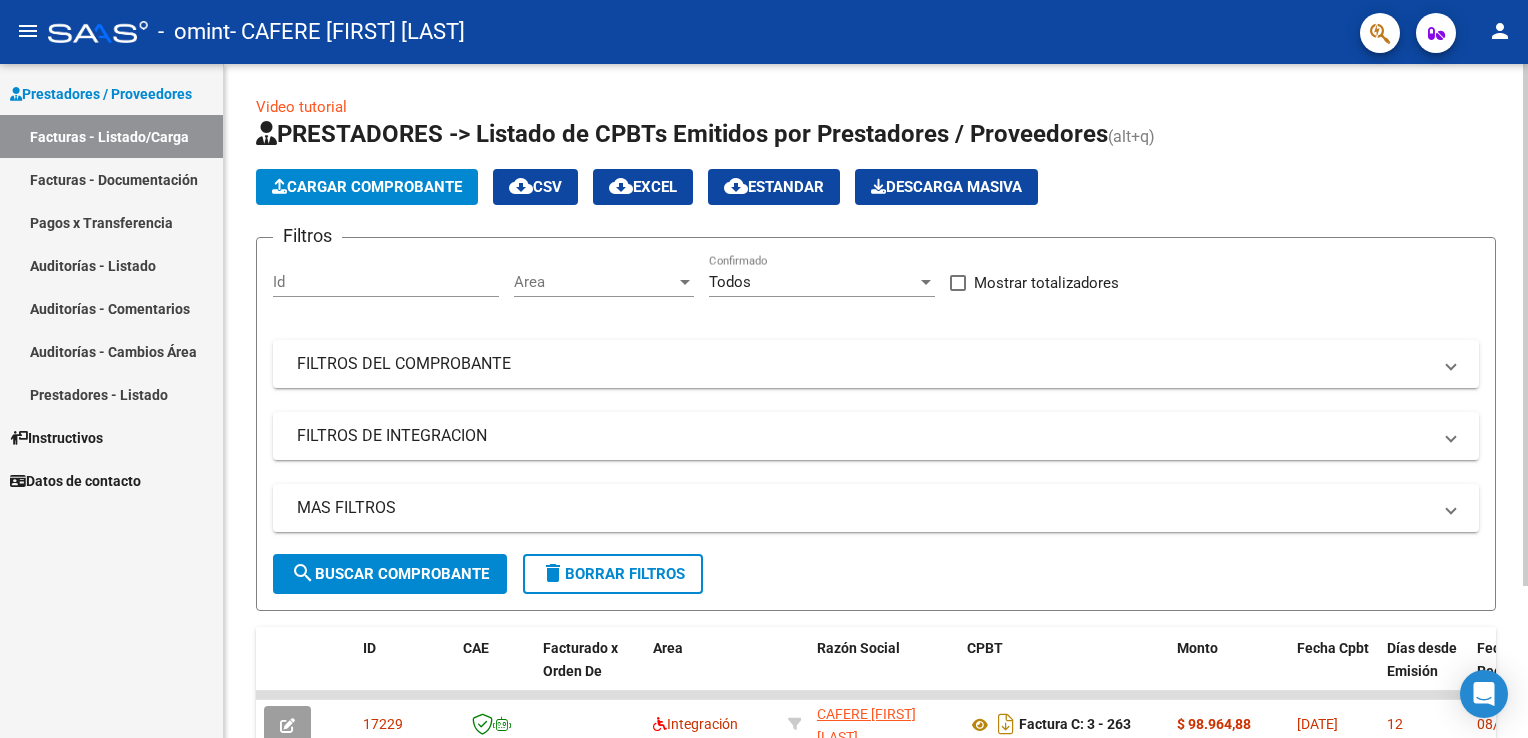 scroll, scrollTop: 195, scrollLeft: 0, axis: vertical 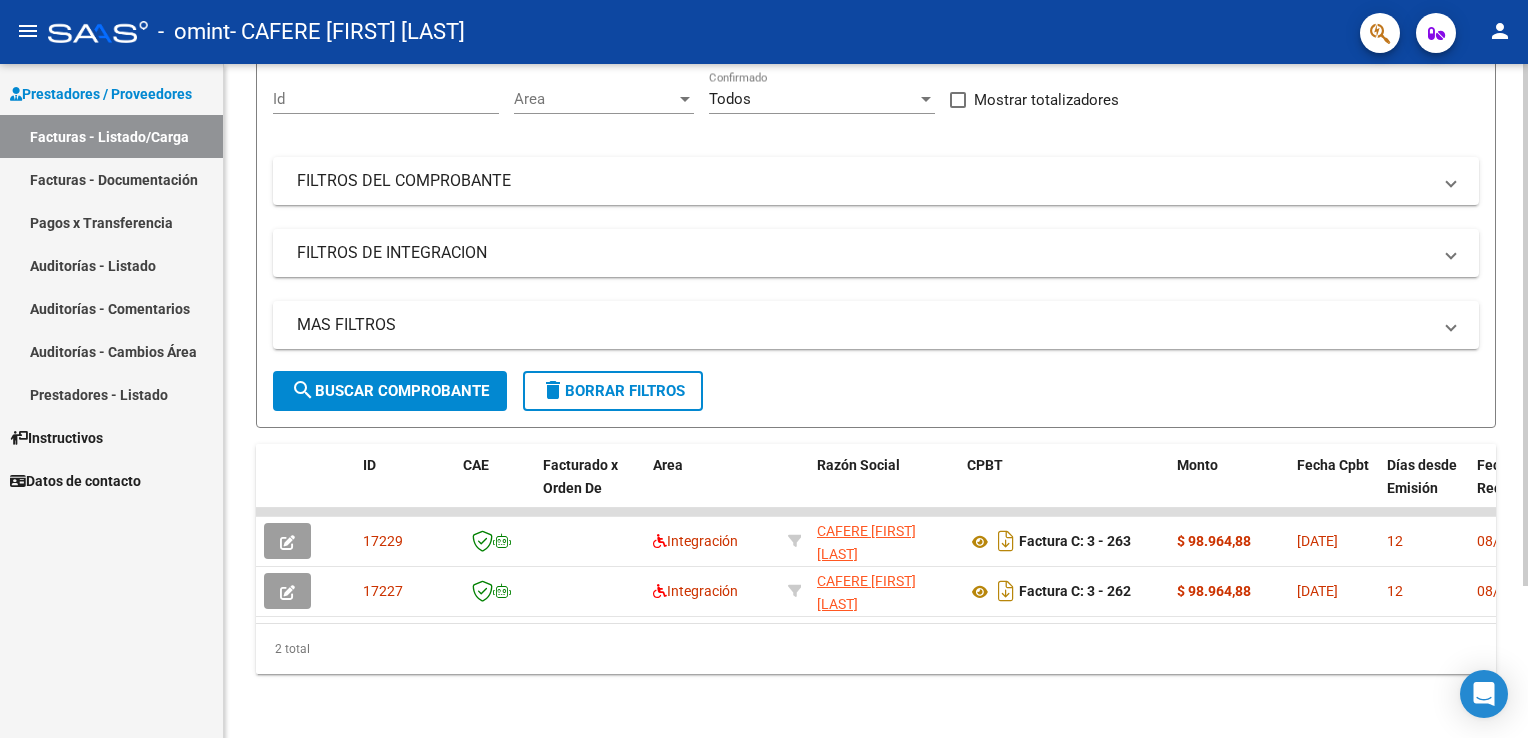 click 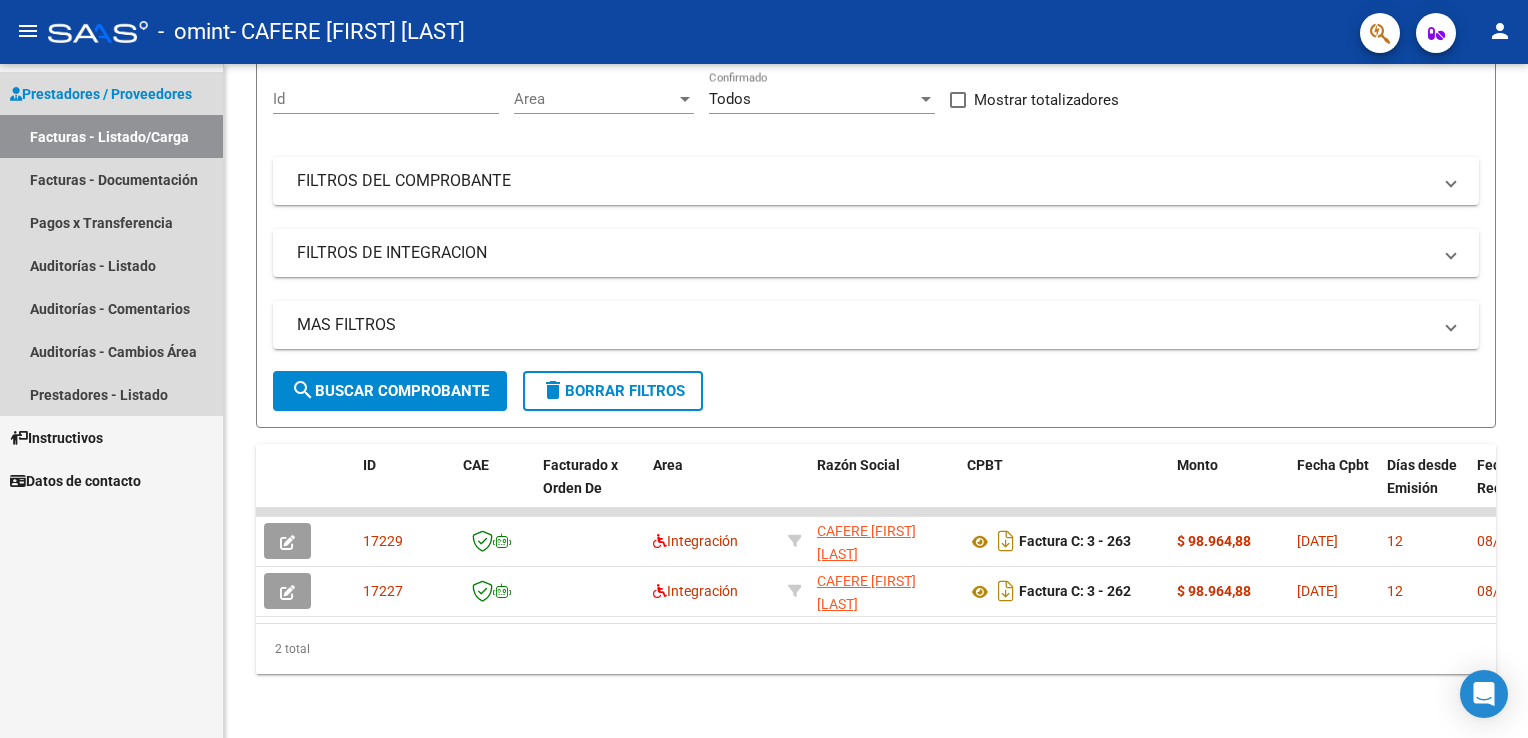 click on "Prestadores / Proveedores" at bounding box center [101, 94] 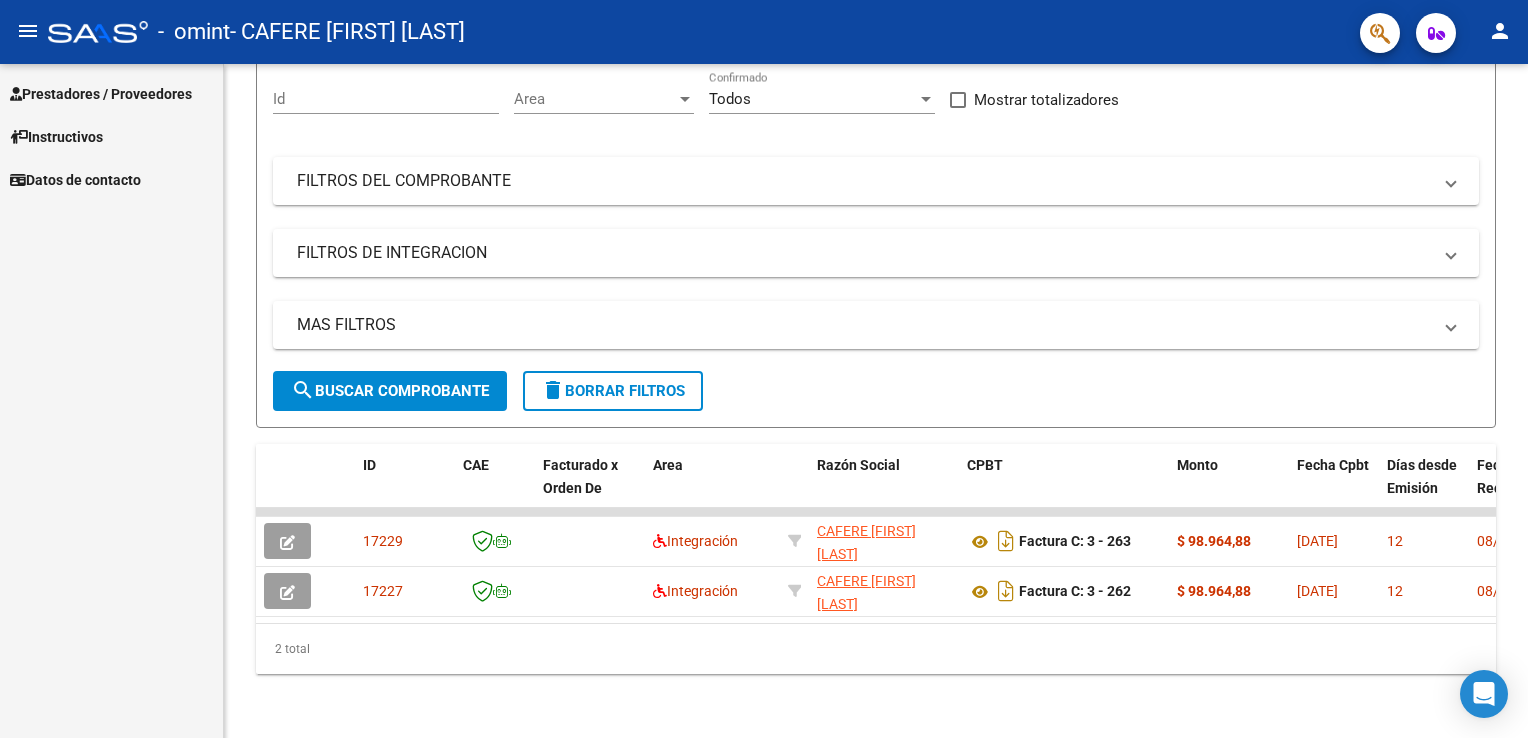 click on "Prestadores / Proveedores Facturas - Listado/Carga Facturas - Documentación Pagos x Transferencia Auditorías - Listado Auditorías - Comentarios Auditorías - Cambios Área Prestadores - Listado    Instructivos    Datos de contacto" at bounding box center (111, 401) 